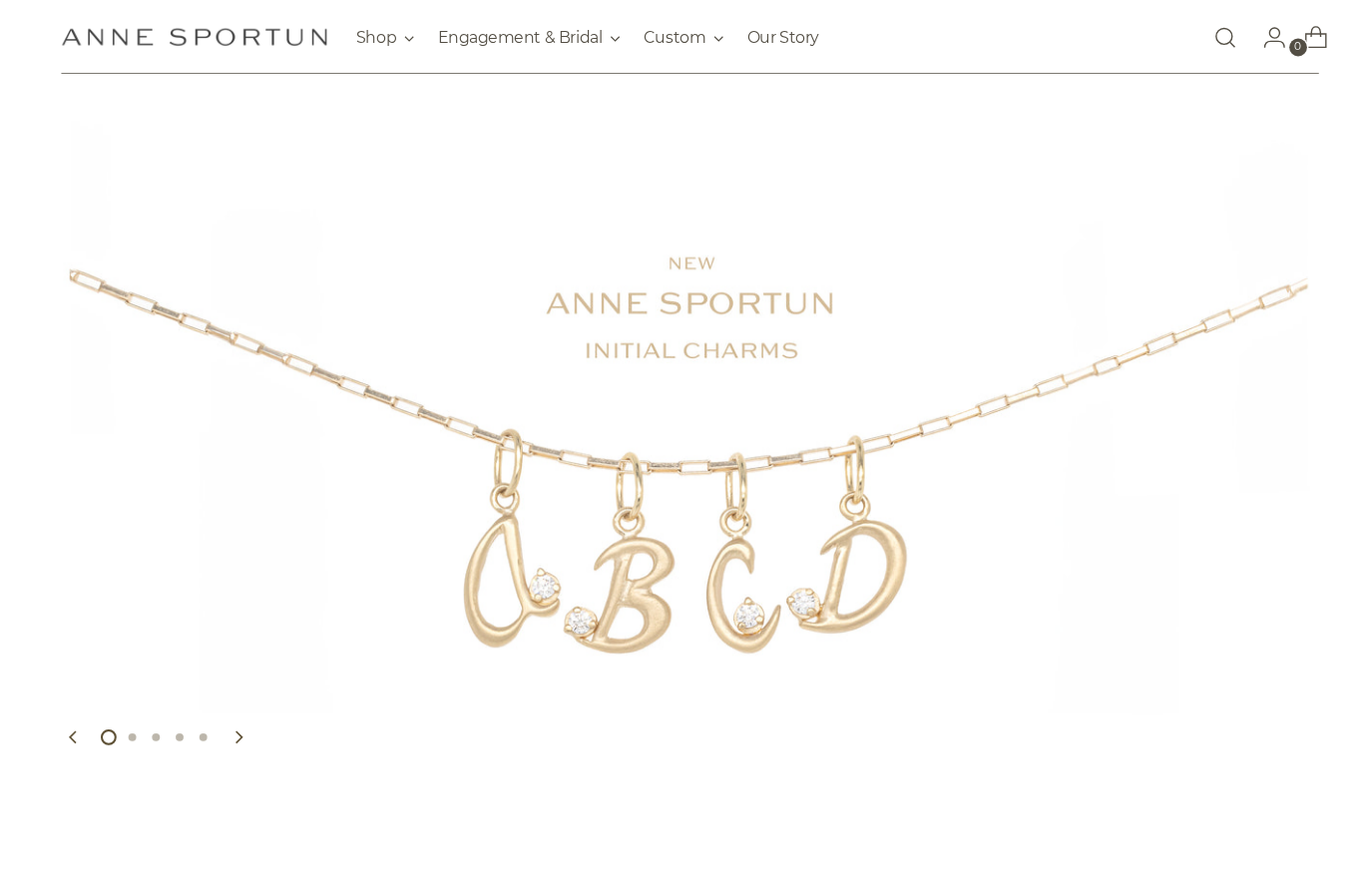 scroll, scrollTop: 88, scrollLeft: 0, axis: vertical 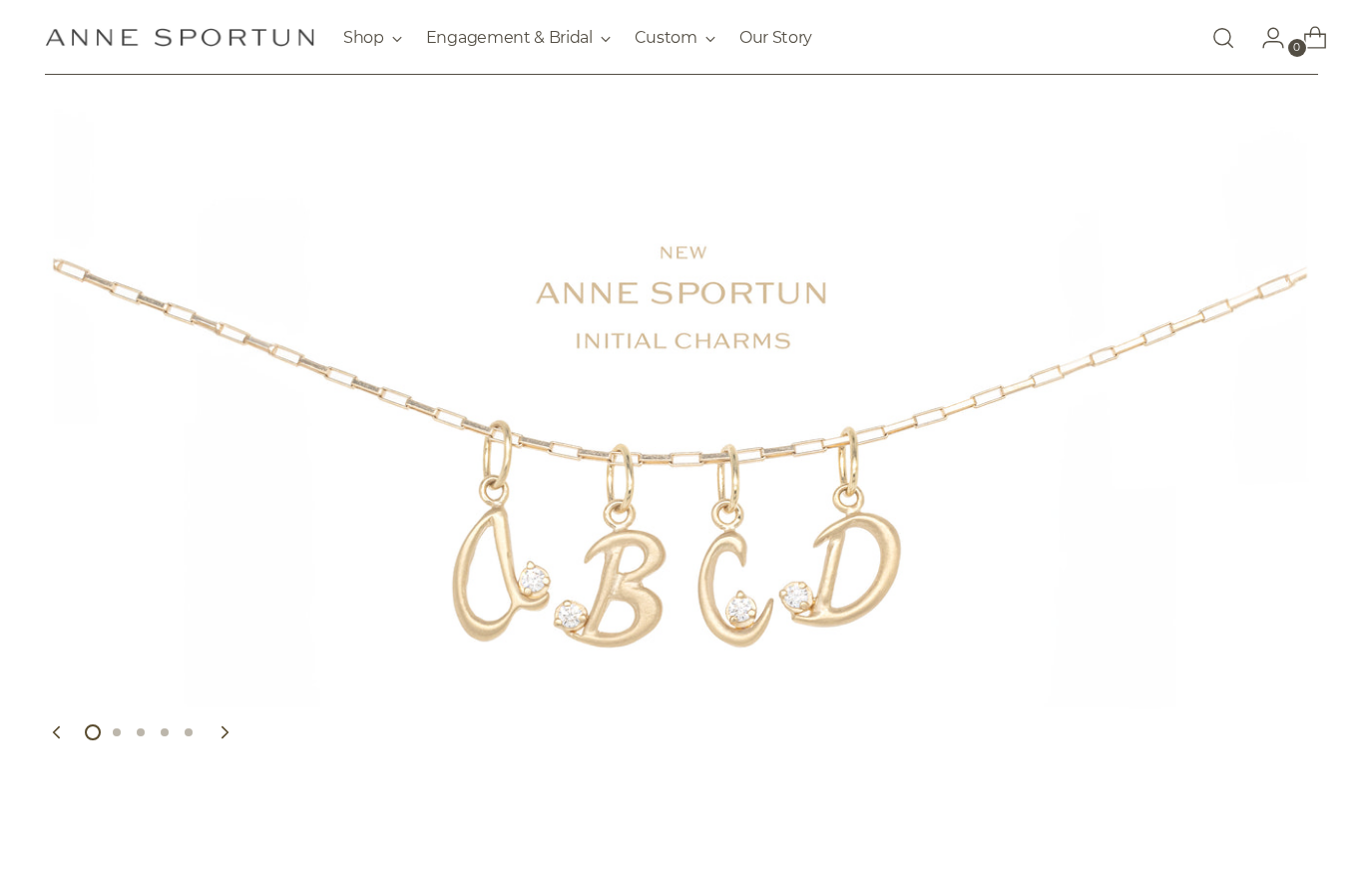 click at bounding box center [682, 424] 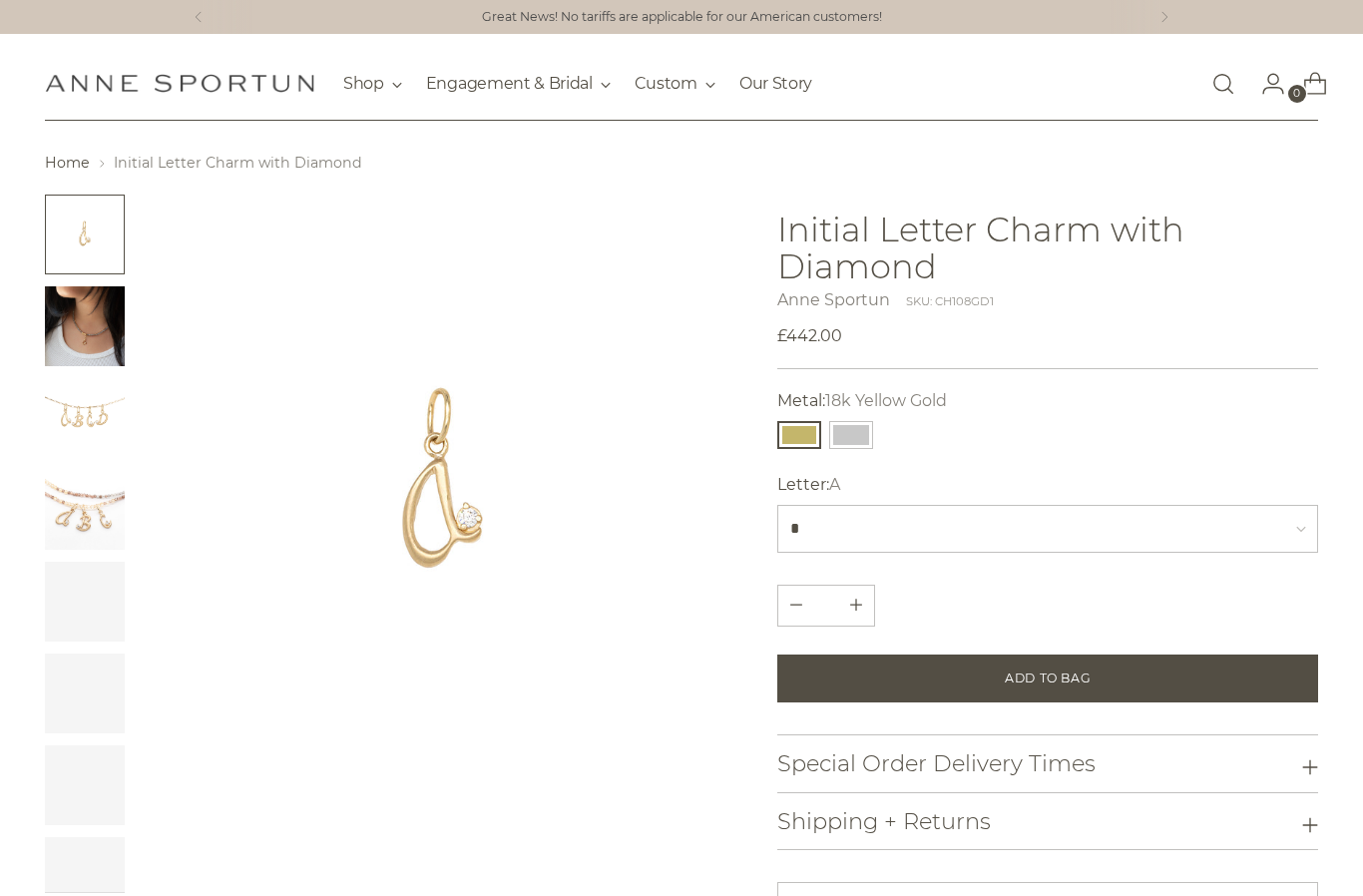 scroll, scrollTop: 0, scrollLeft: 0, axis: both 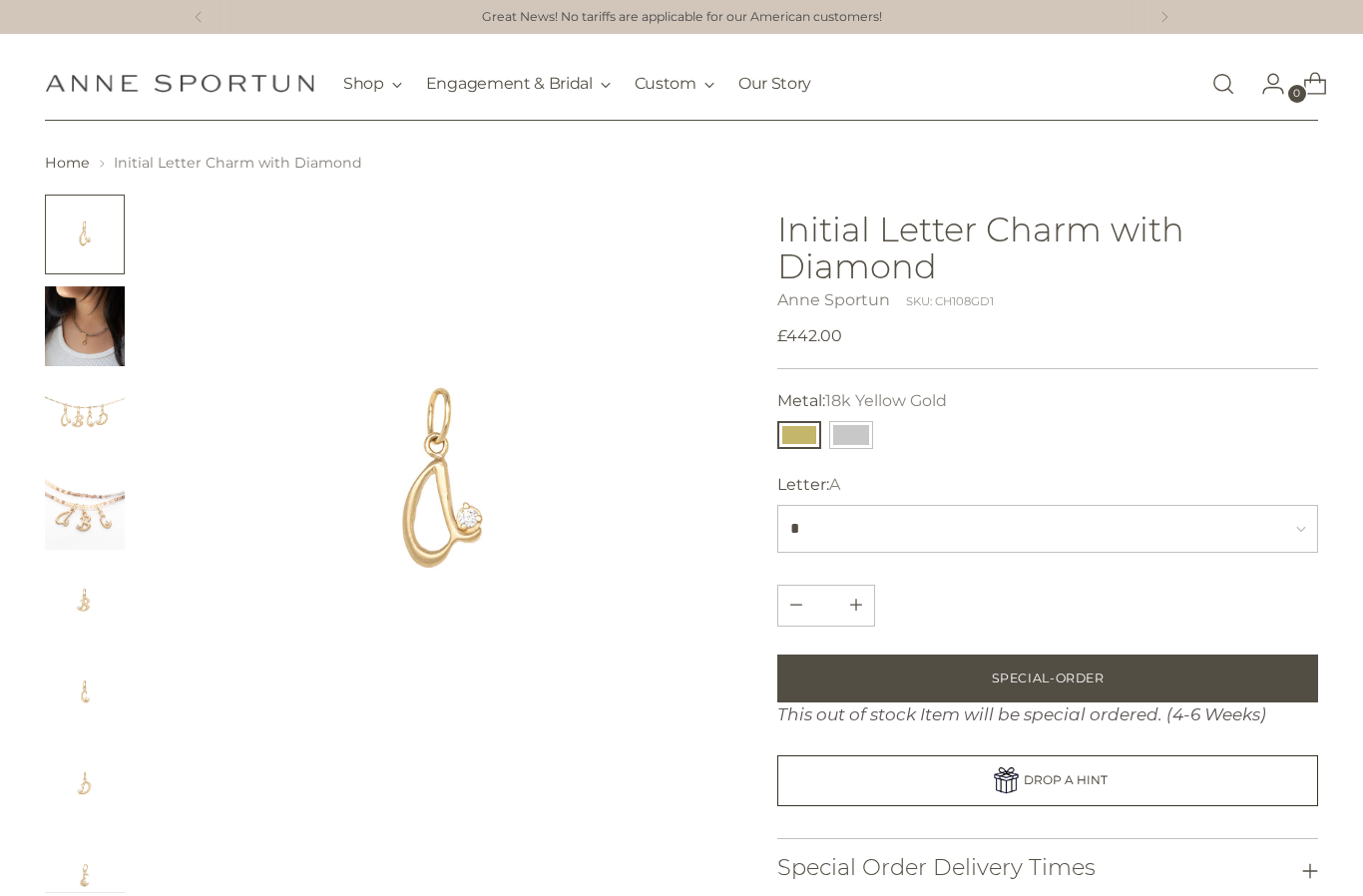 click at bounding box center [85, 326] 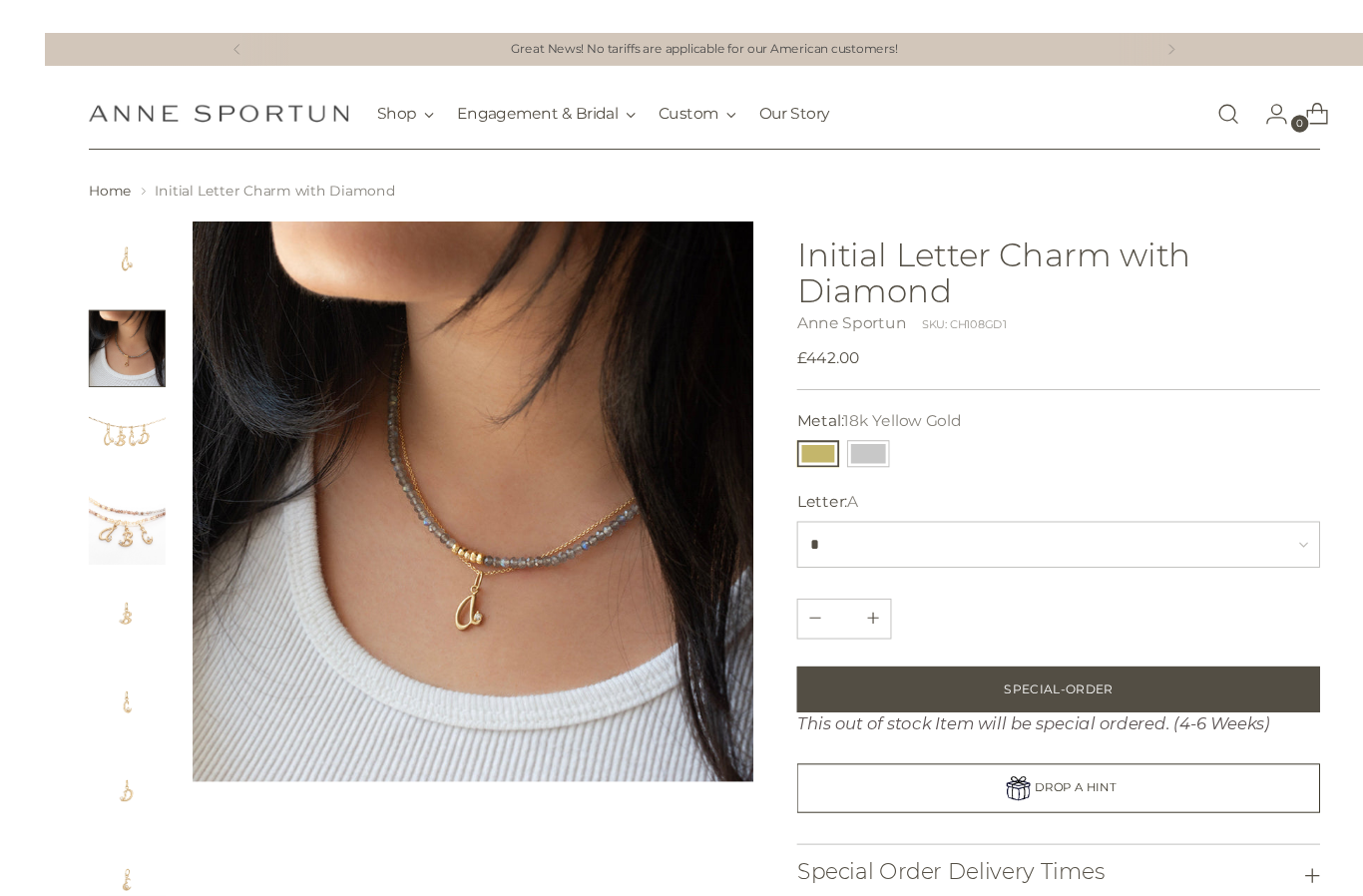 scroll, scrollTop: 26, scrollLeft: 0, axis: vertical 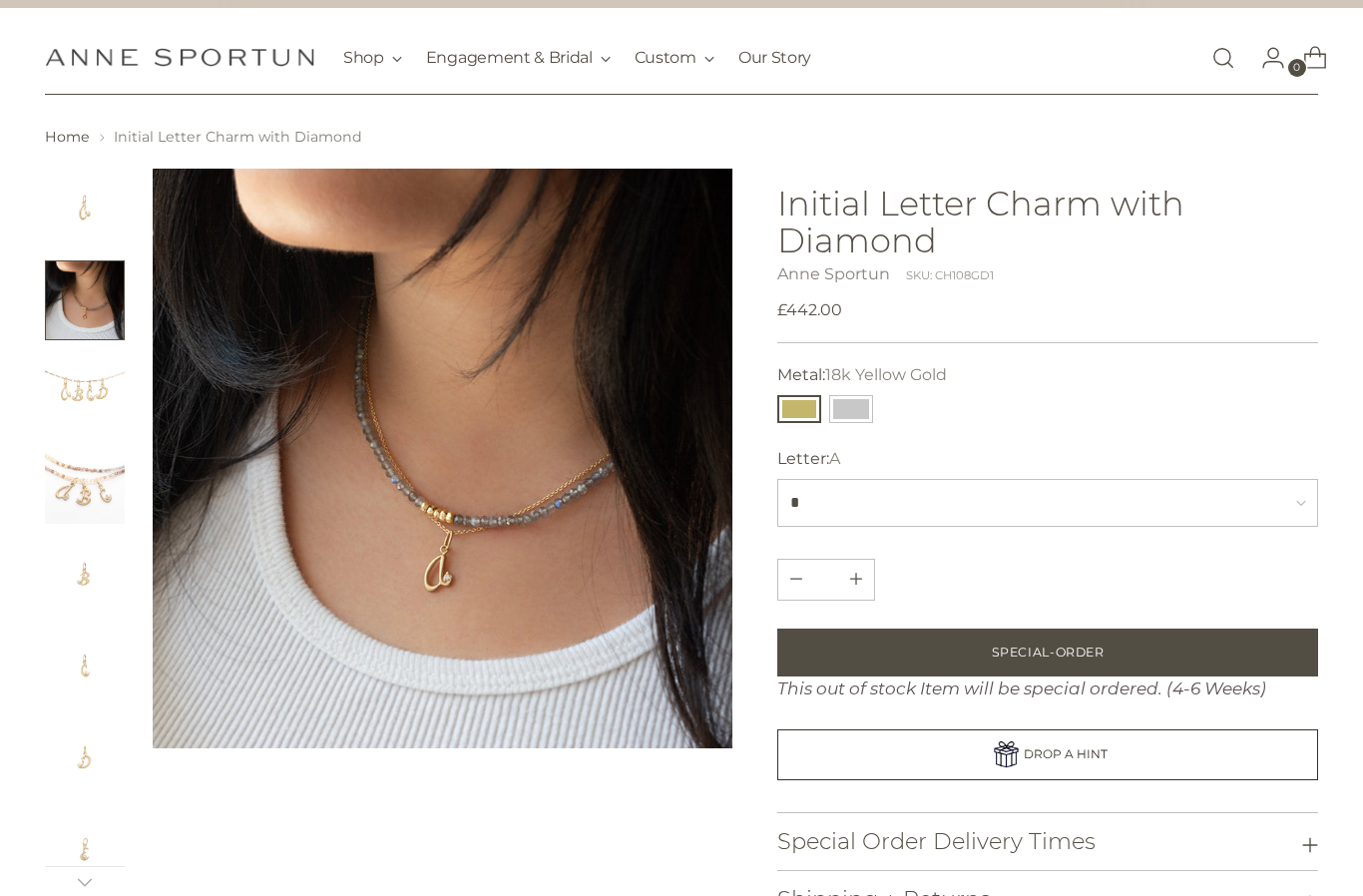 click at bounding box center (85, 576) 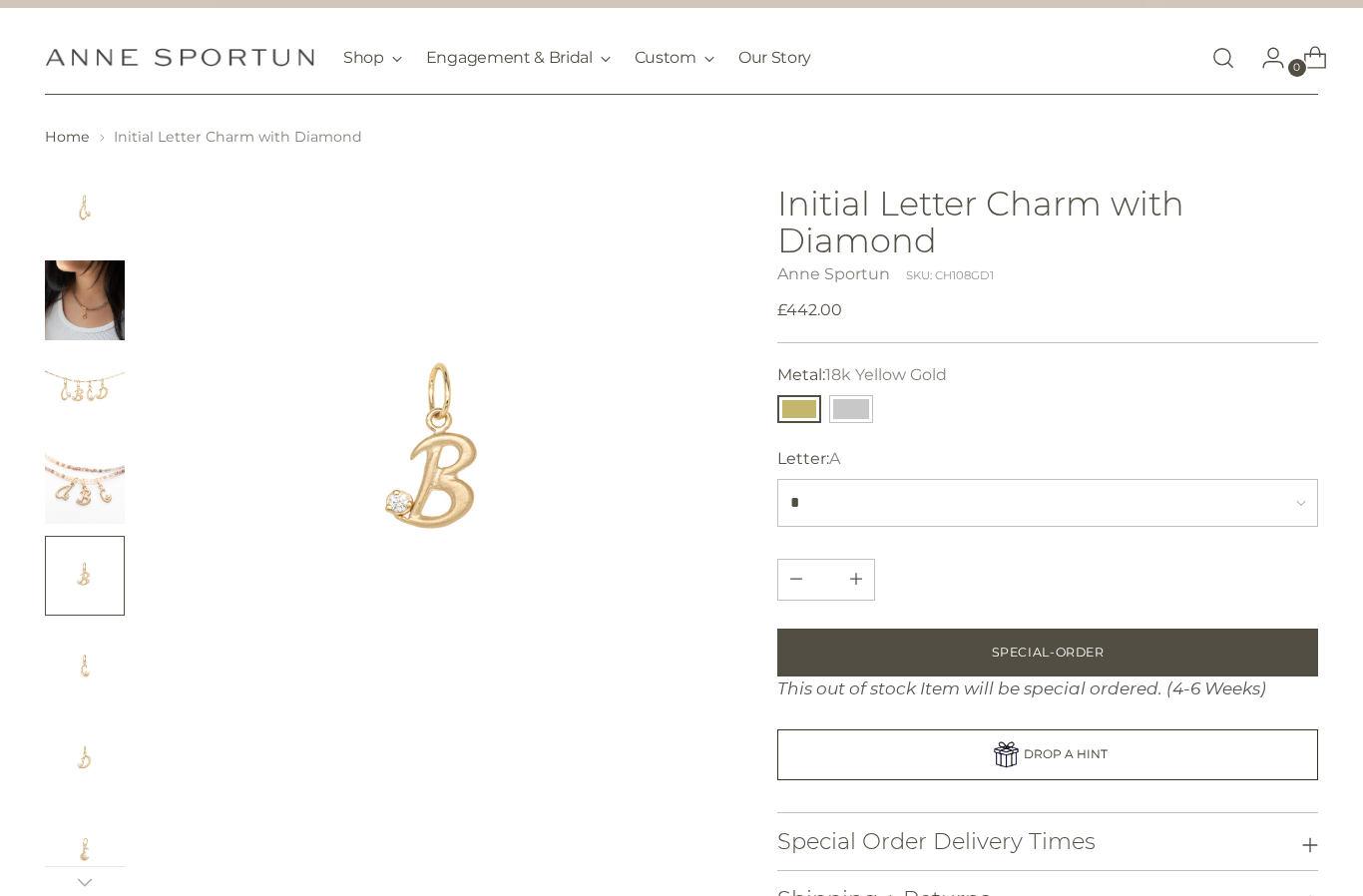 click at bounding box center (85, 300) 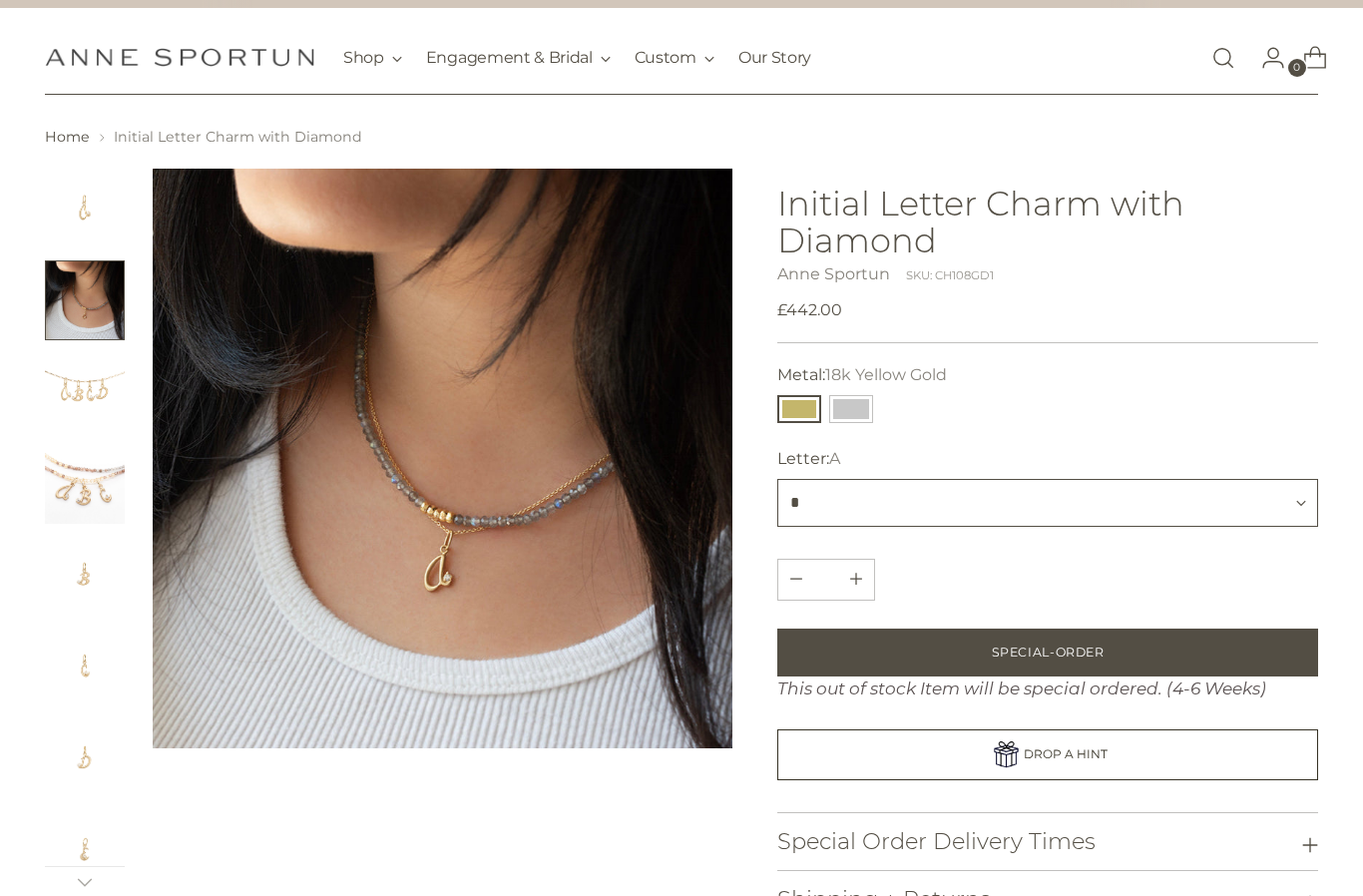 click on "* * * * * * * * * * * * * * * * * * * * * * * * * *" at bounding box center (1048, 503) 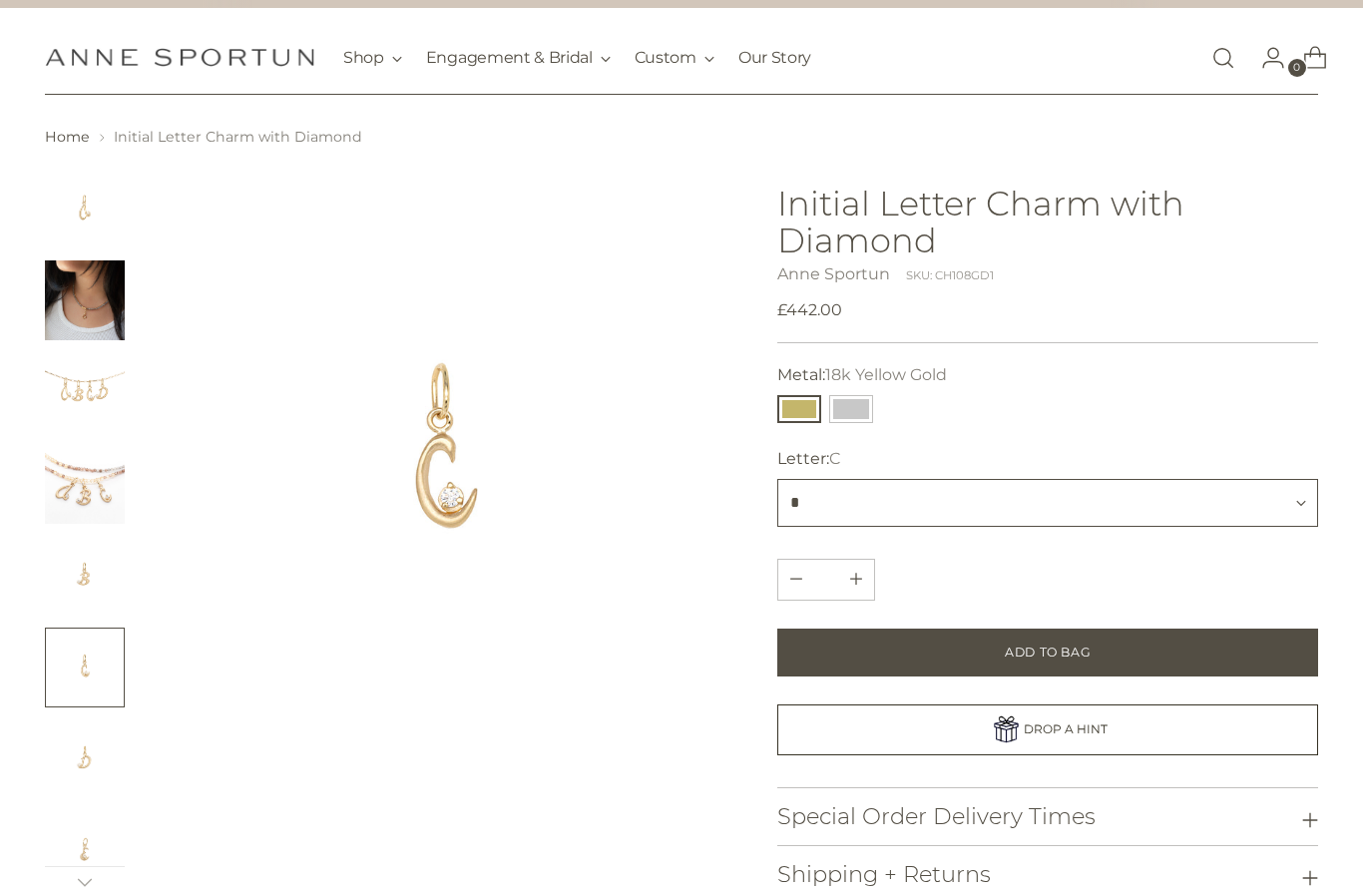 click on "* * * * * * * * * * * * * * * * * * * * * * * * * *" at bounding box center (1048, 503) 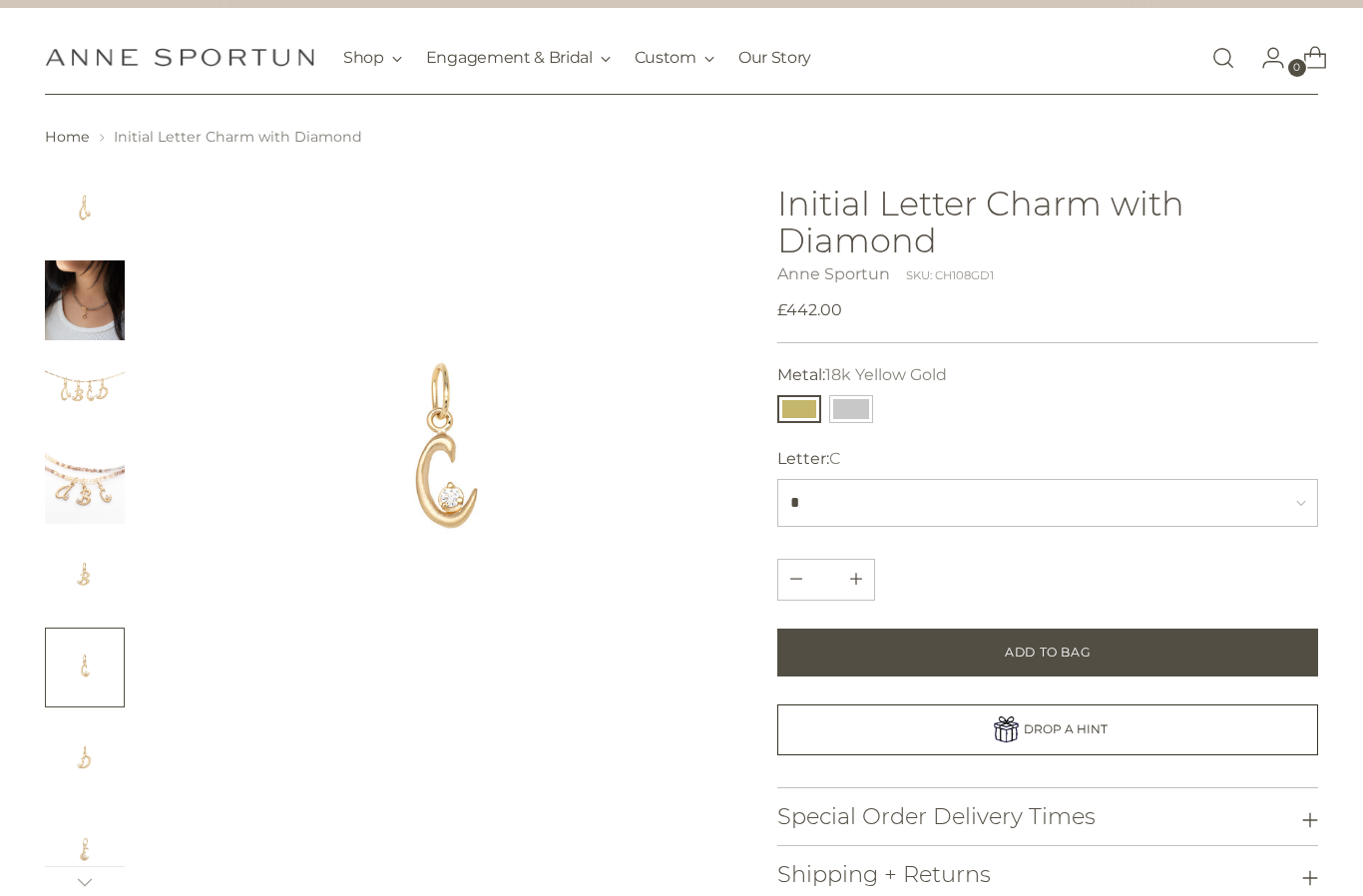 click at bounding box center (85, 300) 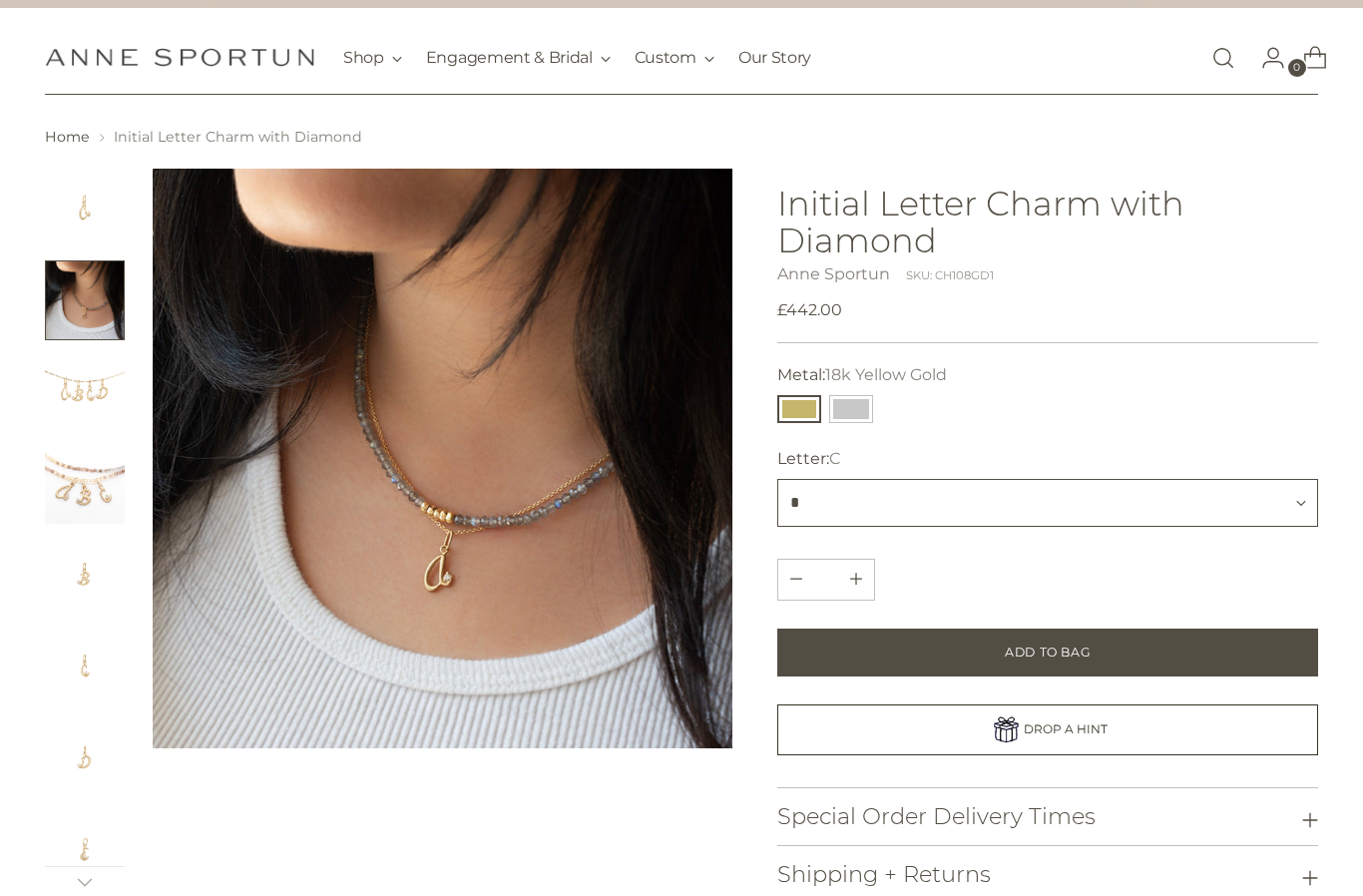 click on "* * * * * * * * * * * * * * * * * * * * * * * * * *" at bounding box center (1048, 503) 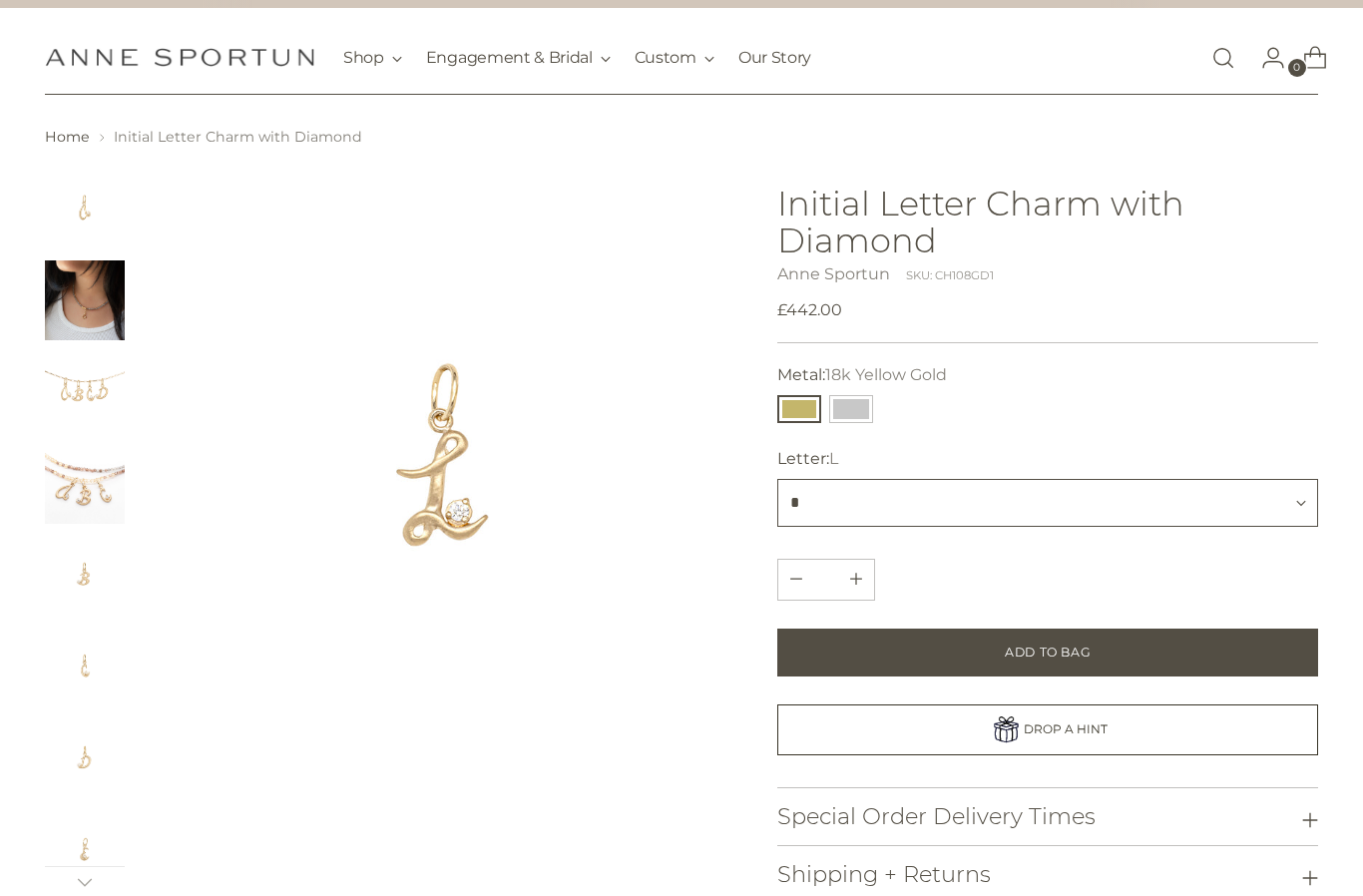 click on "* * * * * * * * * * * * * * * * * * * * * * * * * *" at bounding box center [1048, 503] 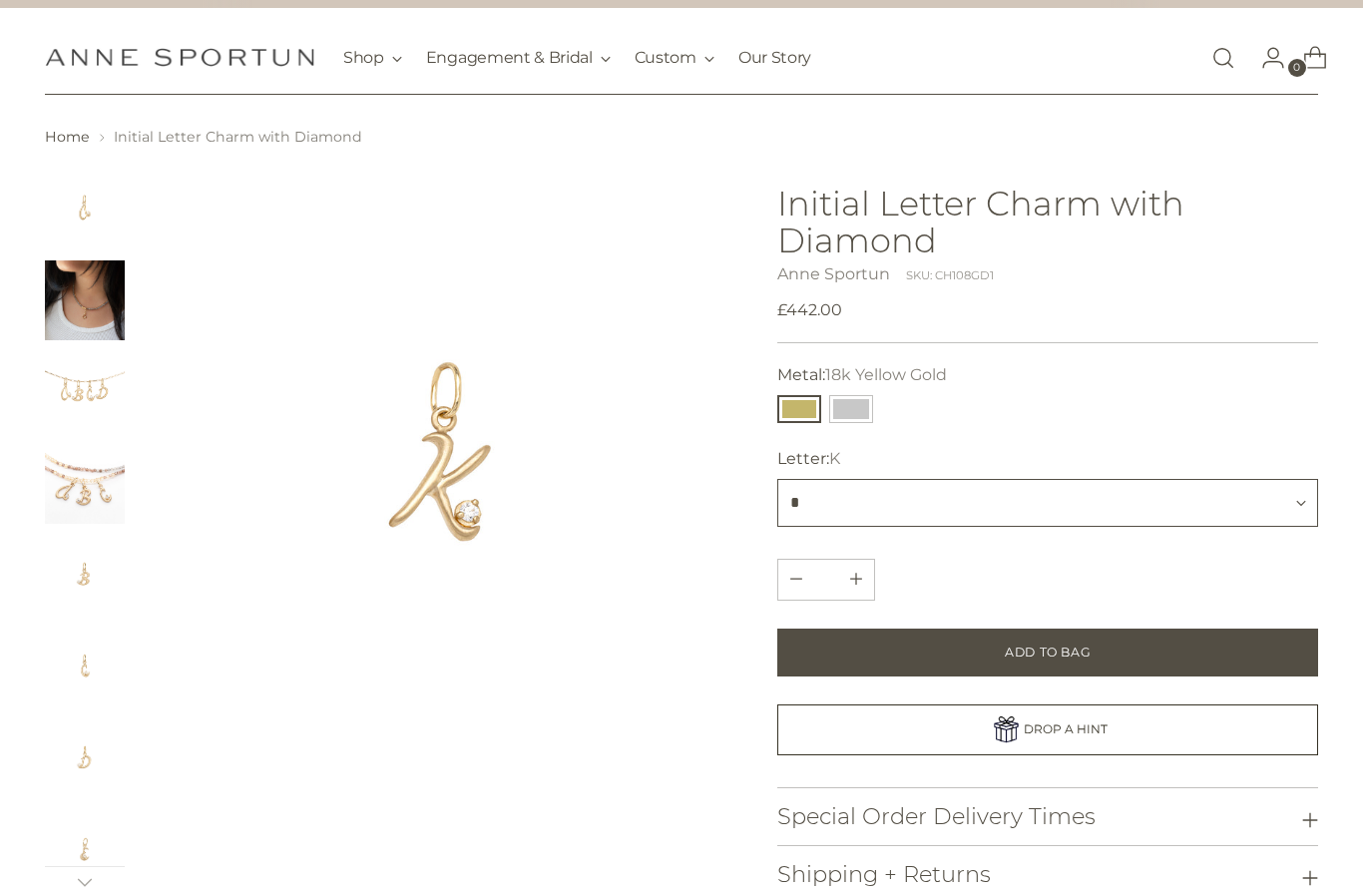 click on "* * * * * * * * * * * * * * * * * * * * * * * * * *" at bounding box center [1048, 503] 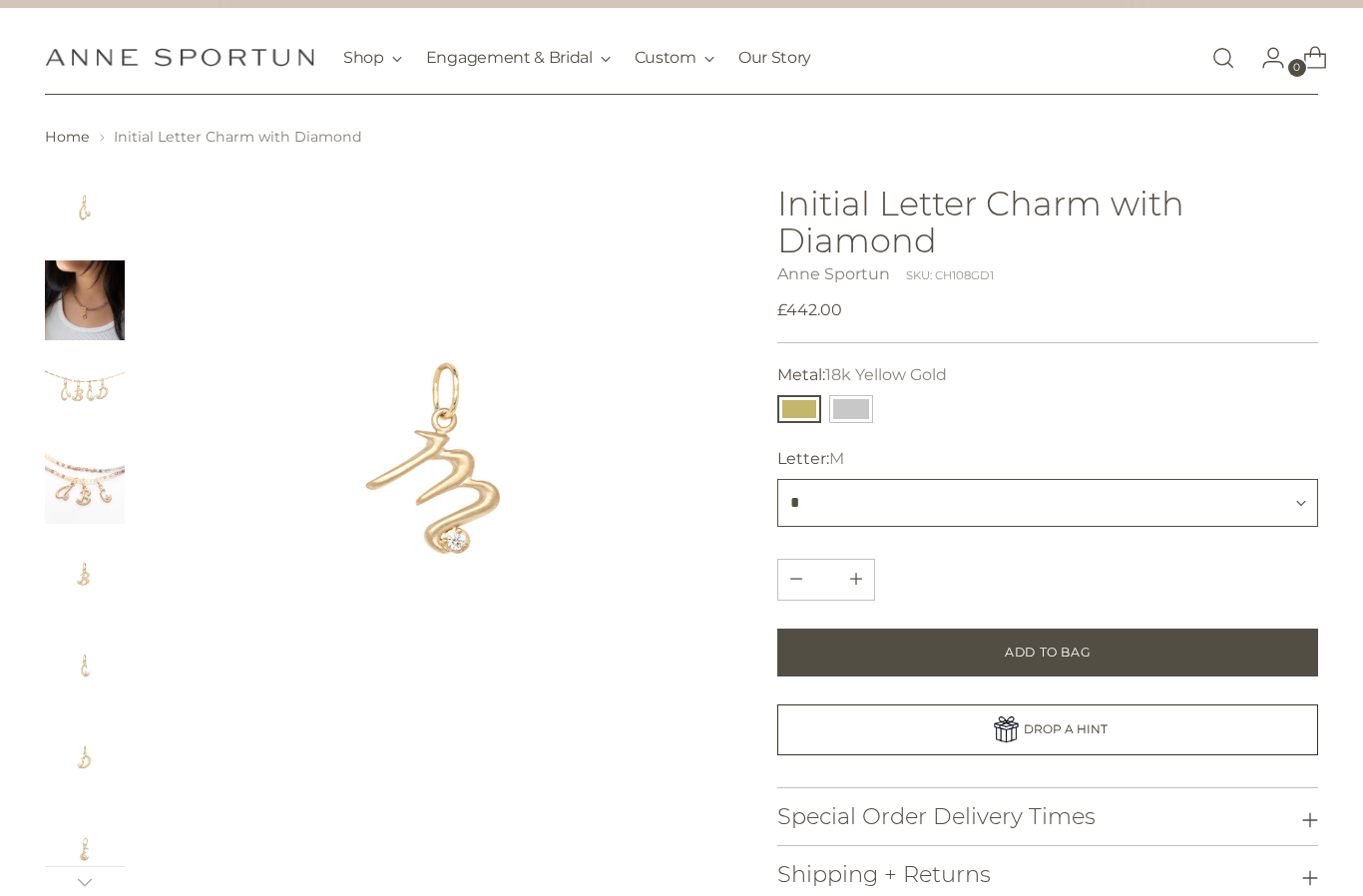 click on "* * * * * * * * * * * * * * * * * * * * * * * * * *" at bounding box center (1048, 503) 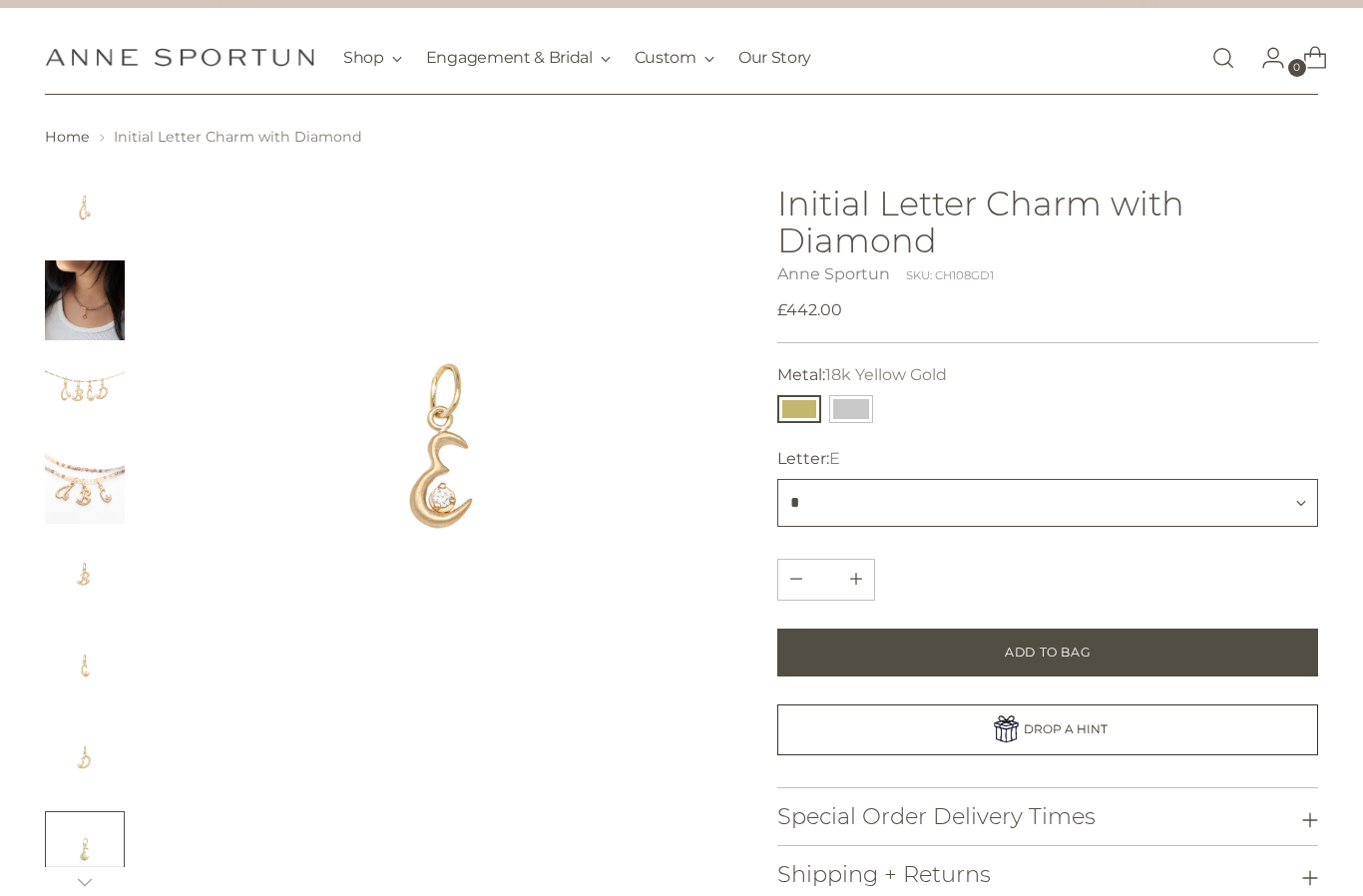 click on "* * * * * * * * * * * * * * * * * * * * * * * * * *" at bounding box center (1048, 503) 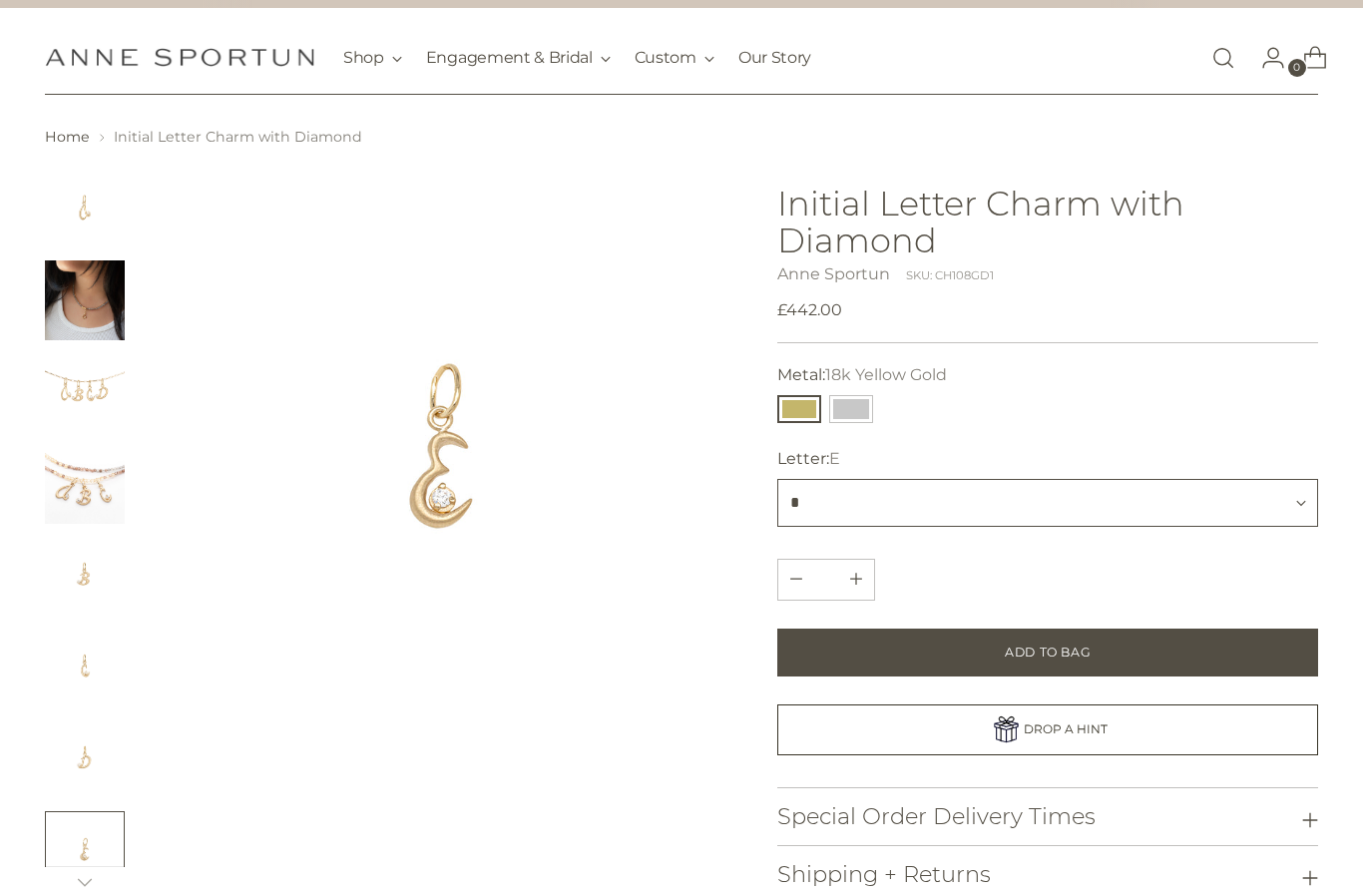 select on "*" 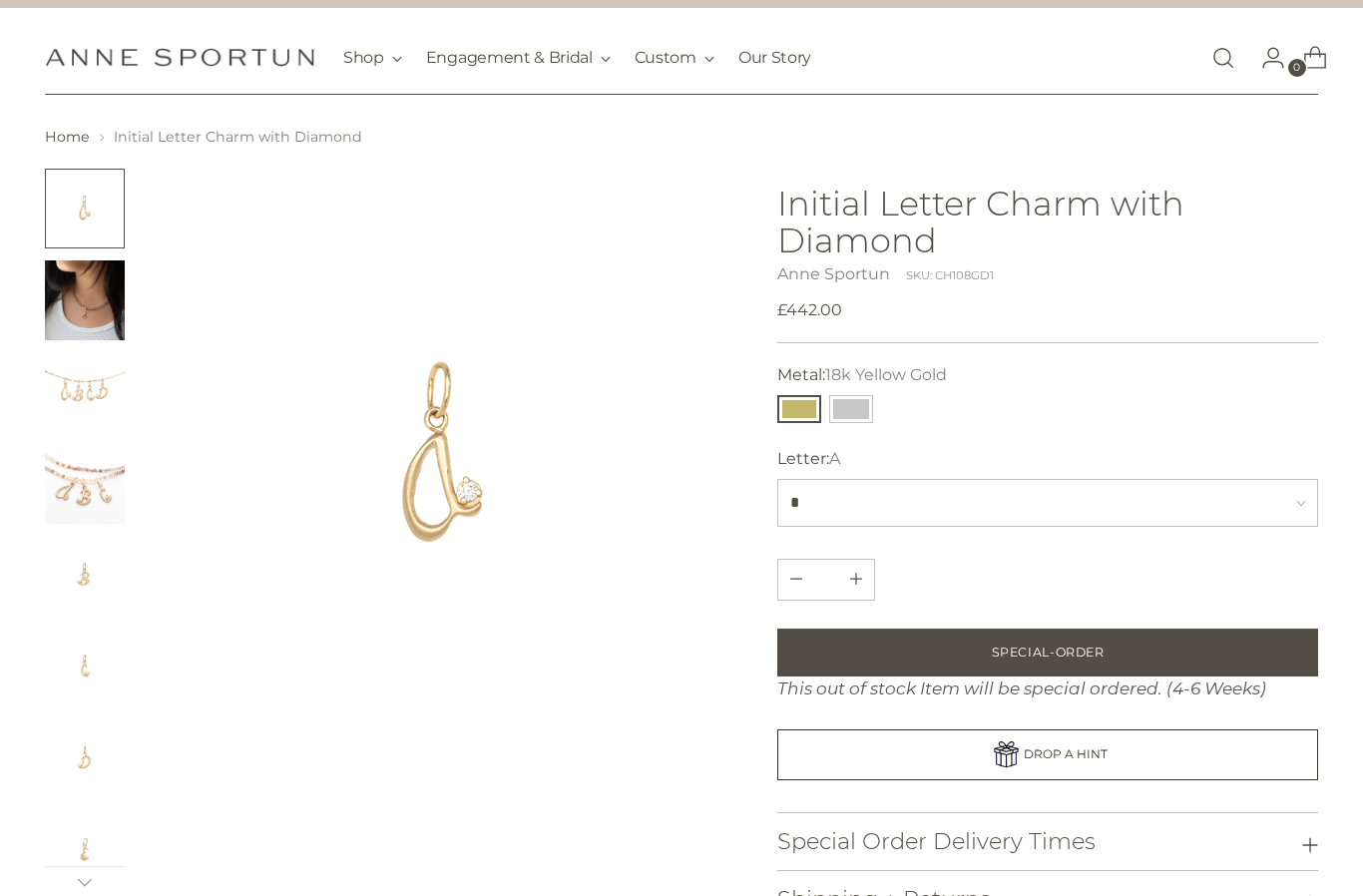 click at bounding box center (85, 300) 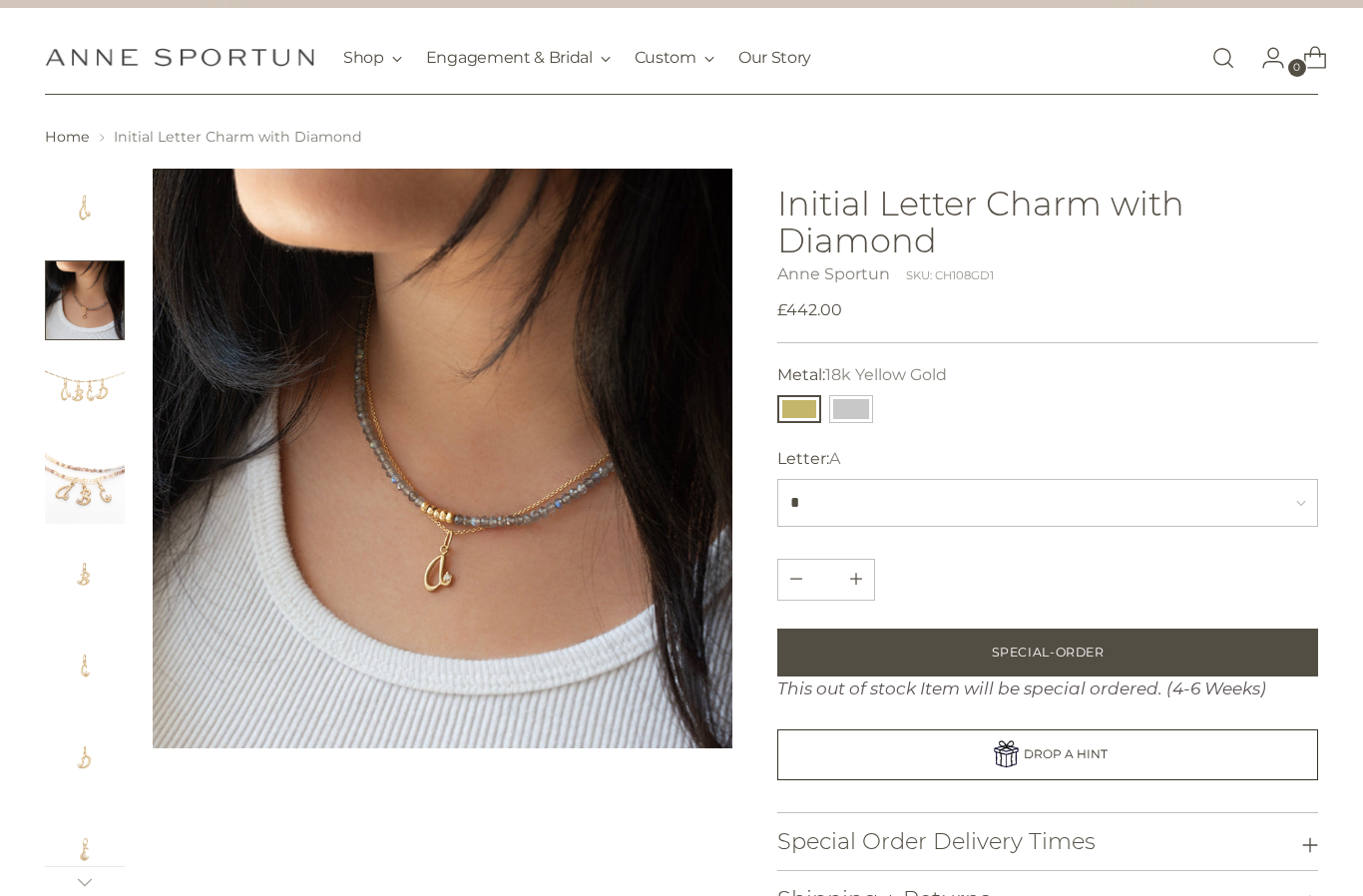 scroll, scrollTop: 0, scrollLeft: 0, axis: both 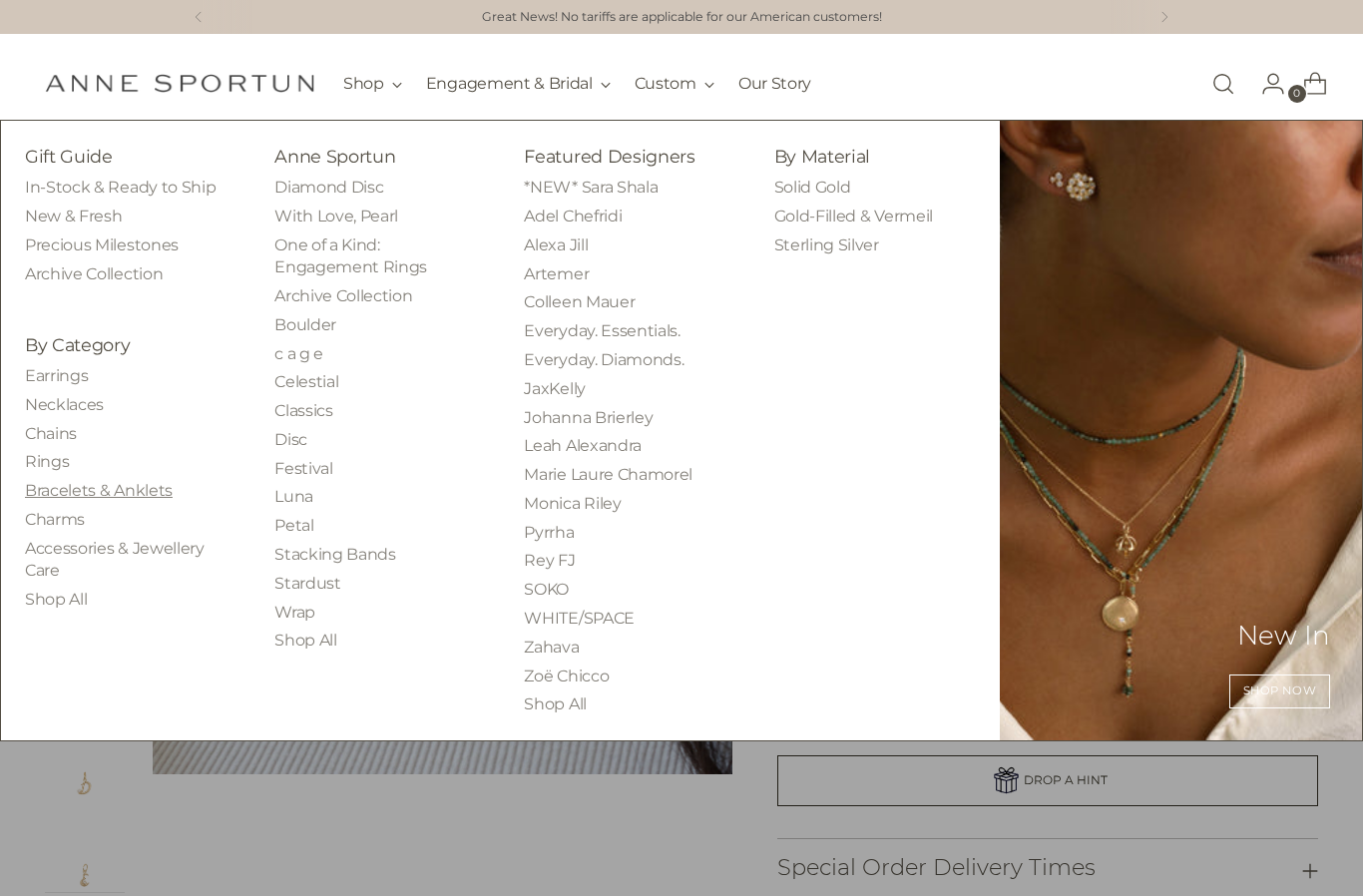 click on "Bracelets & Anklets" at bounding box center [99, 490] 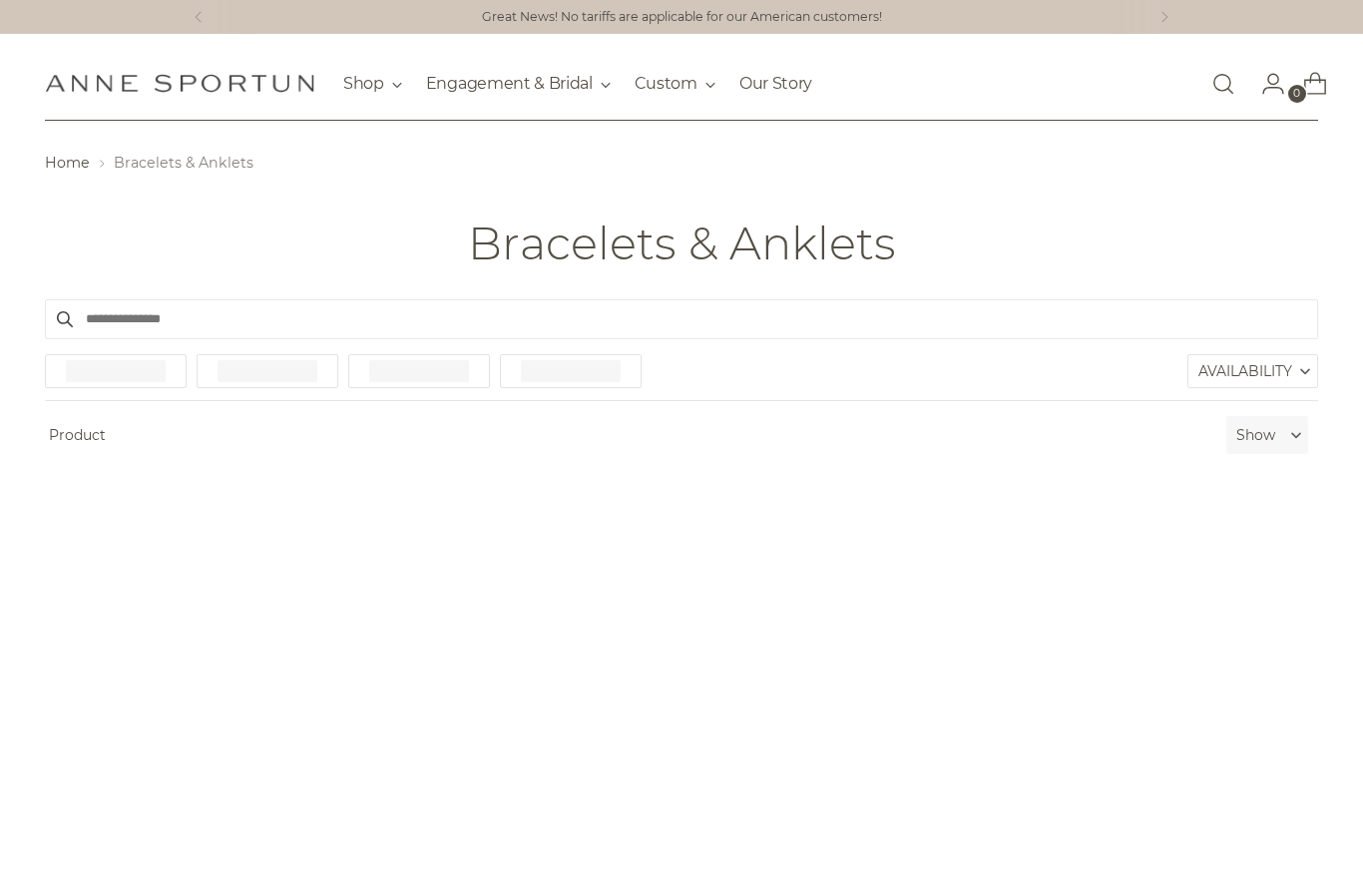 scroll, scrollTop: 0, scrollLeft: 0, axis: both 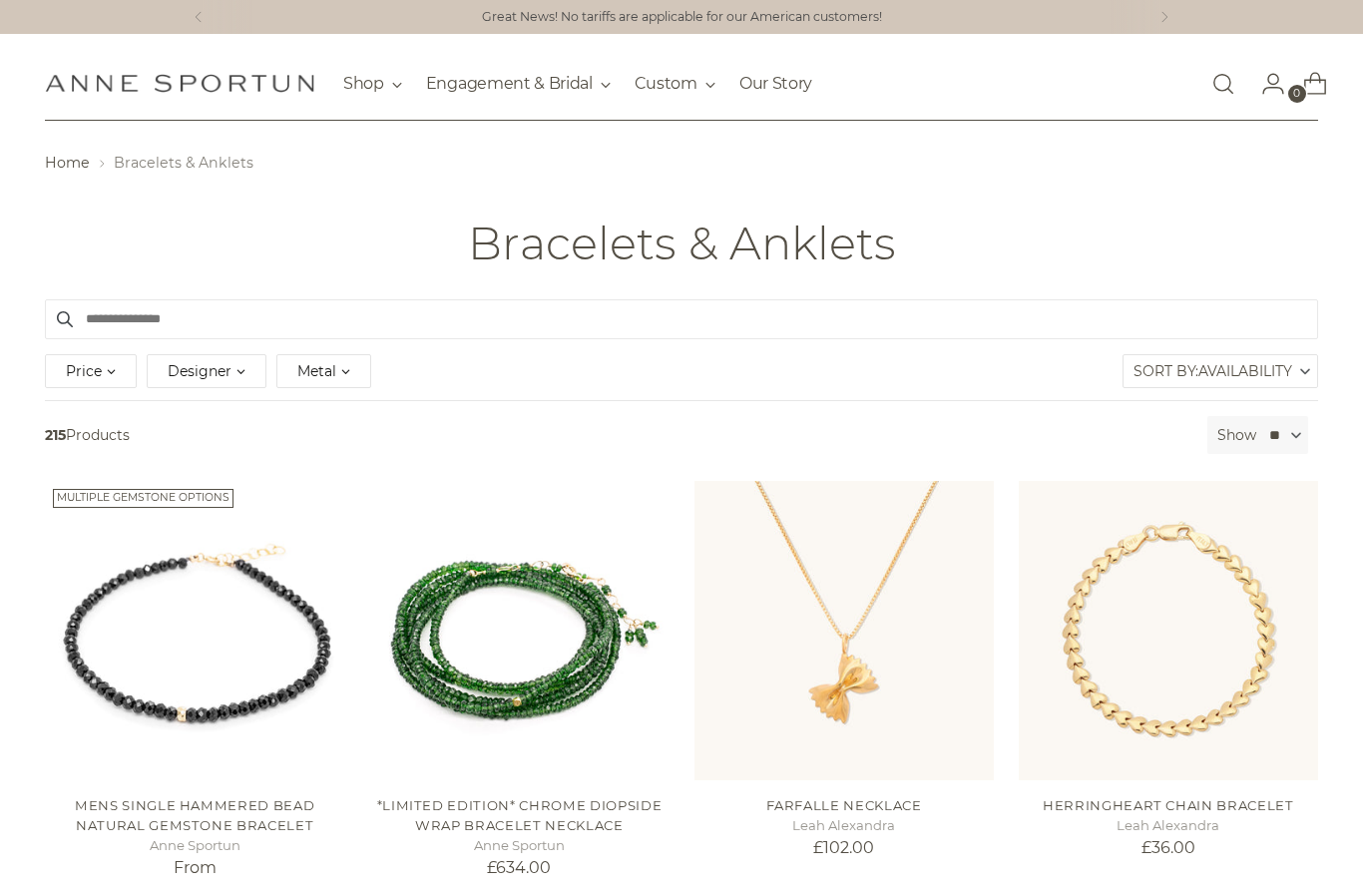 click on "Metal" at bounding box center (316, 371) 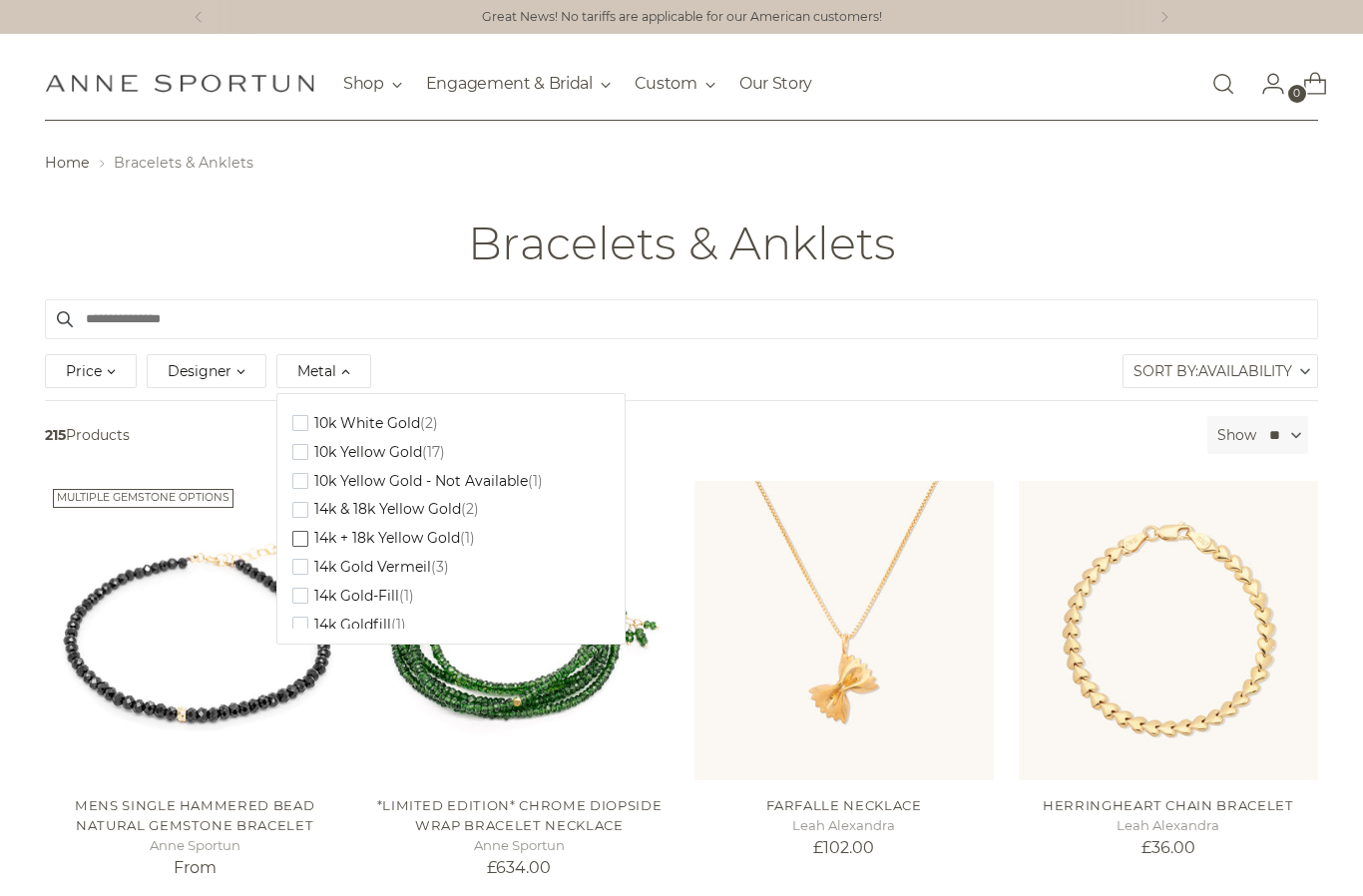 click on "14k + 18k Yellow Gold" at bounding box center [367, 423] 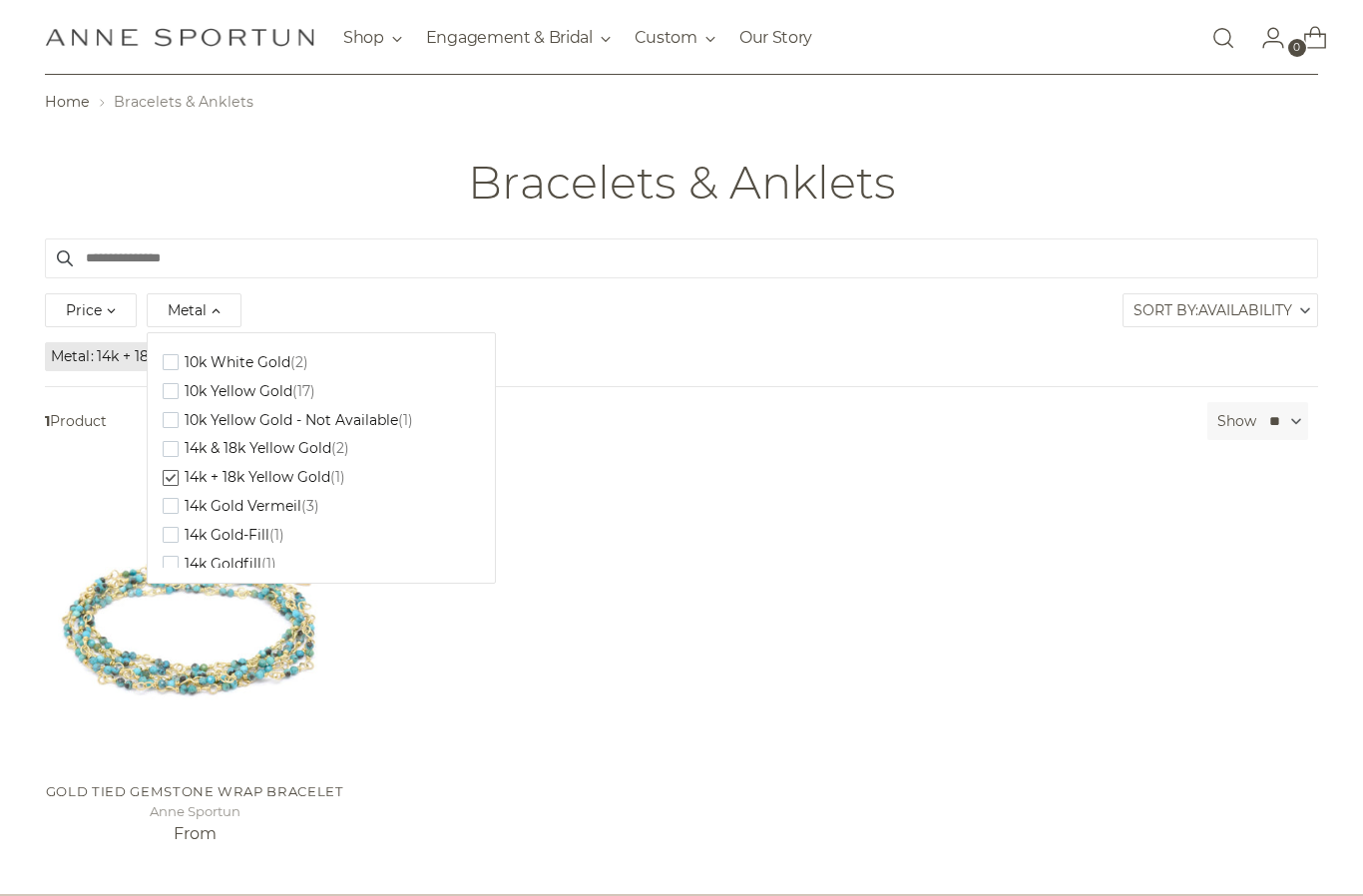 scroll, scrollTop: 64, scrollLeft: 0, axis: vertical 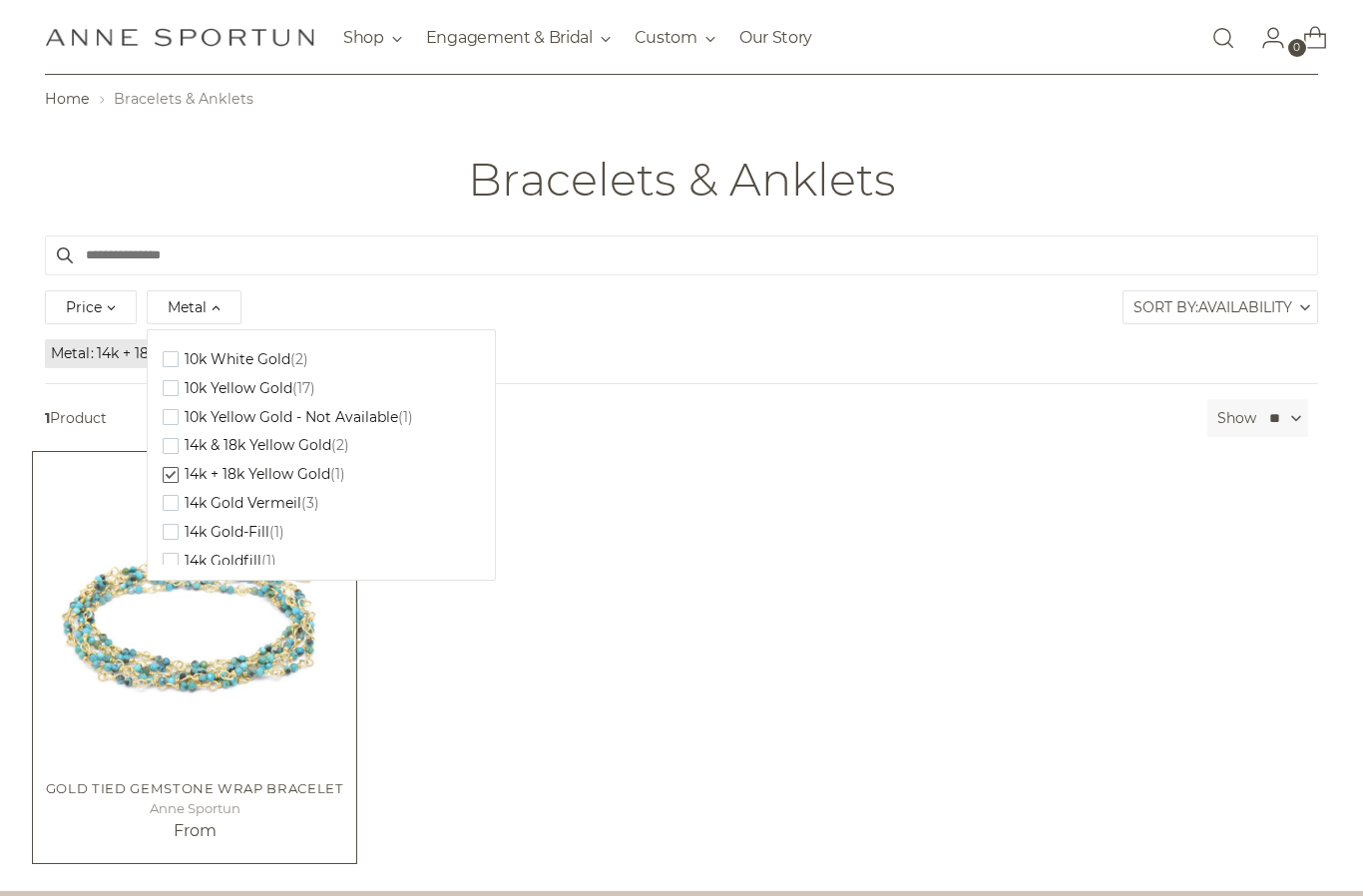 click at bounding box center (195, 614) 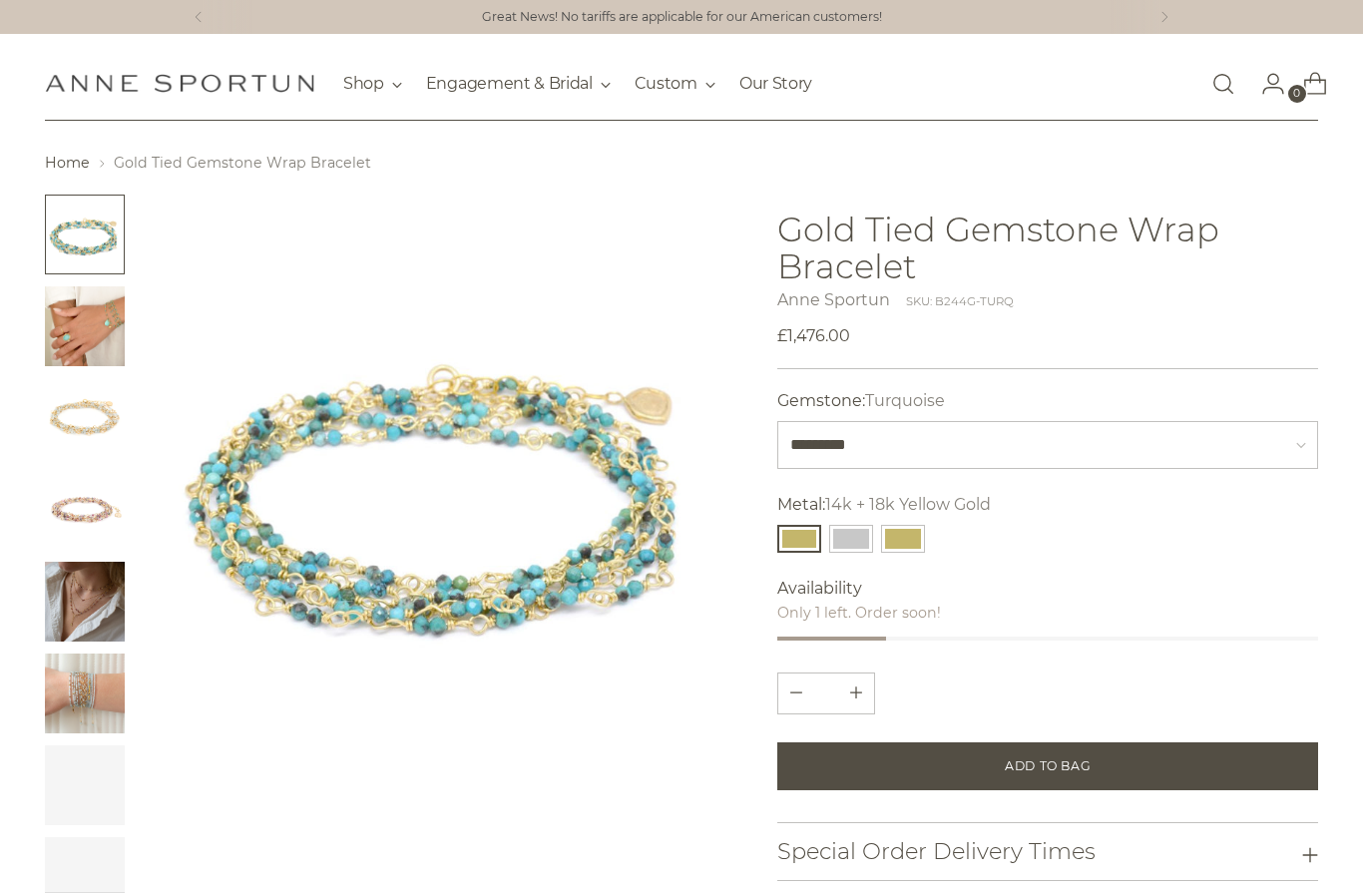scroll, scrollTop: 0, scrollLeft: 0, axis: both 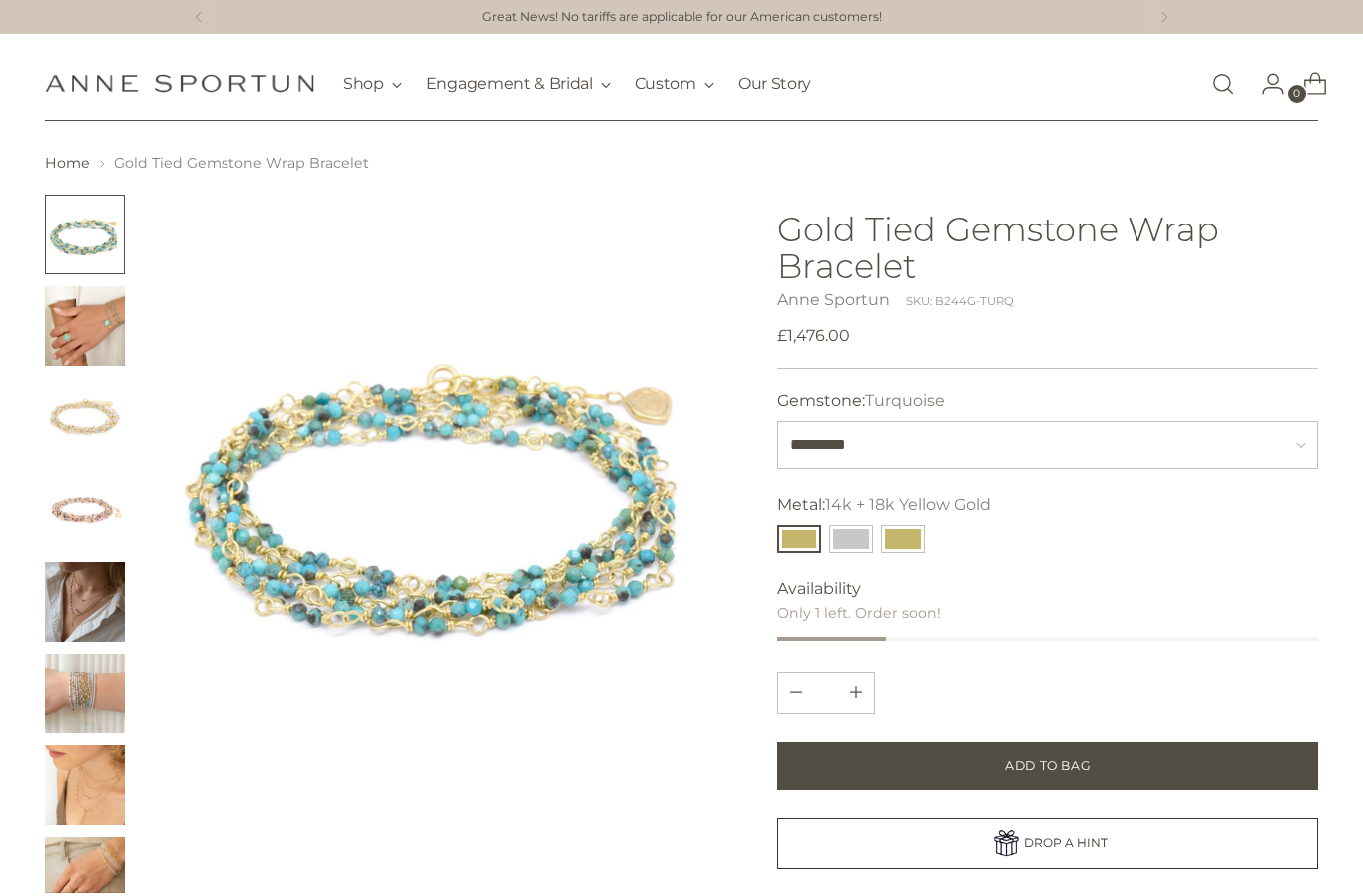 click at bounding box center (85, 693) 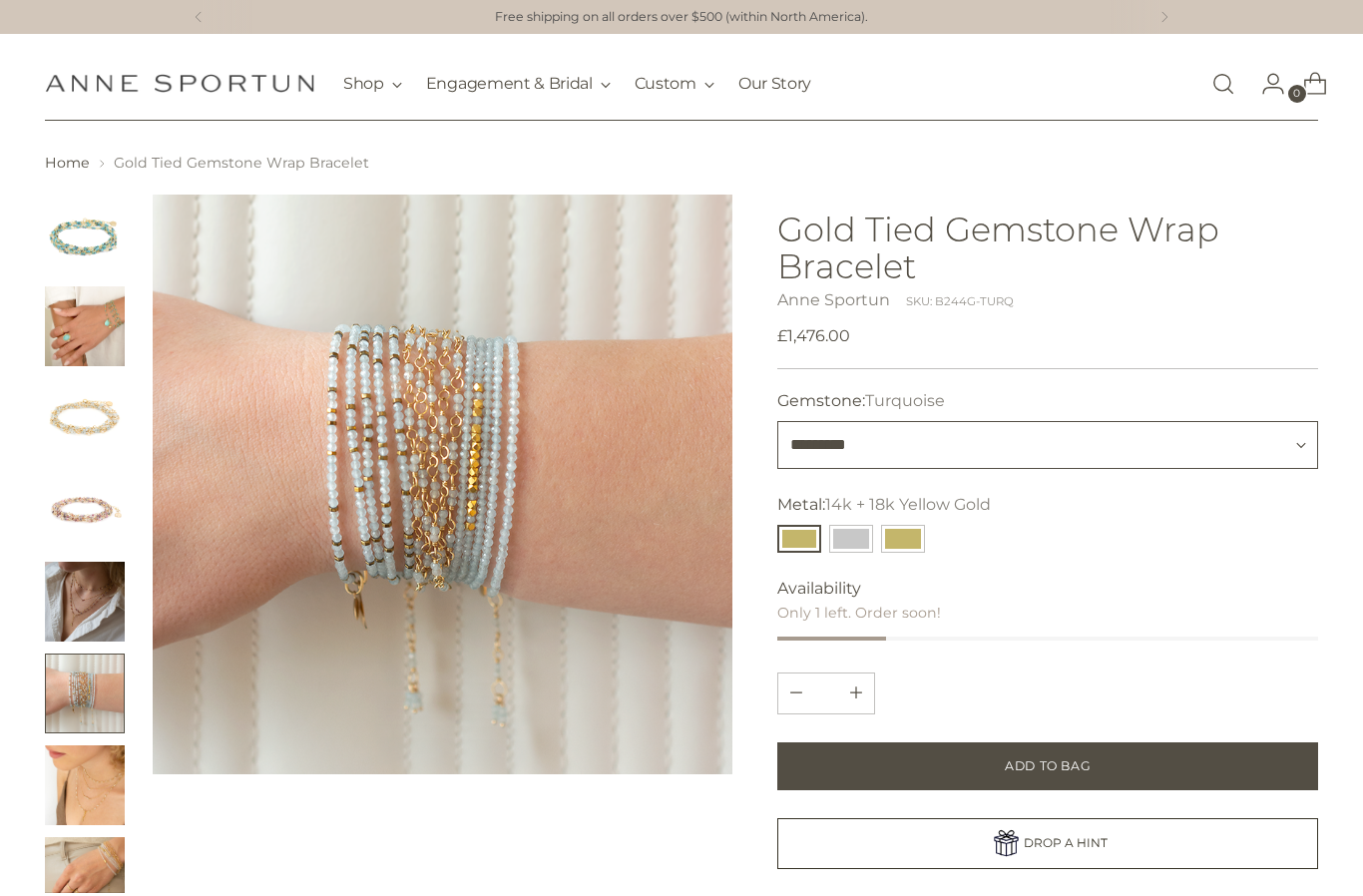 click on "**********" at bounding box center (1048, 445) 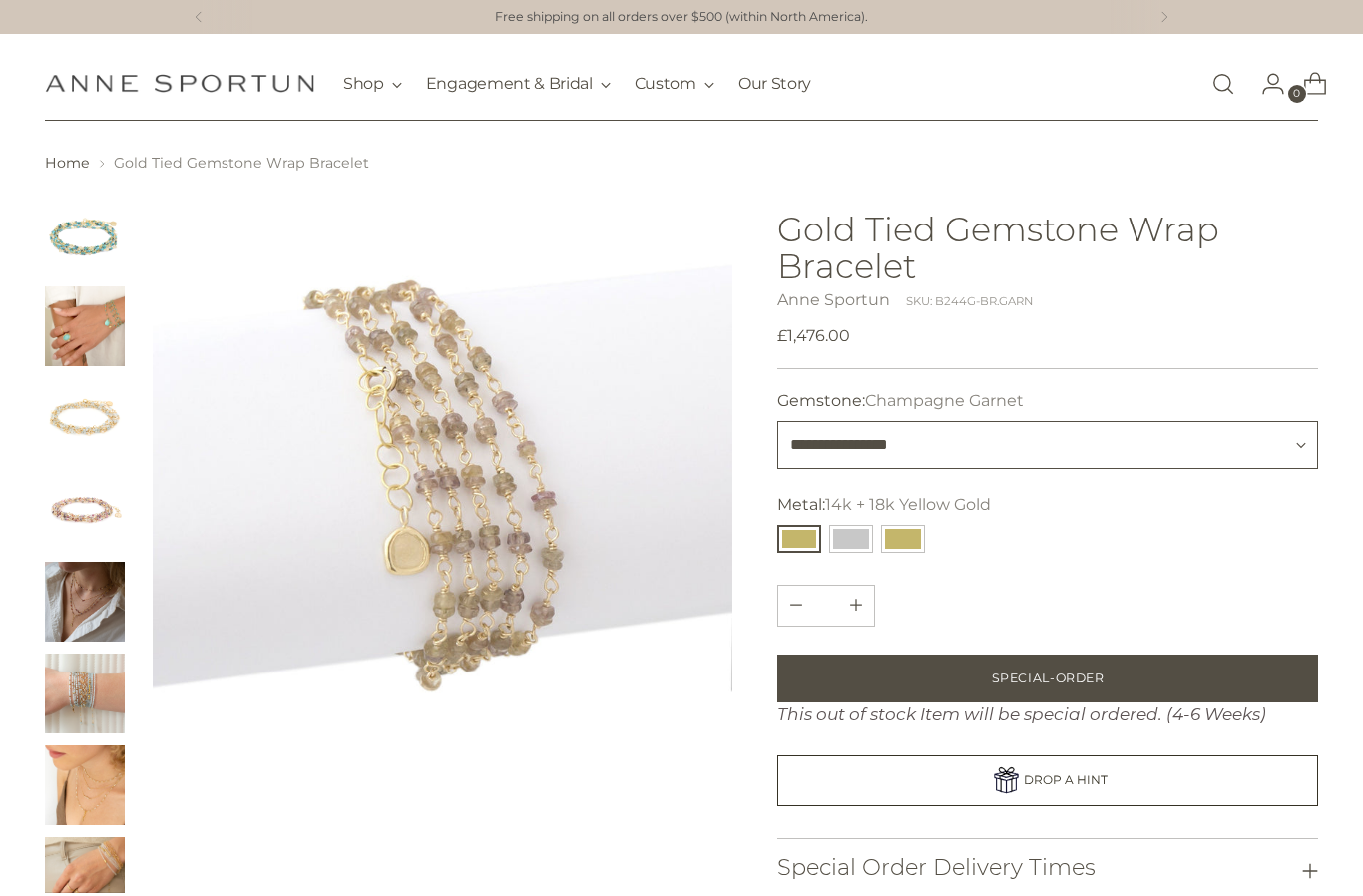 click on "**********" at bounding box center [1048, 445] 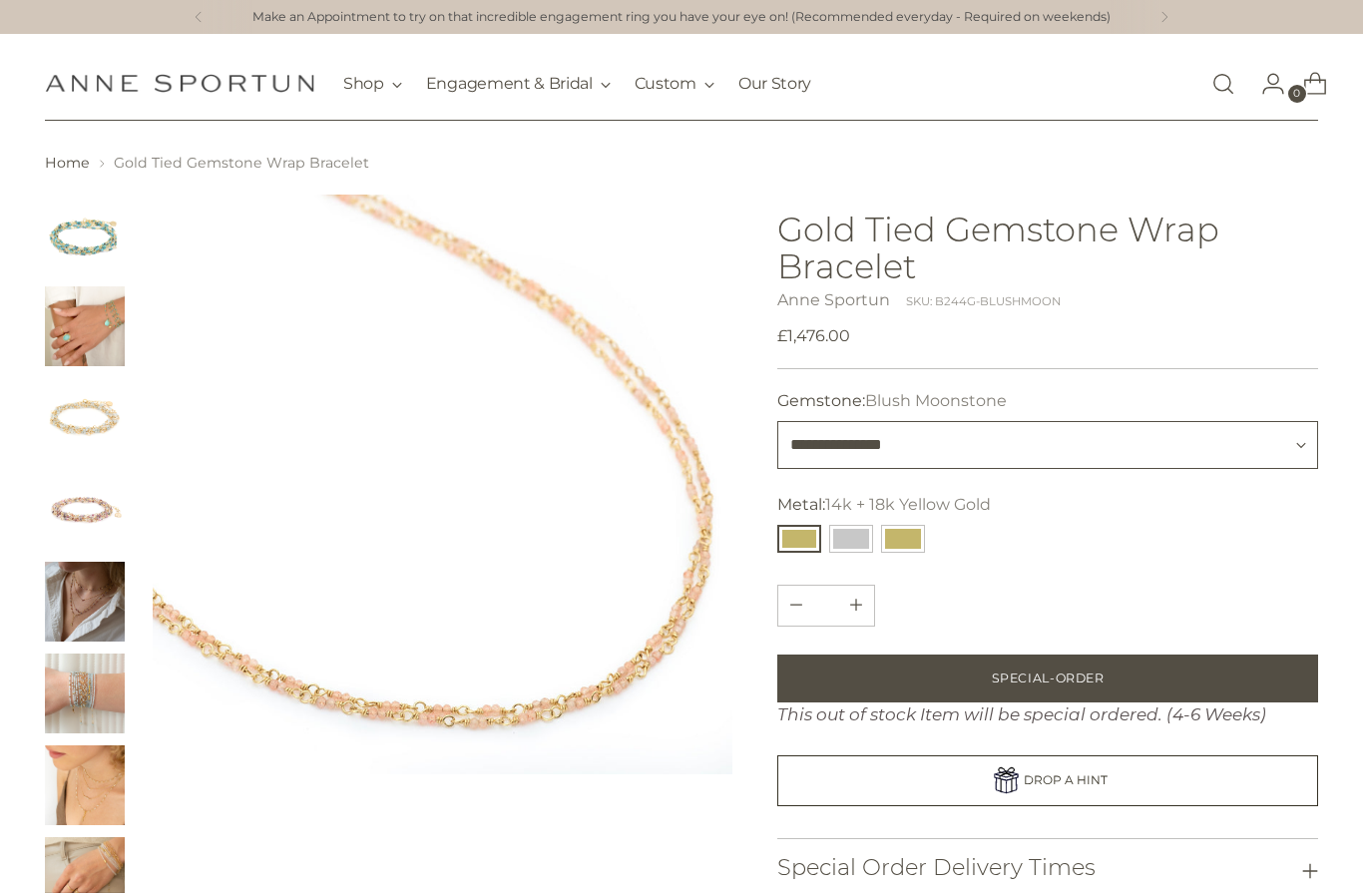 click on "**********" at bounding box center [1048, 445] 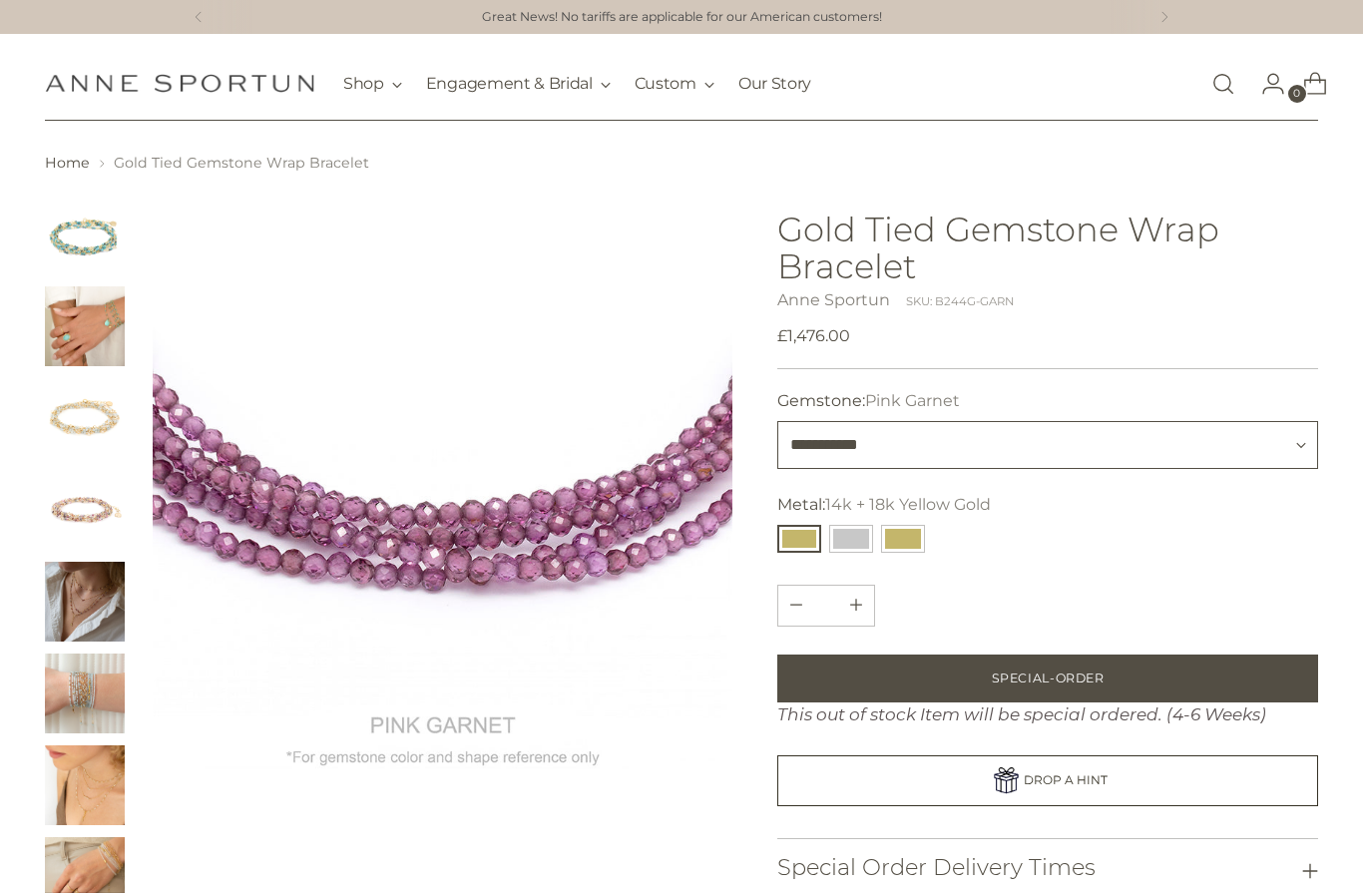click on "**********" at bounding box center [1048, 445] 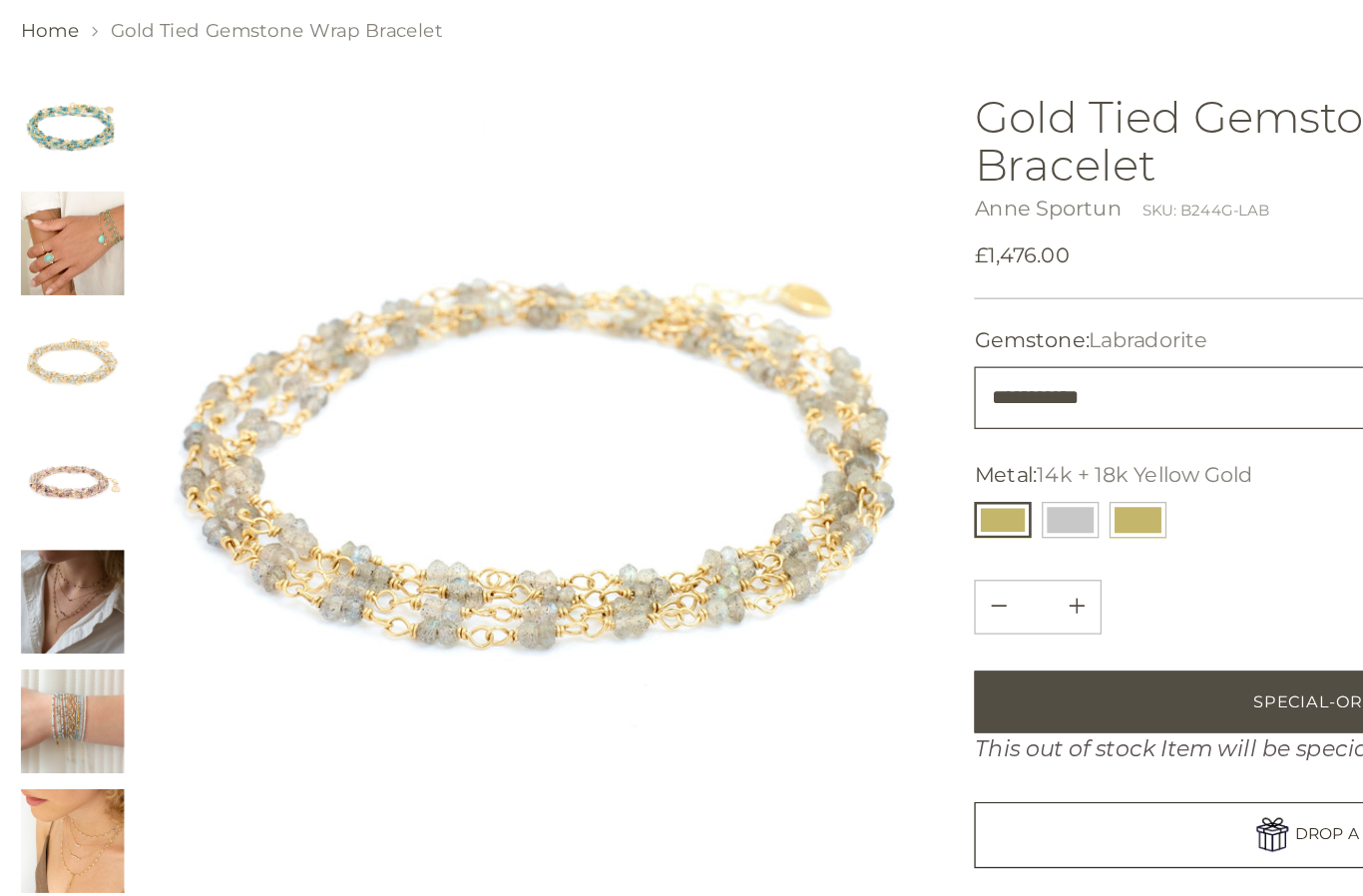 click on "**********" at bounding box center [1048, 445] 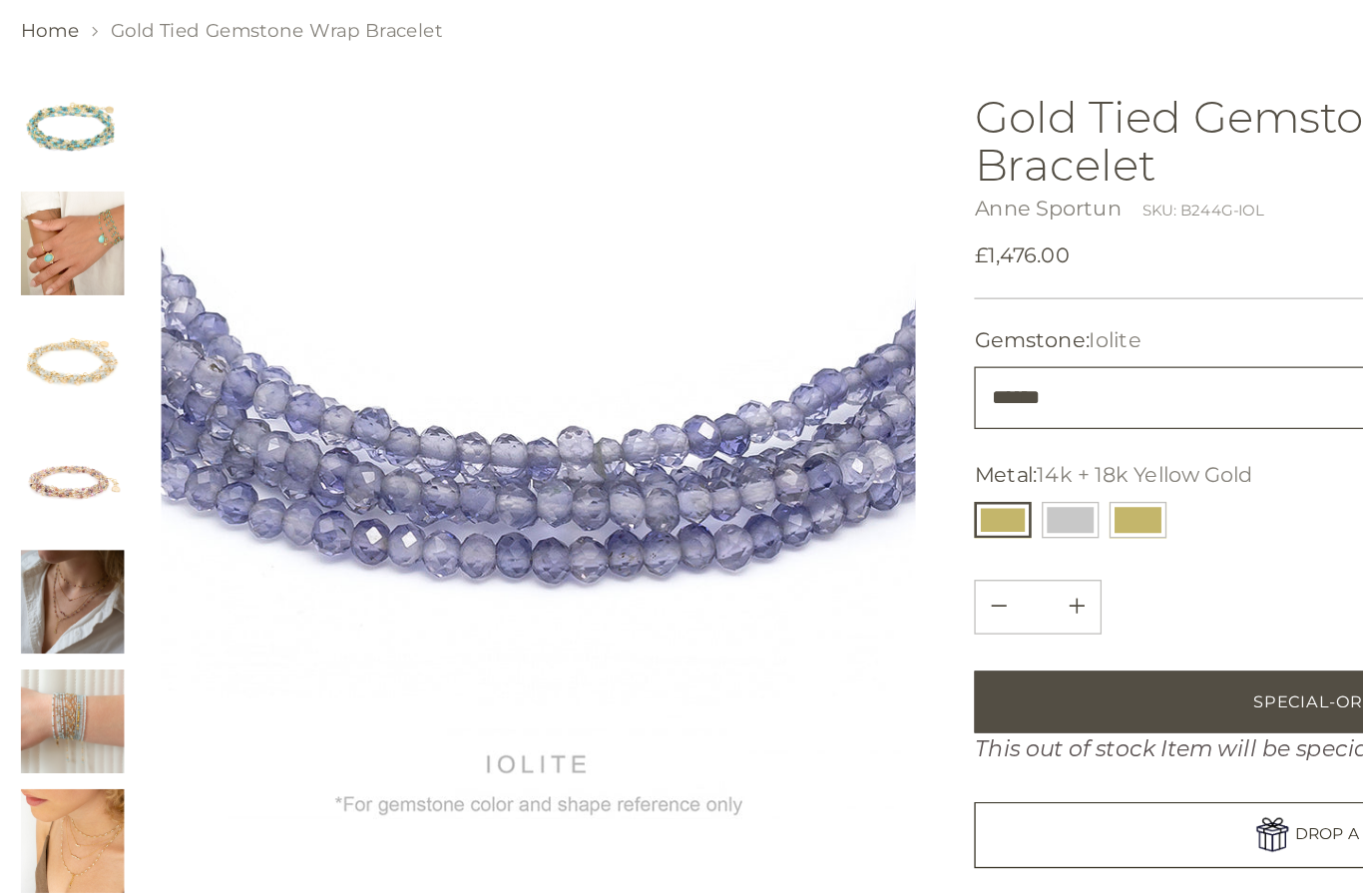 click on "**********" at bounding box center (1048, 445) 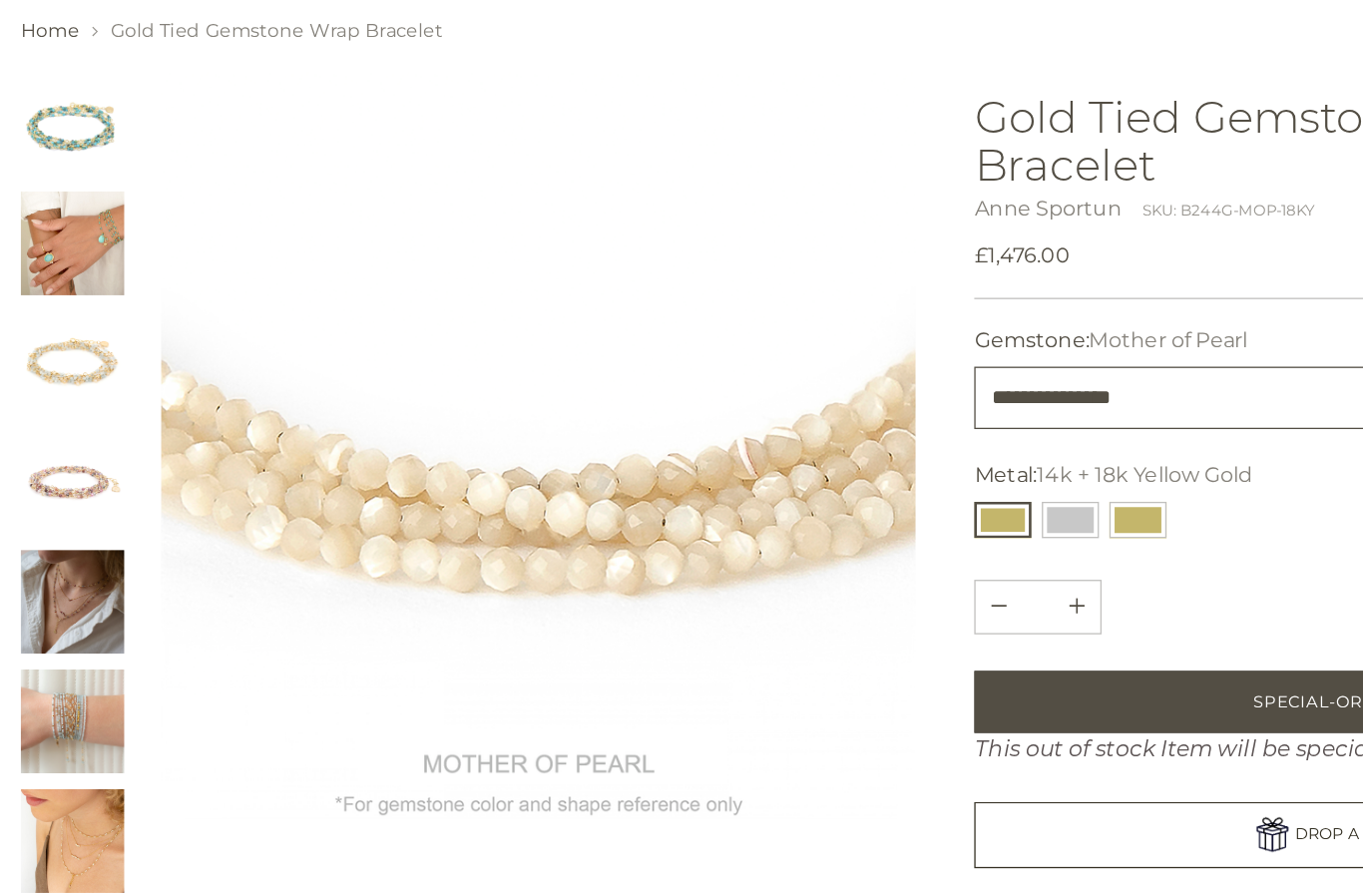 click on "**********" at bounding box center [1048, 445] 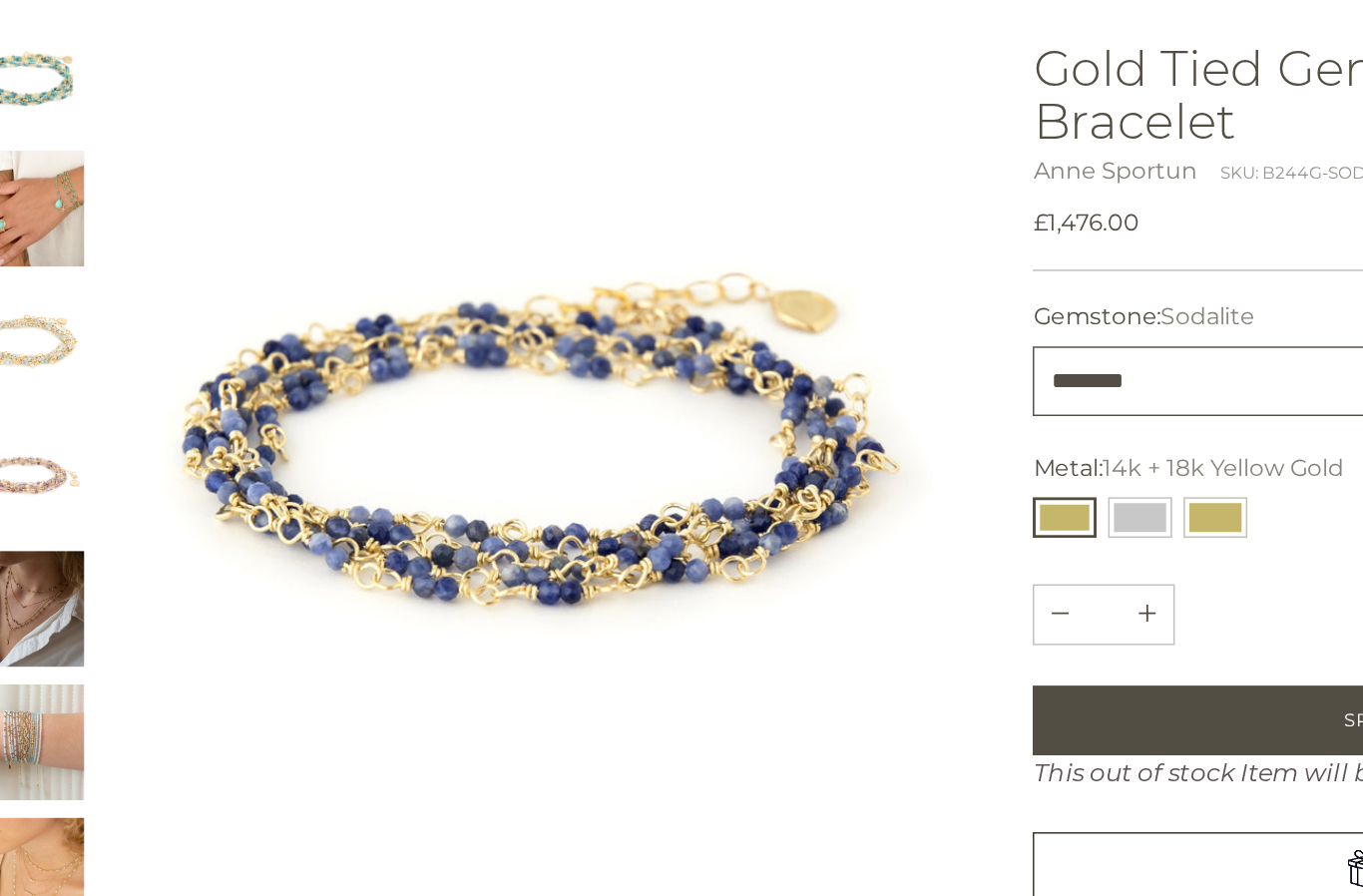 click on "**********" at bounding box center (1048, 445) 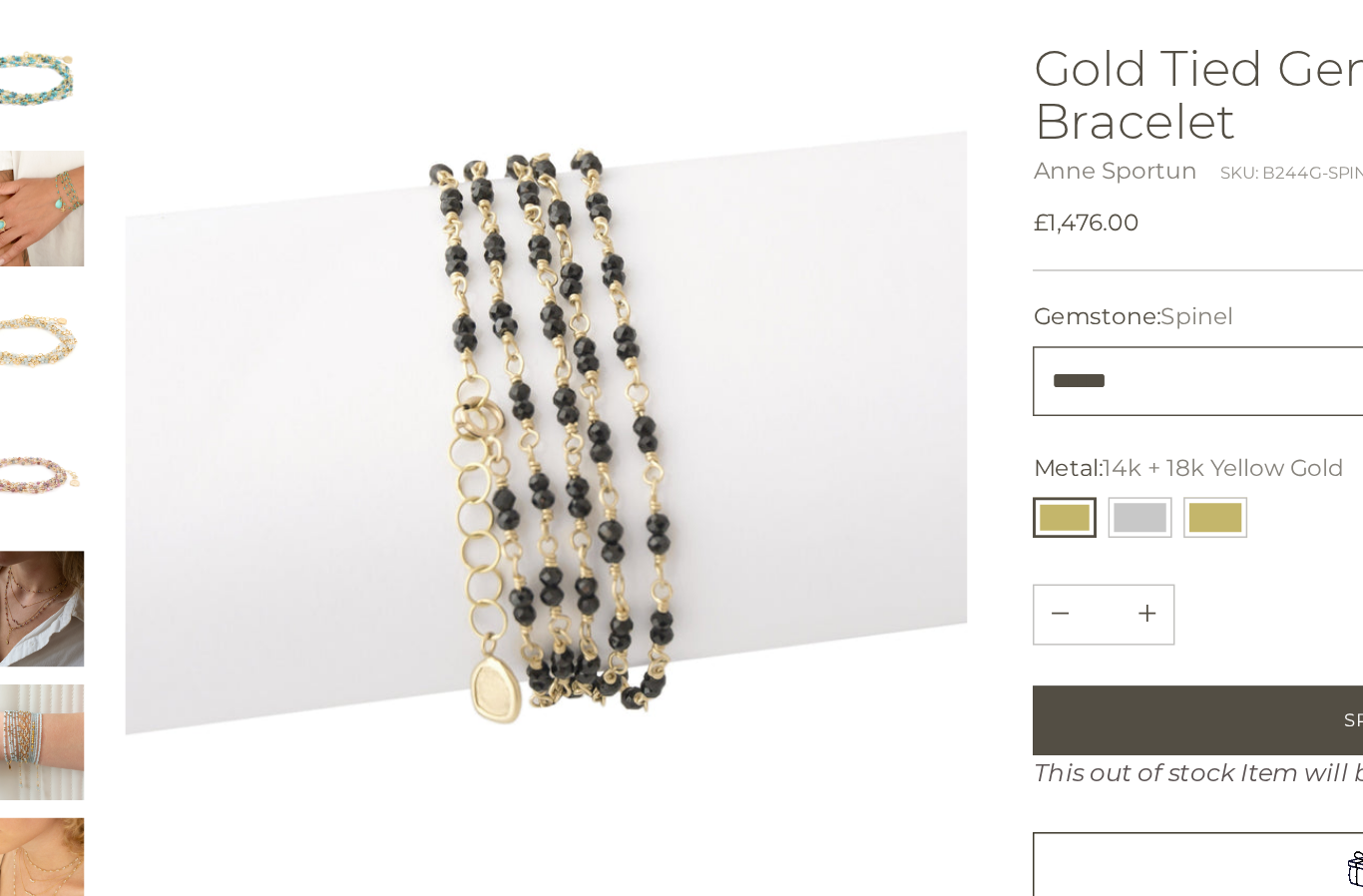 click on "**********" at bounding box center [1048, 445] 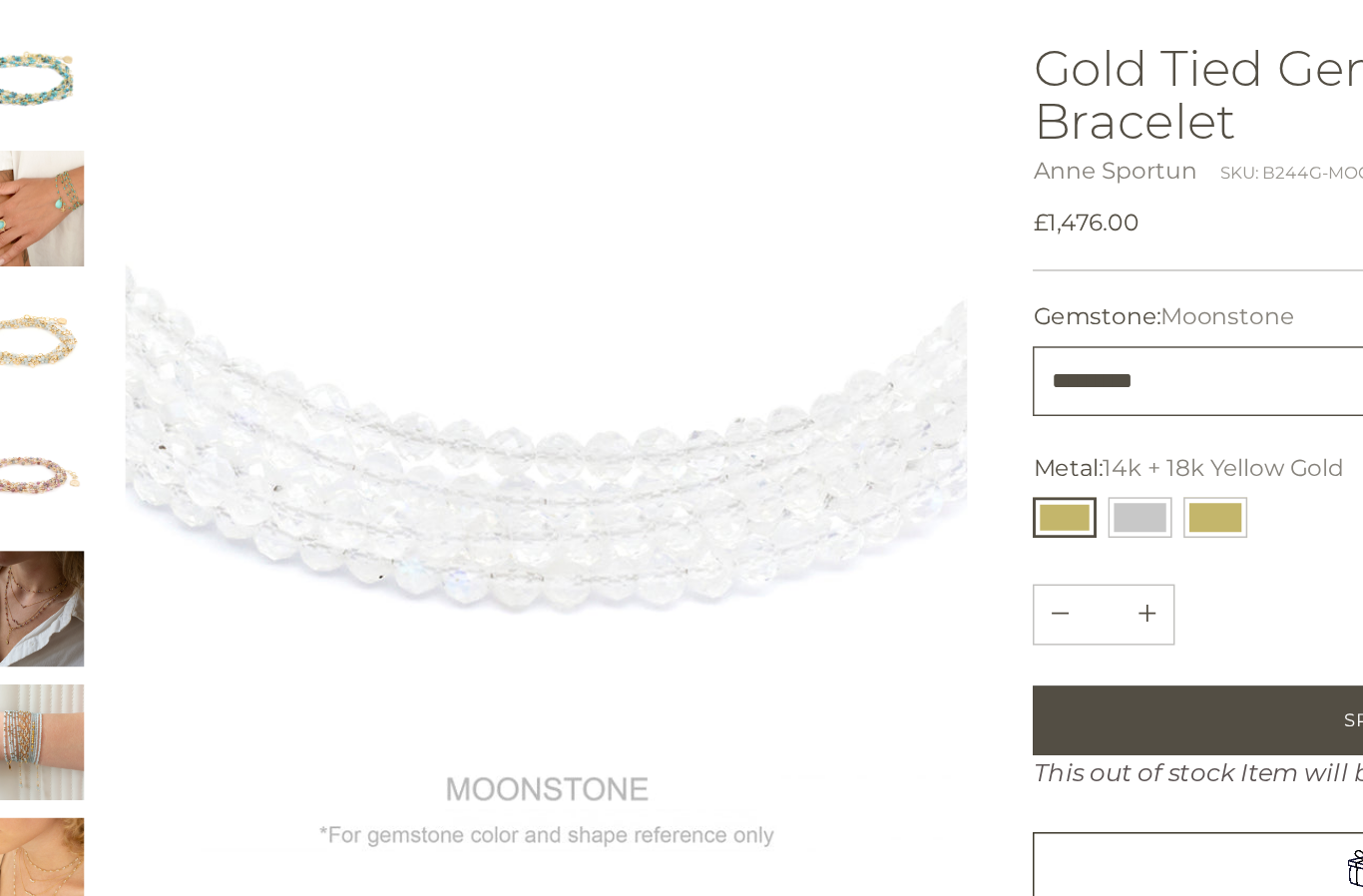 click on "**********" at bounding box center [1048, 445] 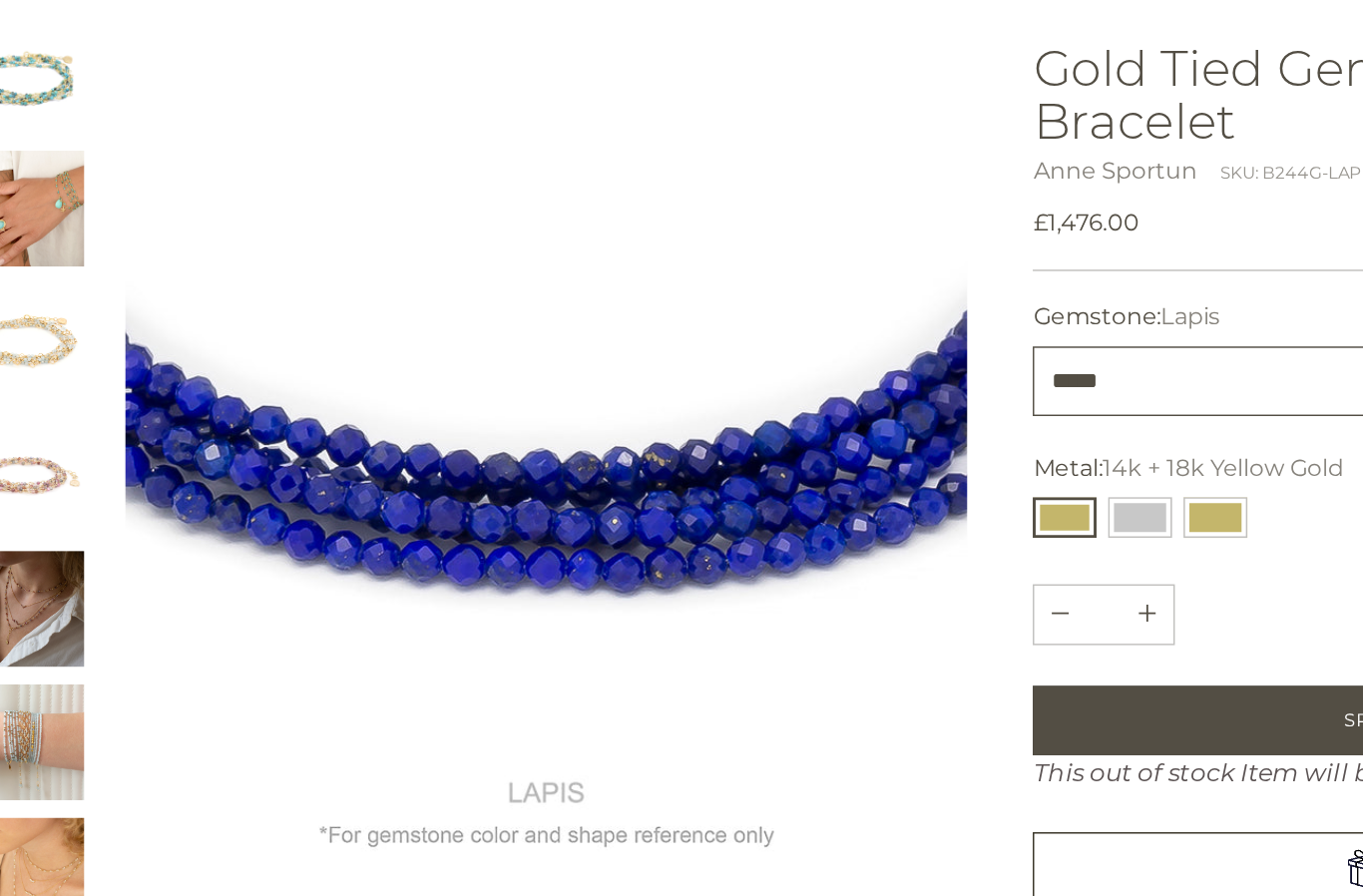 click on "**********" at bounding box center (1048, 445) 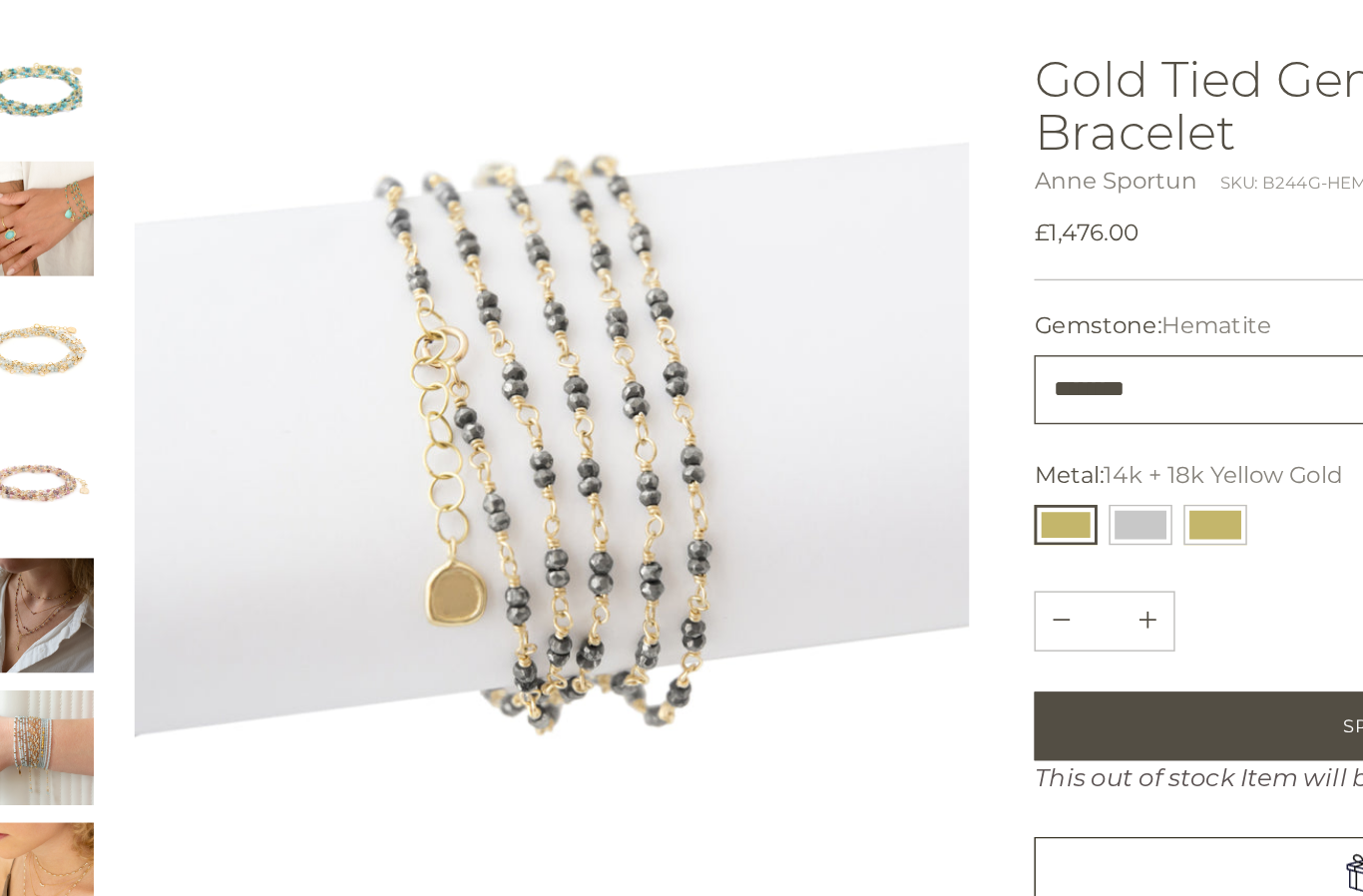 click on "**********" at bounding box center (1048, 445) 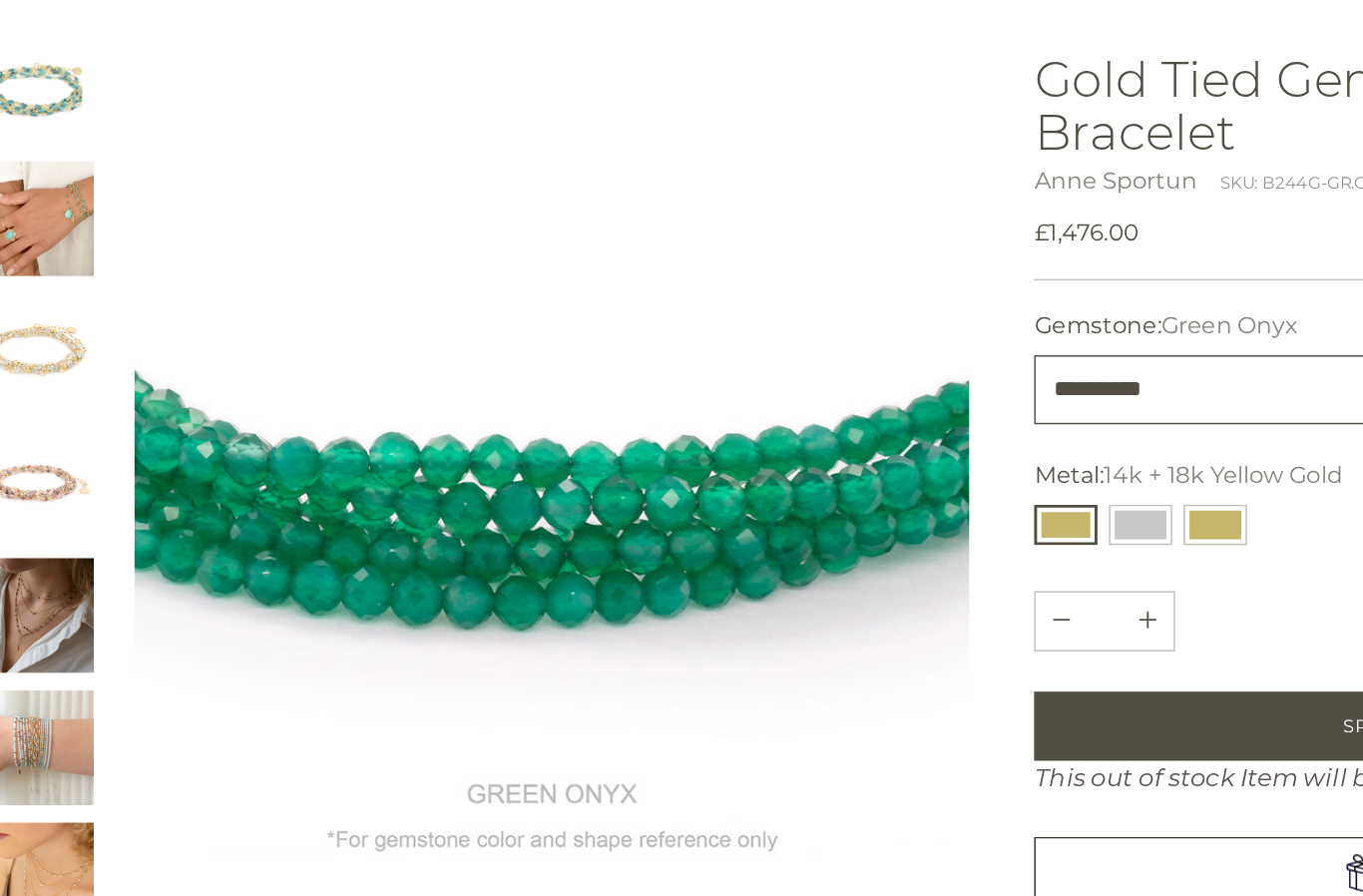 click on "**********" at bounding box center (1048, 445) 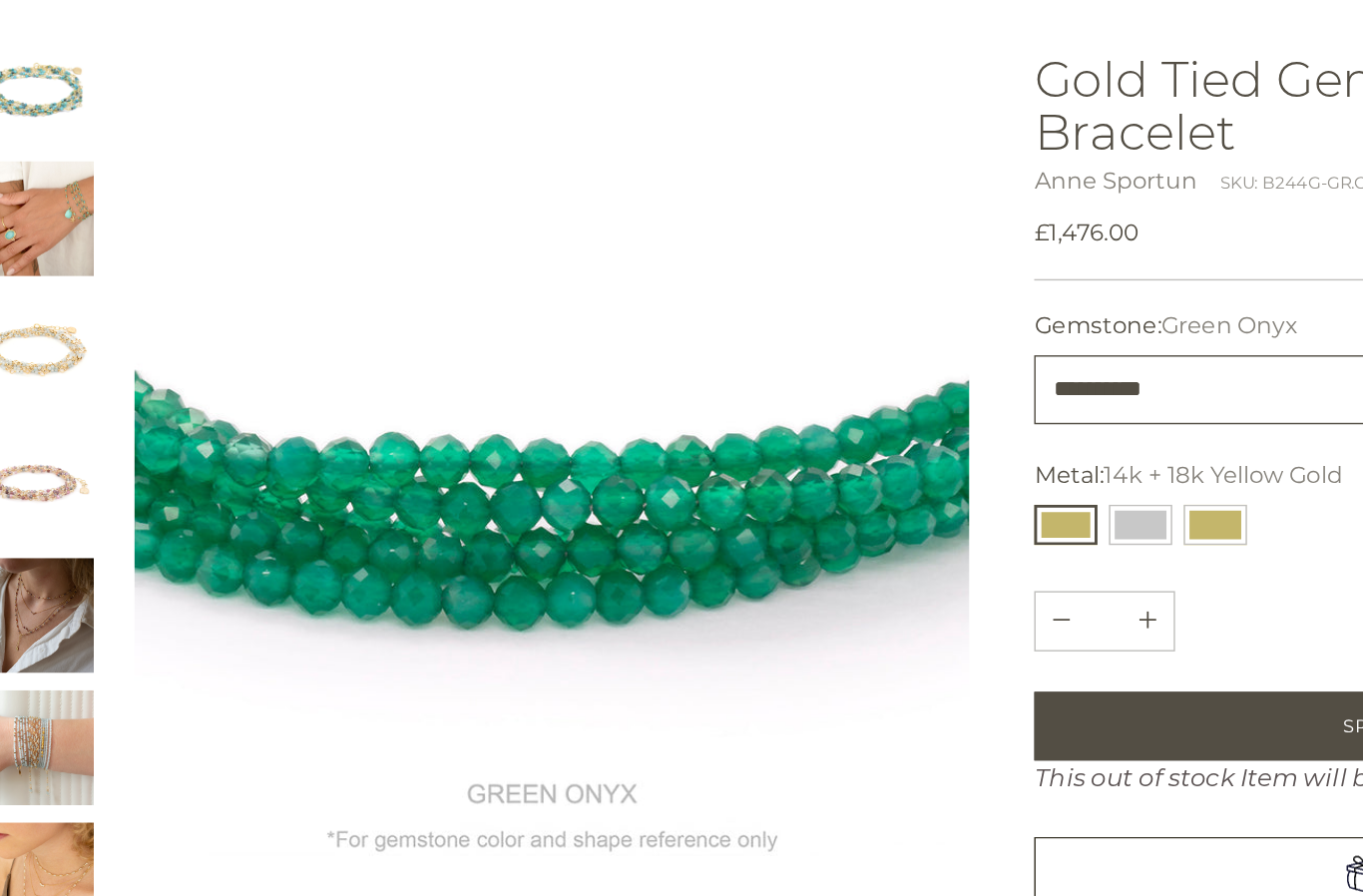 select on "**********" 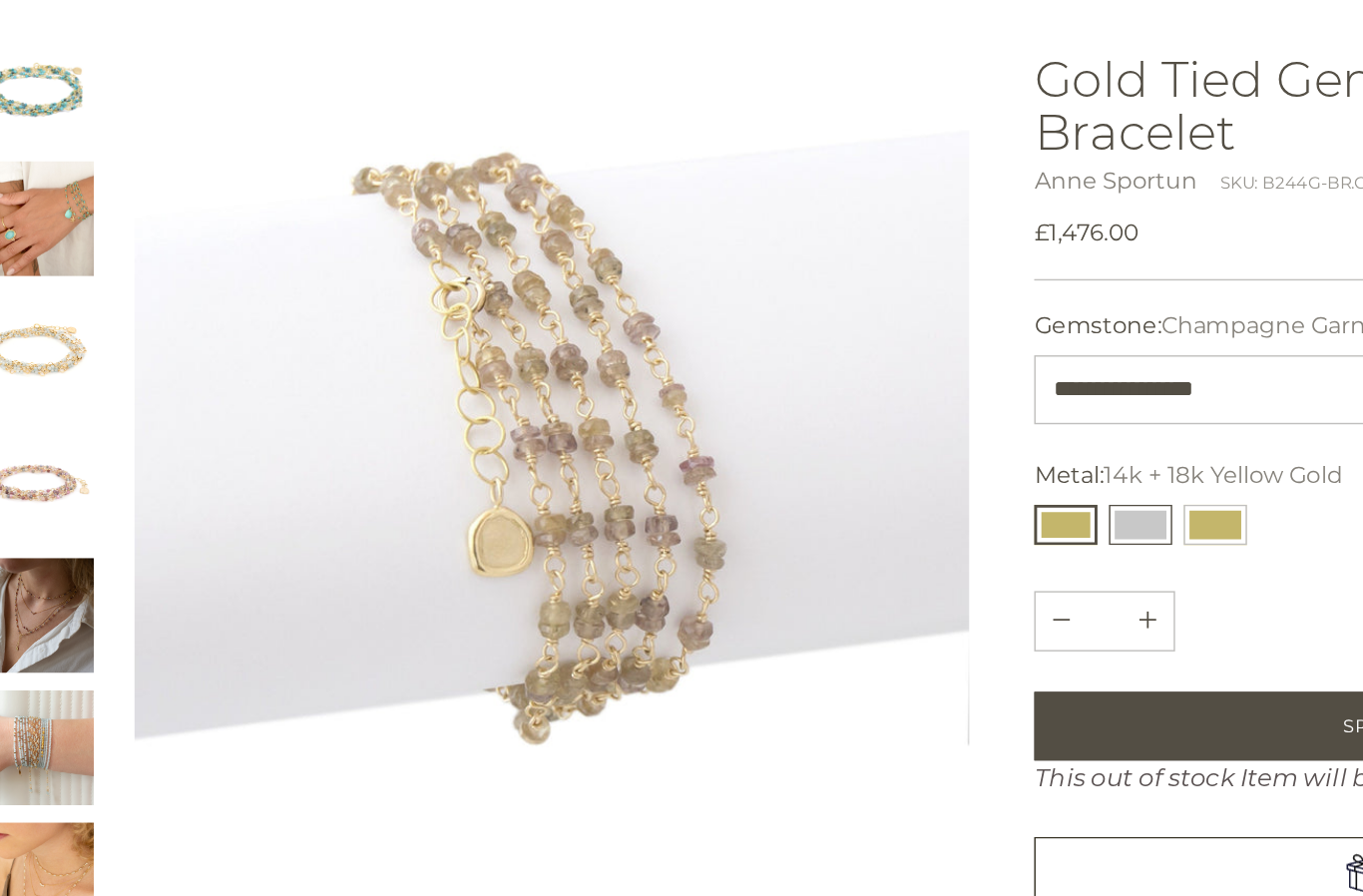 click at bounding box center (851, 539) 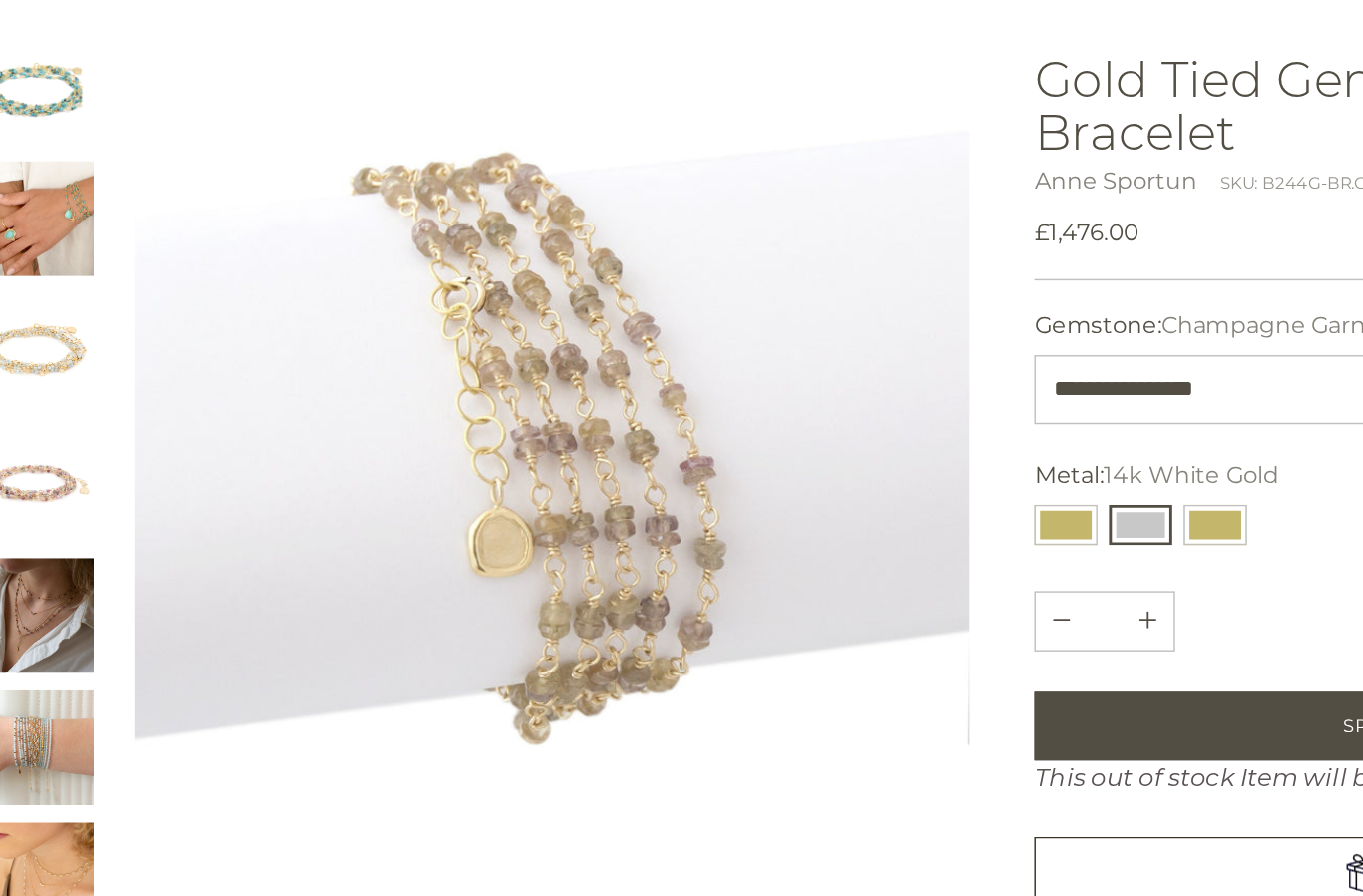 click at bounding box center (851, 539) 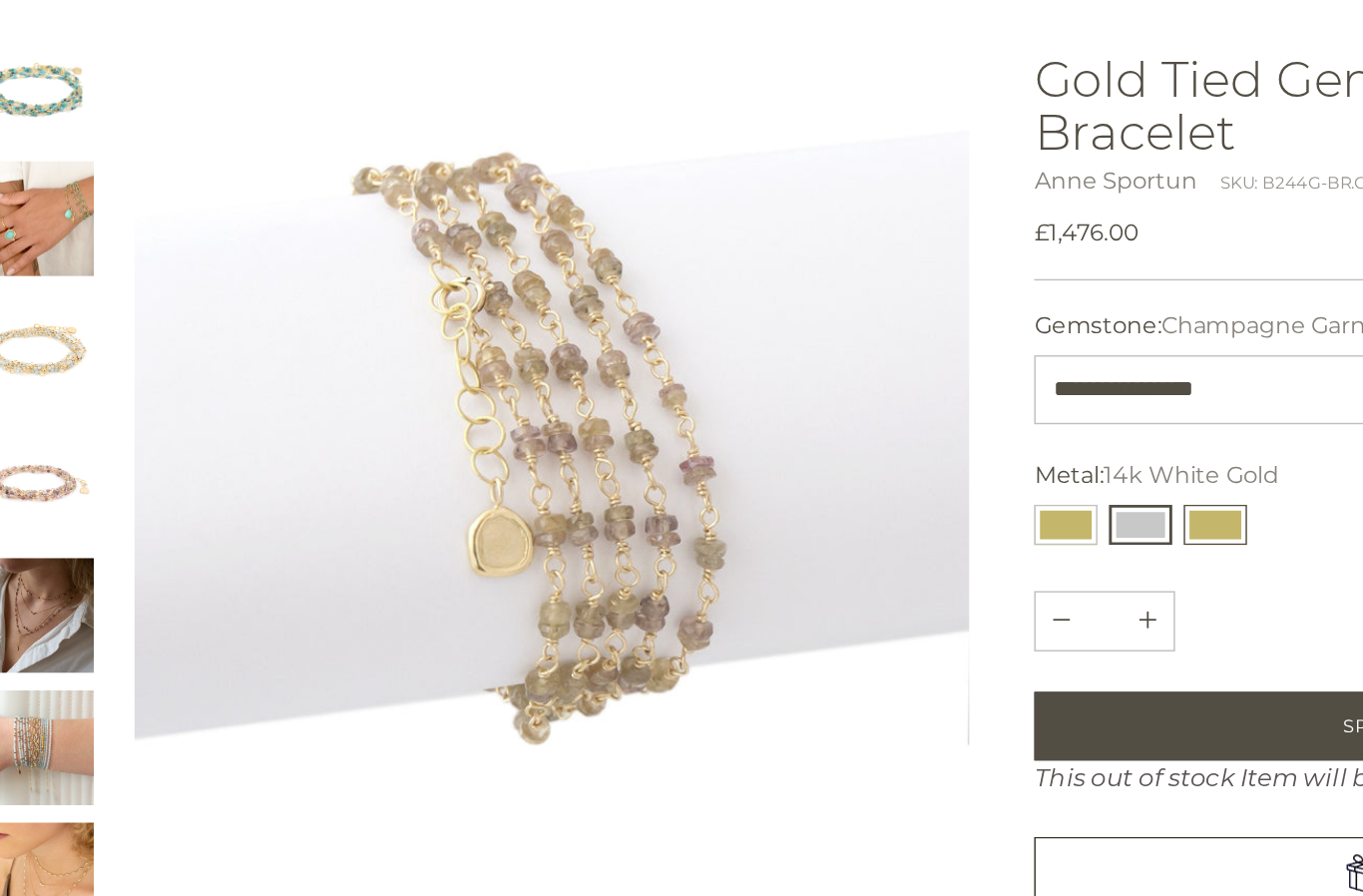 click at bounding box center [903, 539] 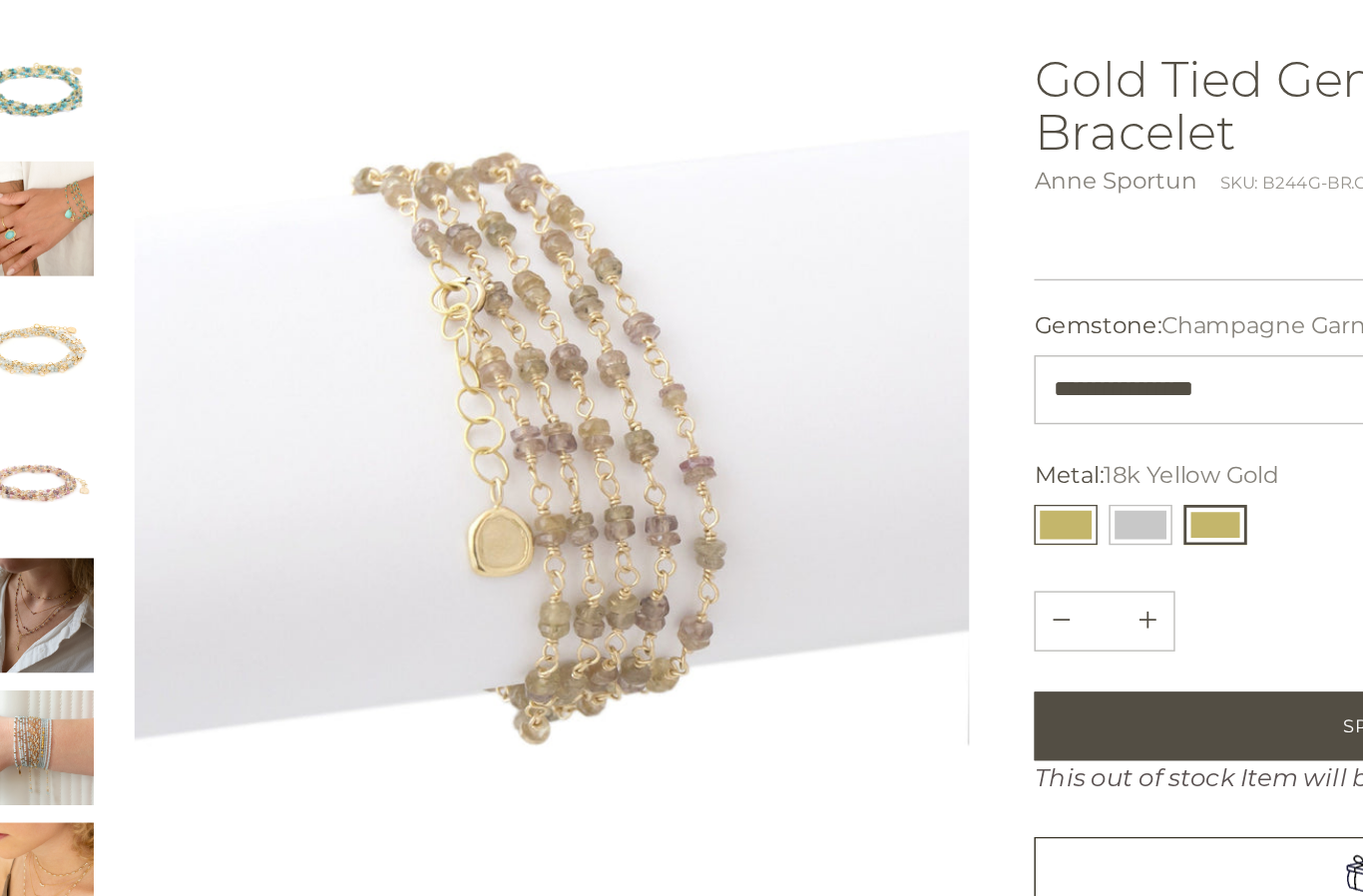 click at bounding box center [799, 539] 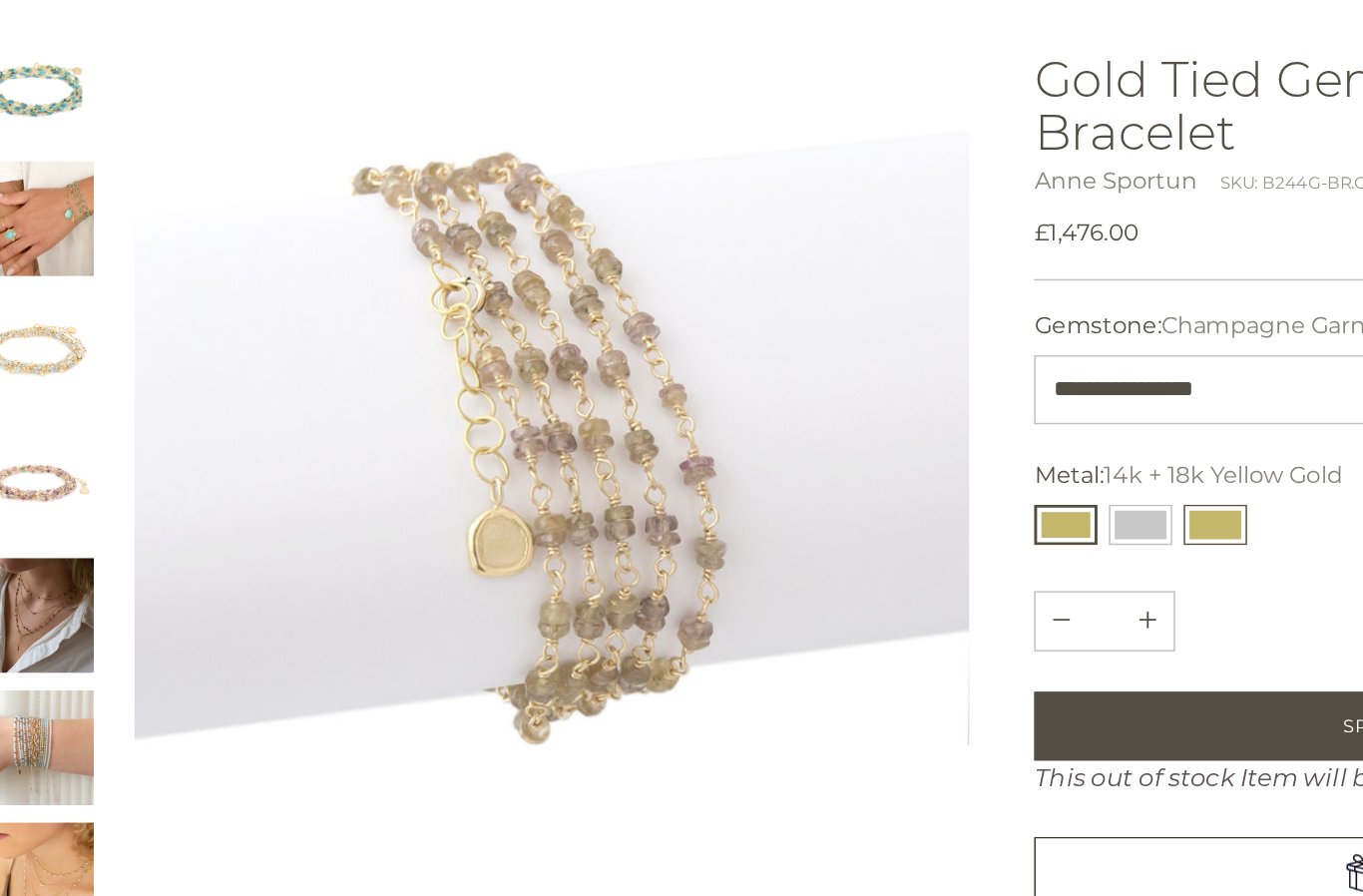 click at bounding box center [903, 539] 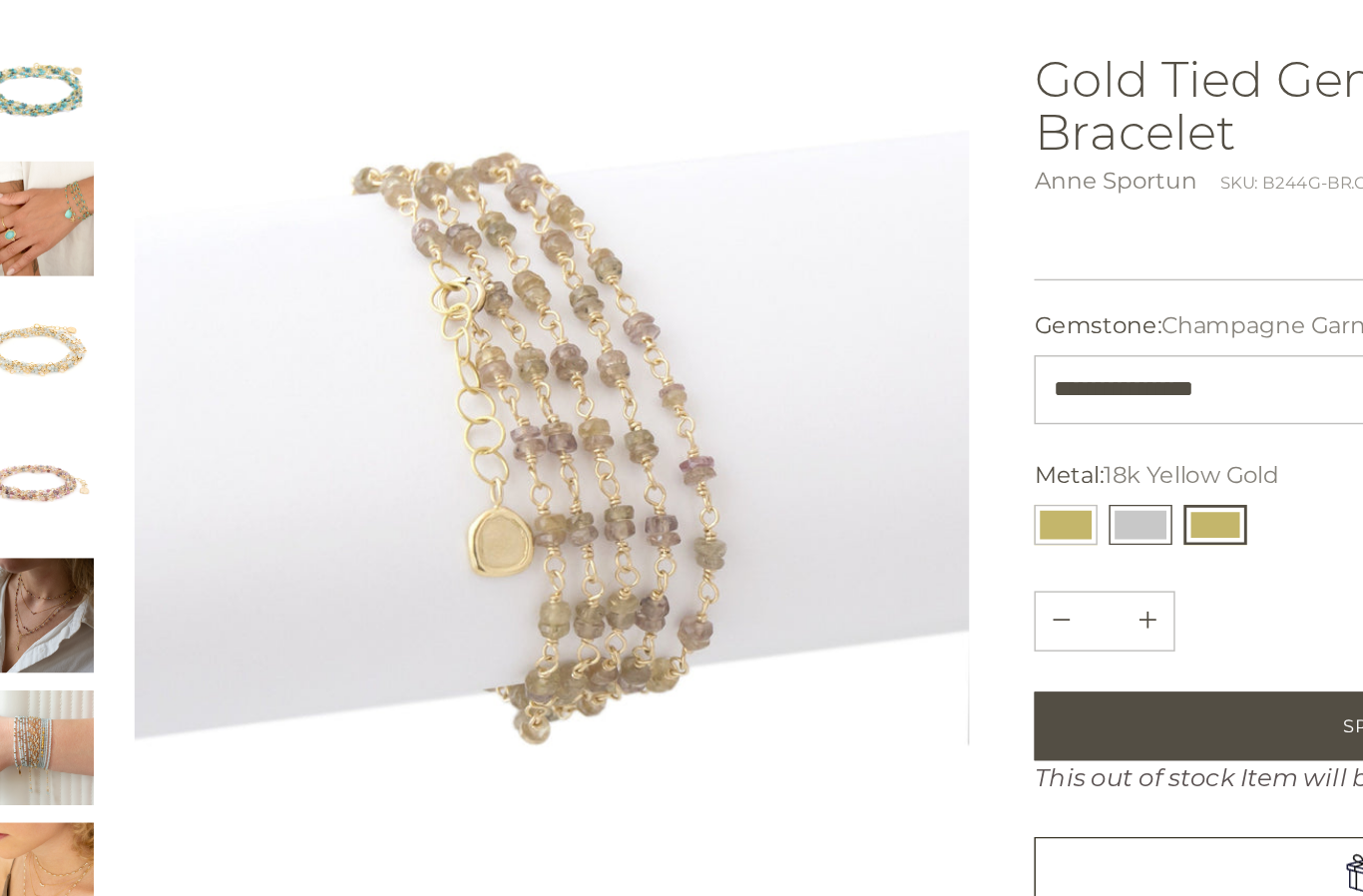 click at bounding box center [851, 539] 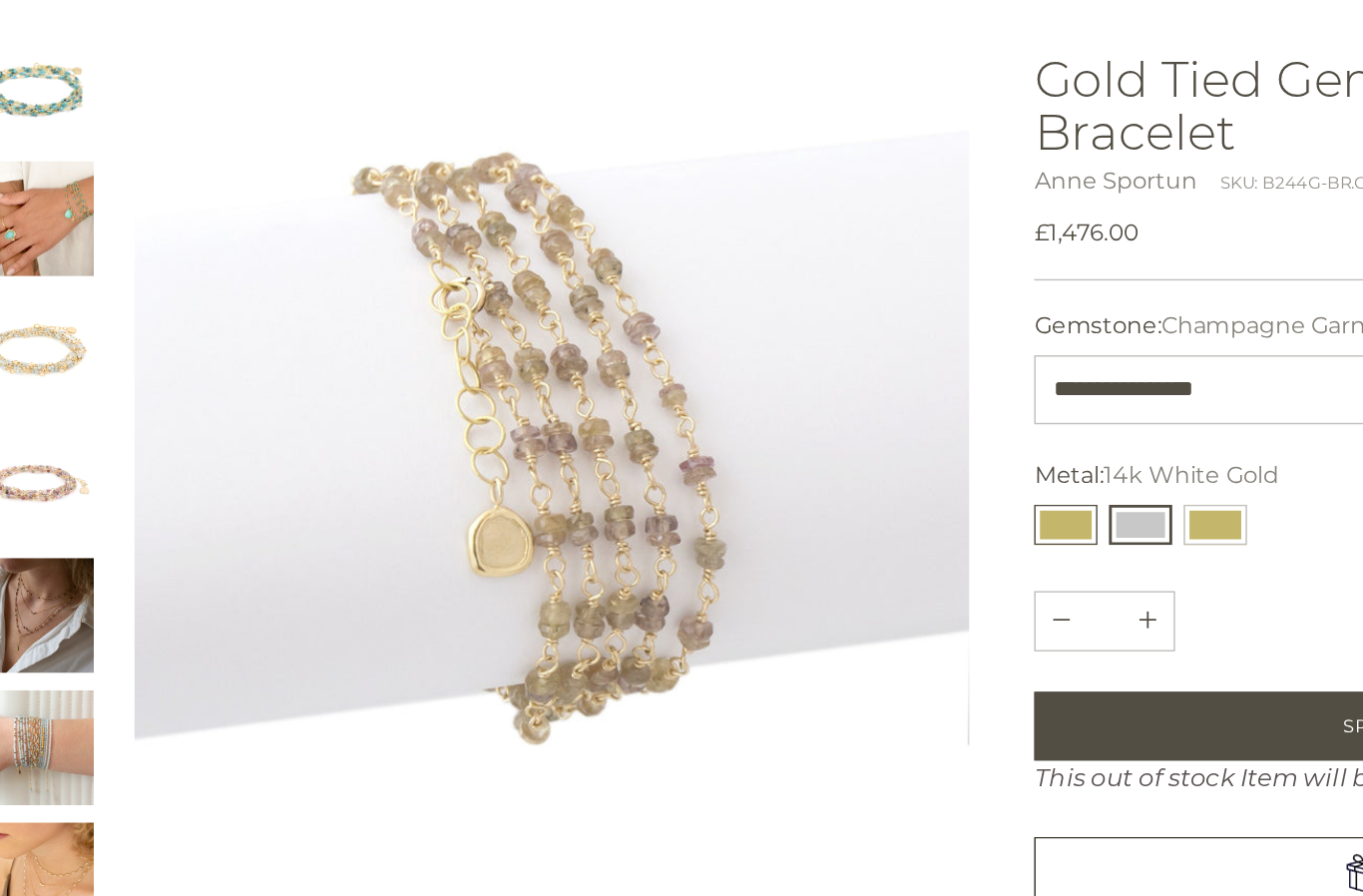 click at bounding box center (799, 539) 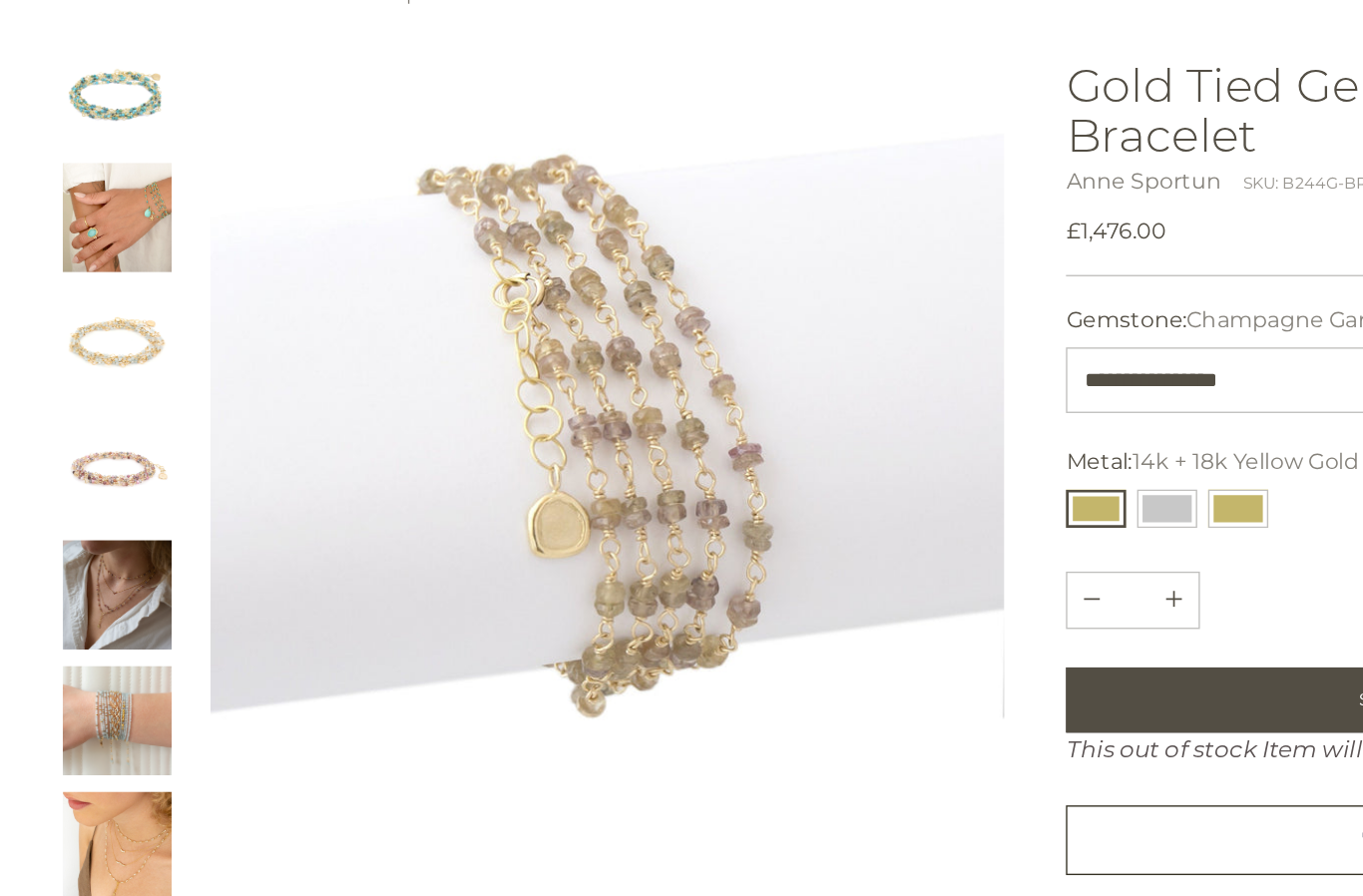 scroll, scrollTop: 69, scrollLeft: 0, axis: vertical 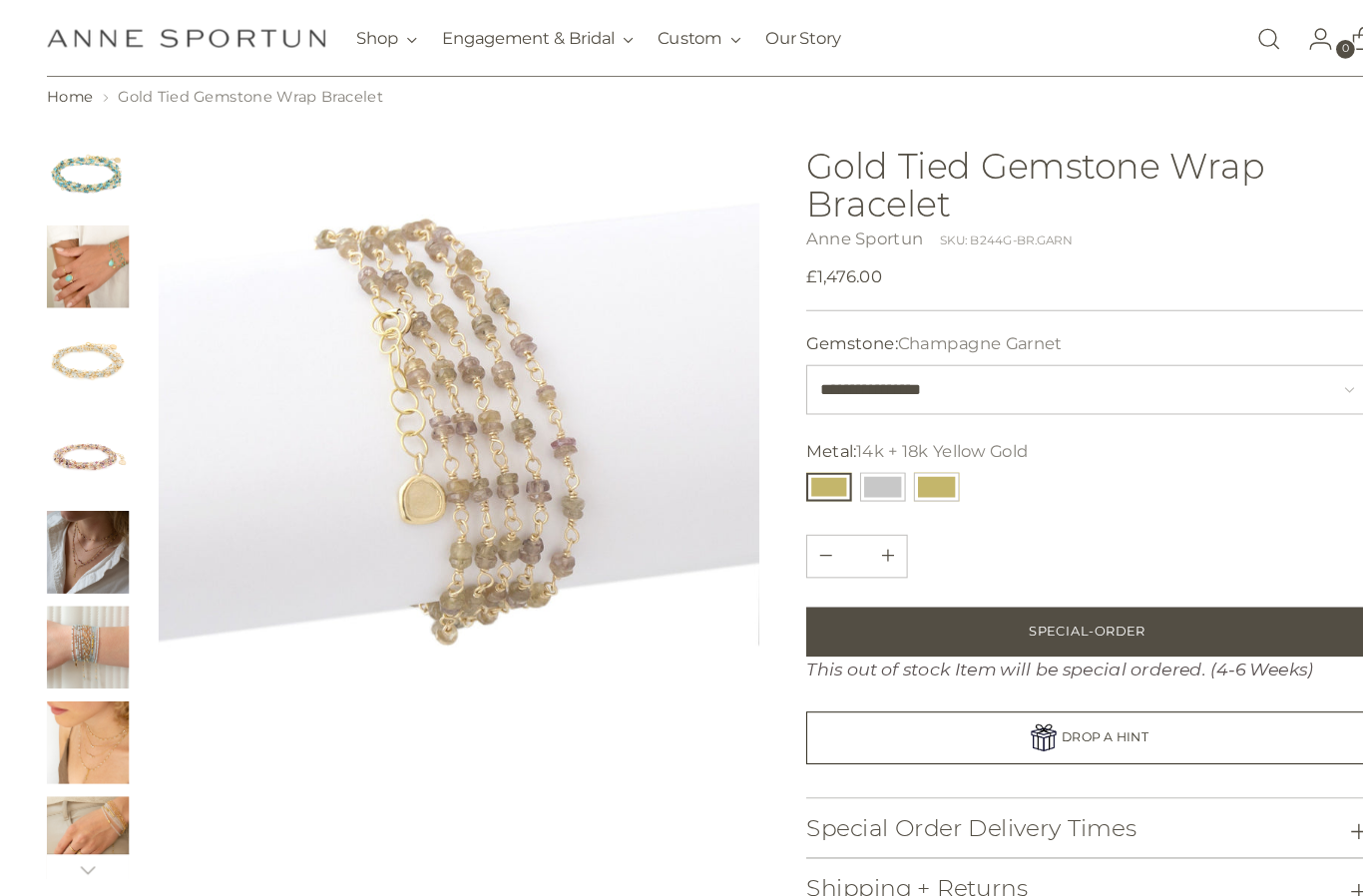 click at bounding box center [85, 716] 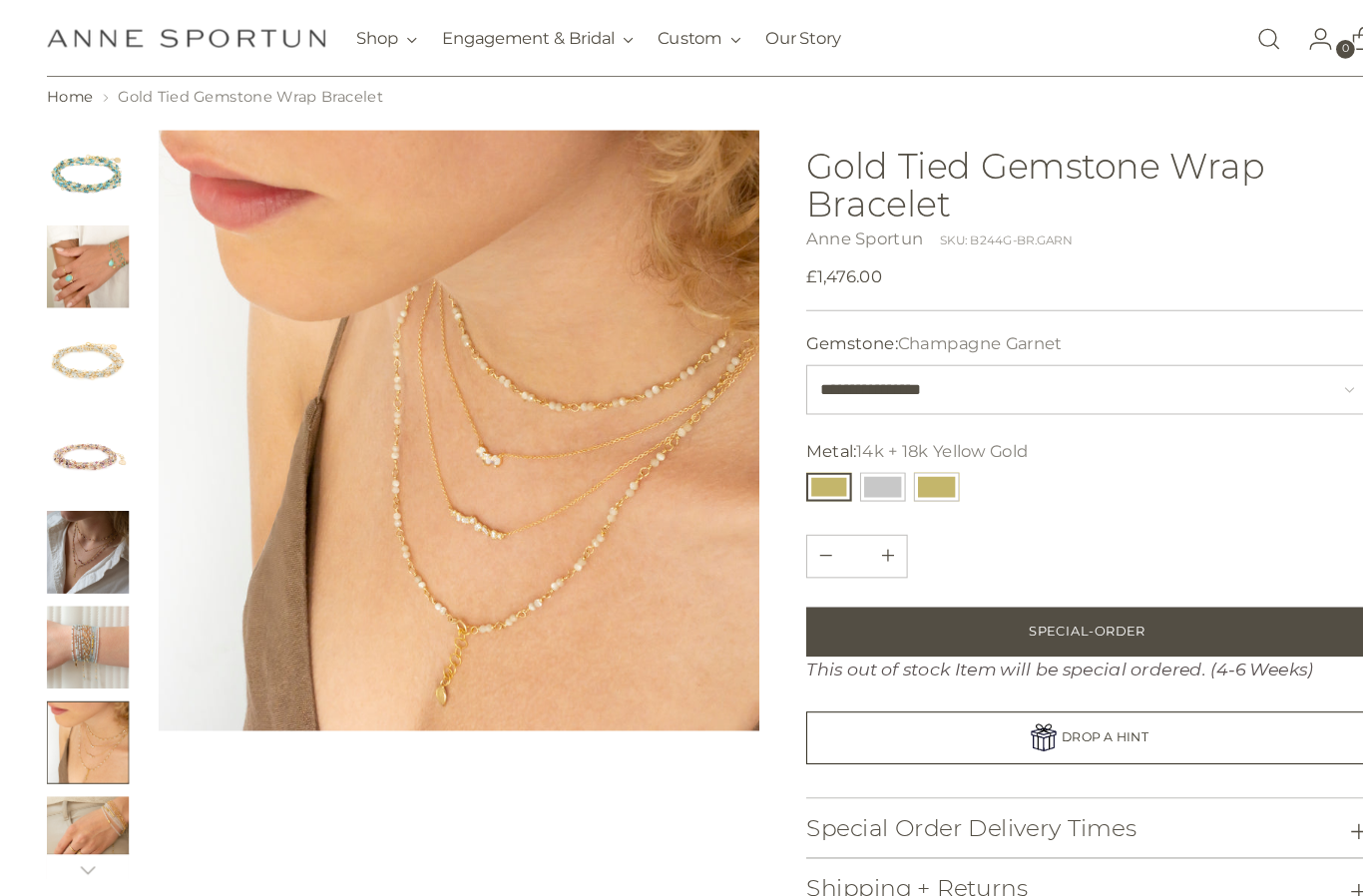click at bounding box center [85, 716] 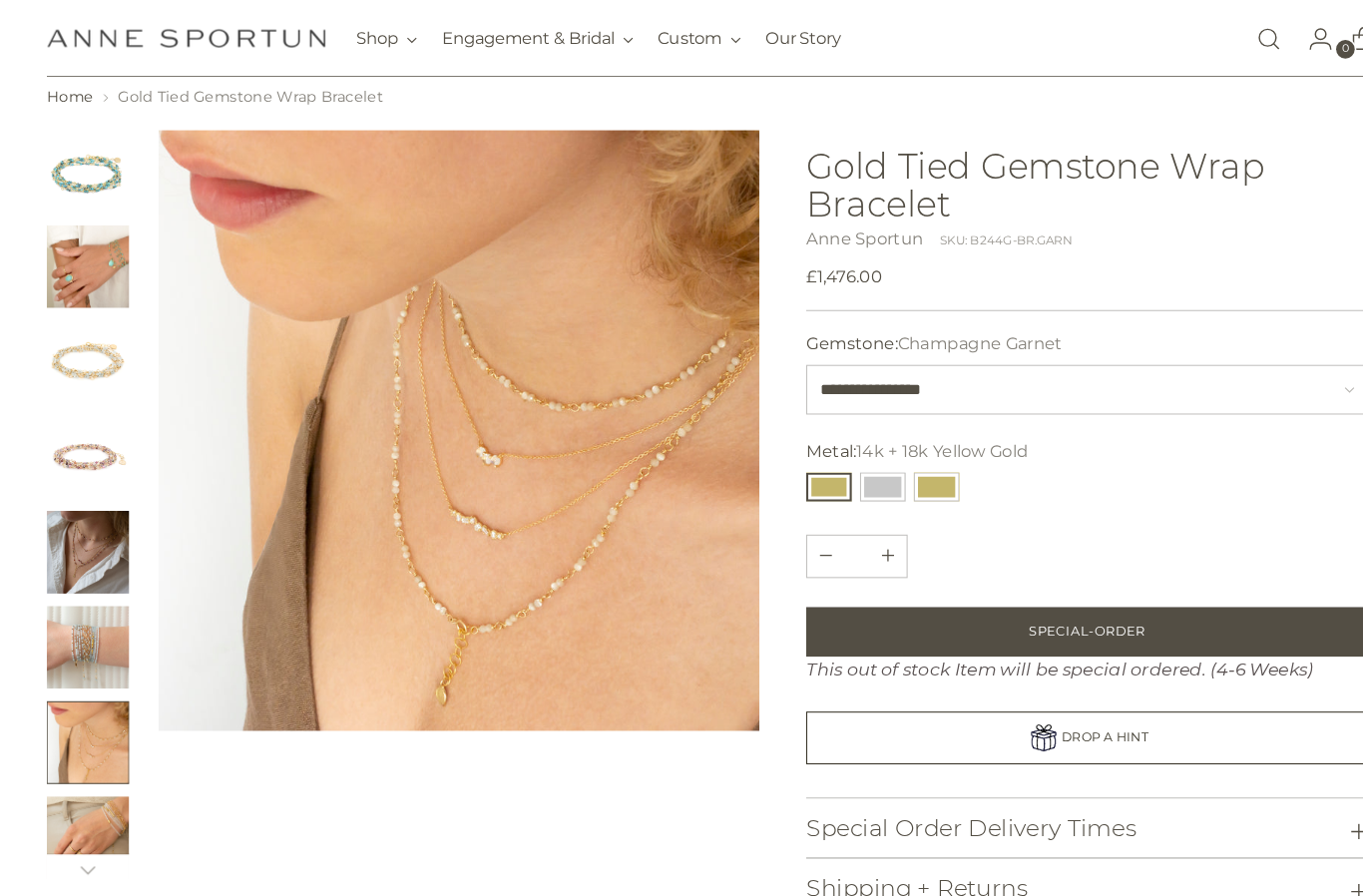 click at bounding box center (85, 808) 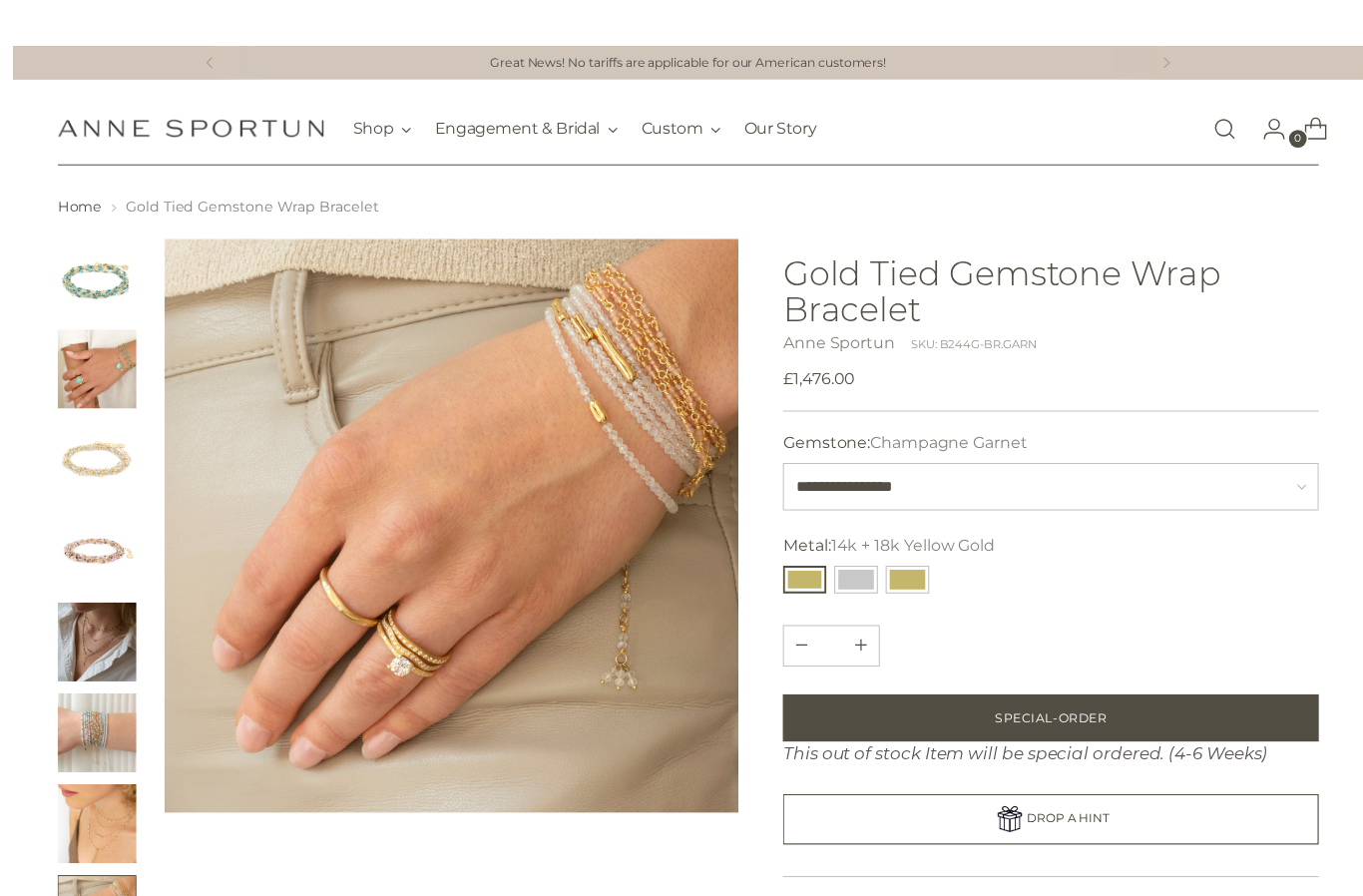 scroll, scrollTop: 2, scrollLeft: 0, axis: vertical 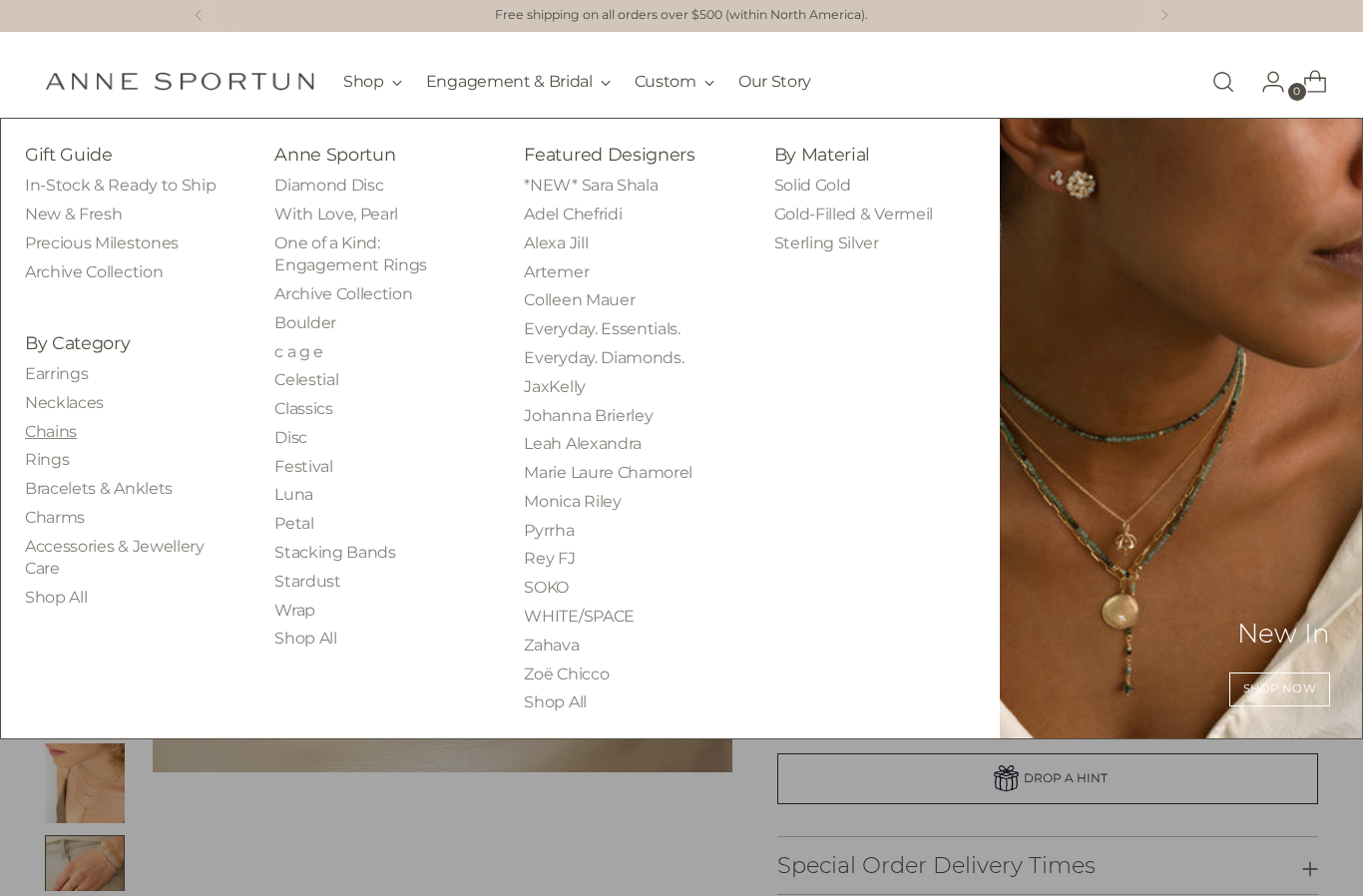 click on "Chains" at bounding box center (51, 431) 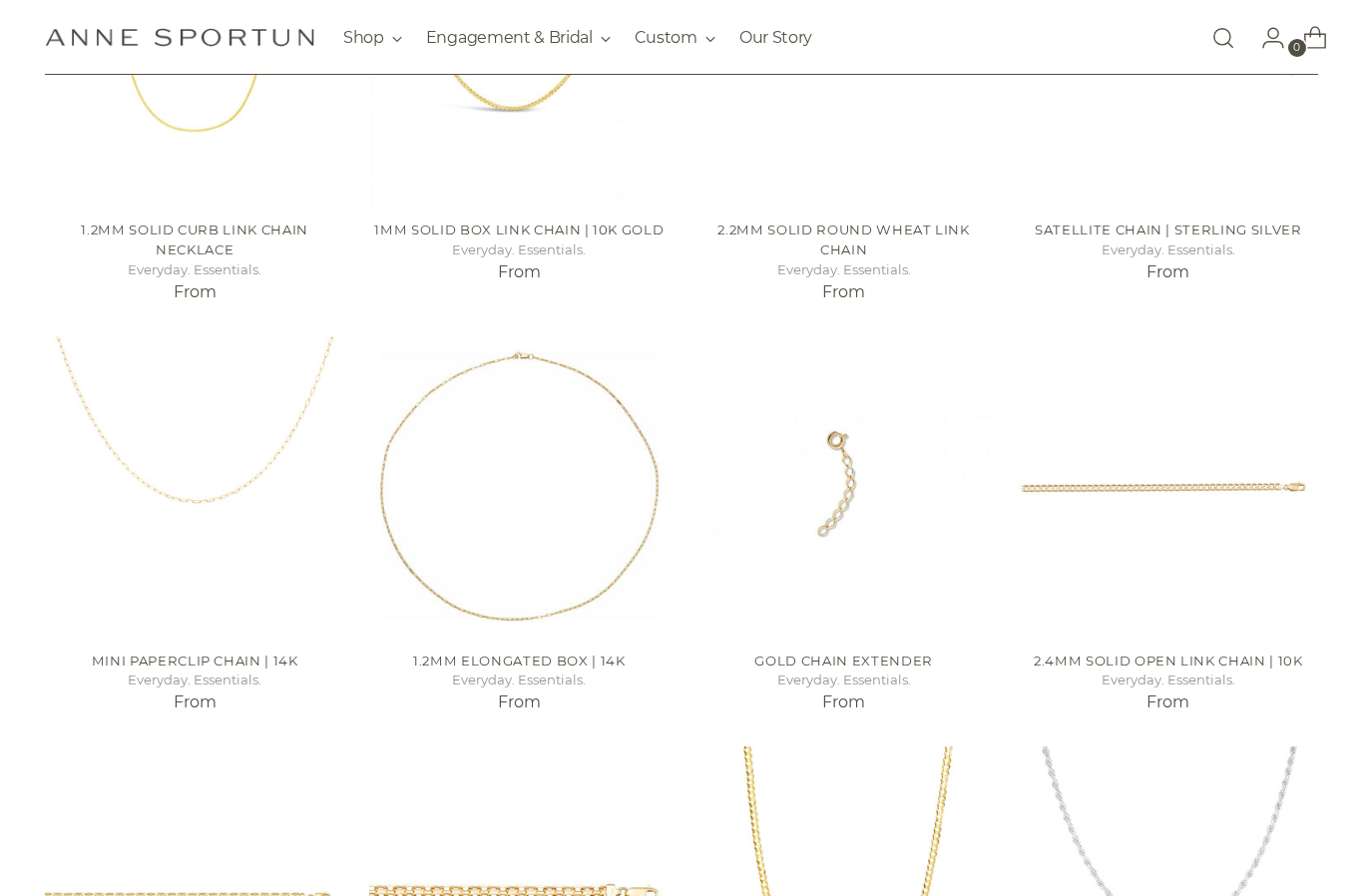 scroll, scrollTop: 585, scrollLeft: 0, axis: vertical 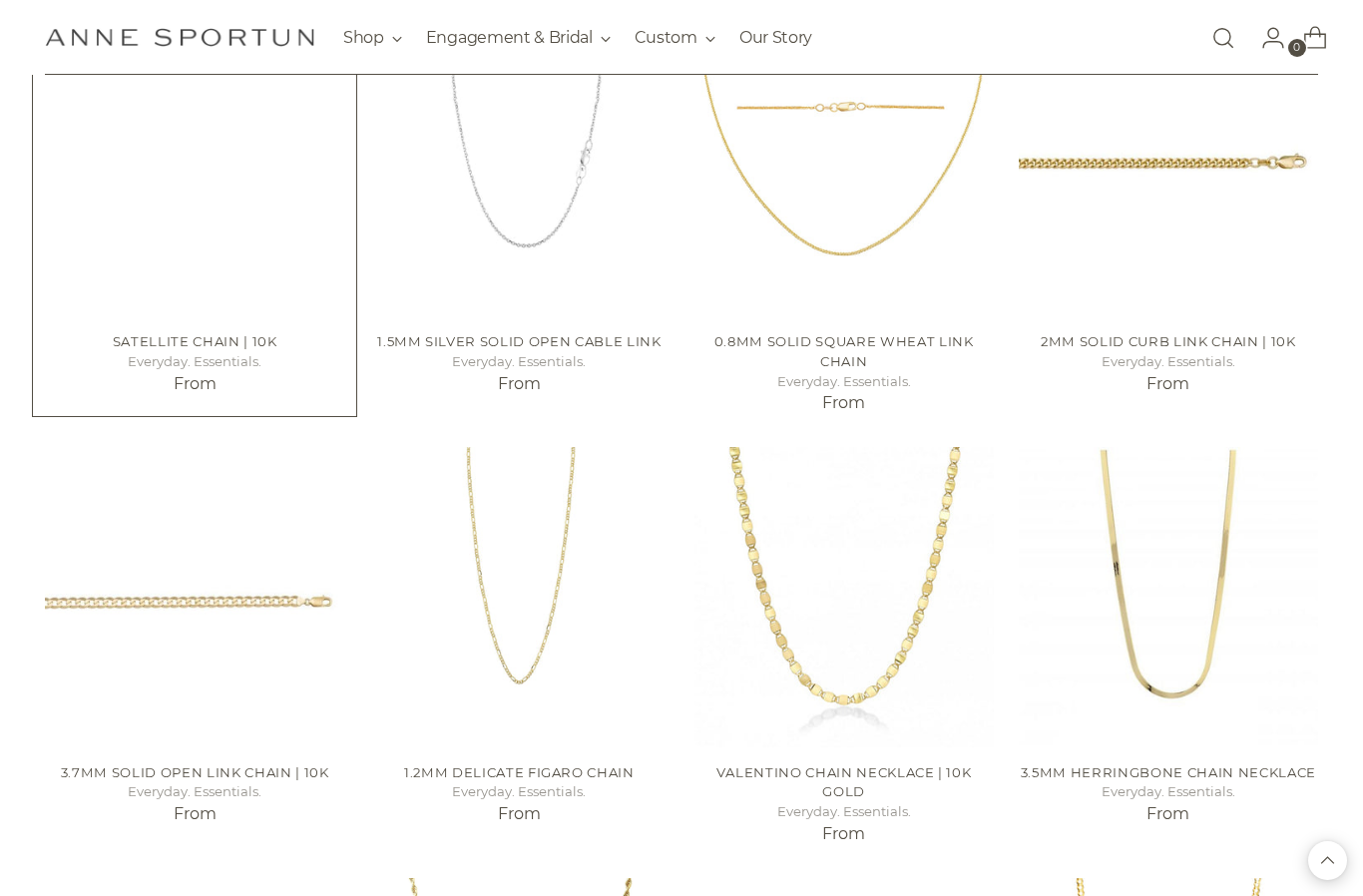 click at bounding box center (195, 167) 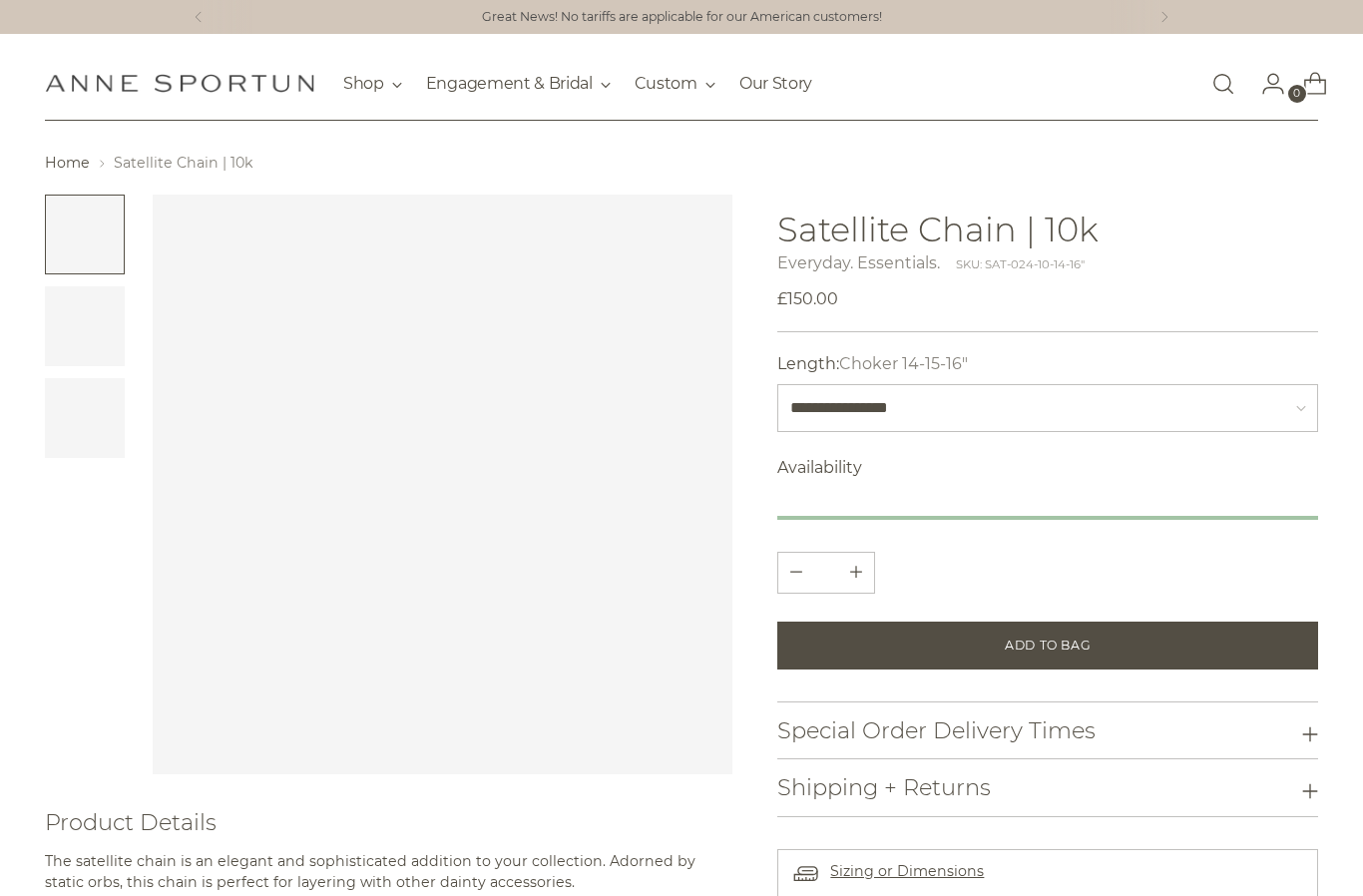 scroll, scrollTop: 0, scrollLeft: 0, axis: both 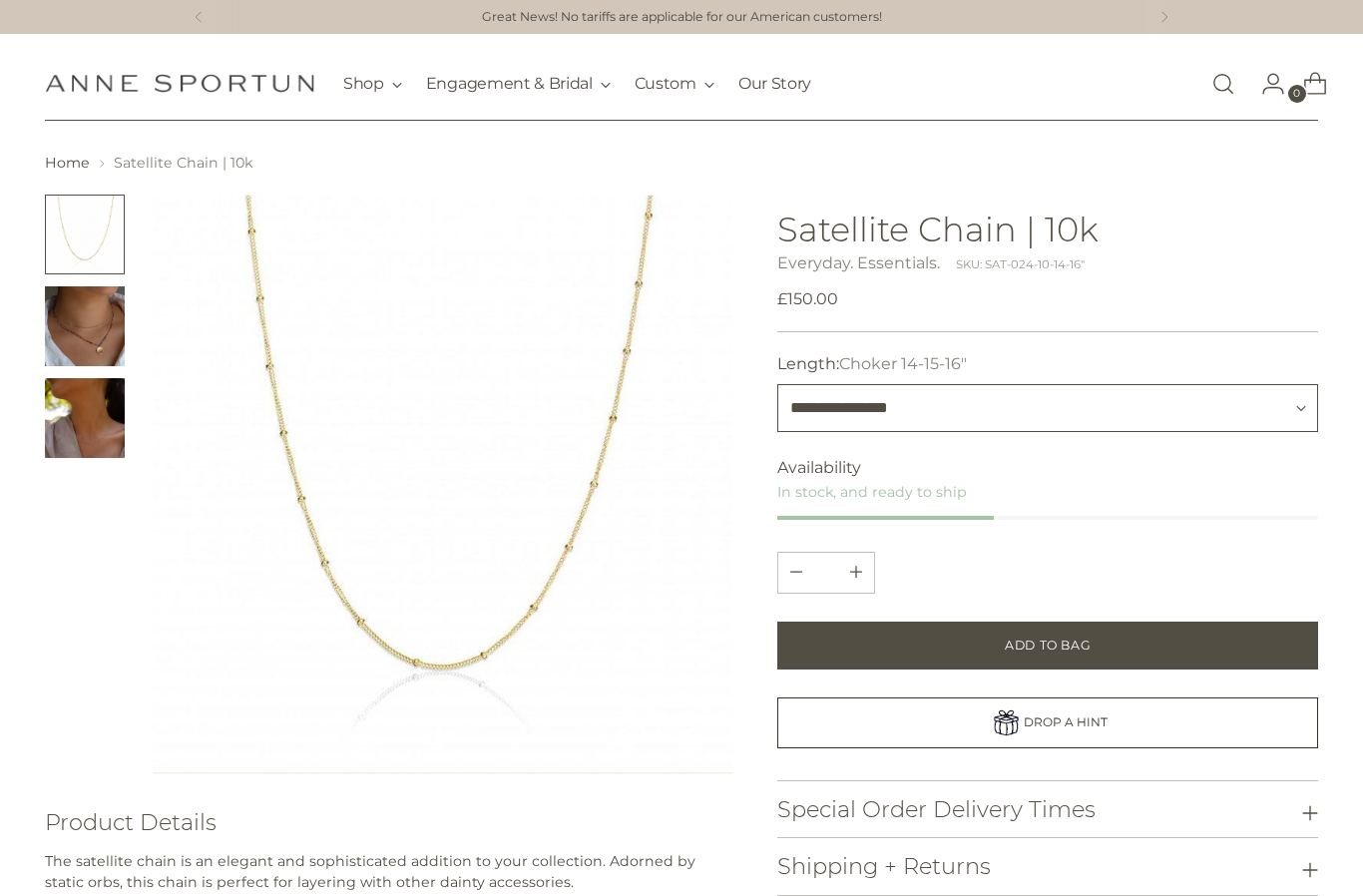 click on "**********" at bounding box center (1048, 408) 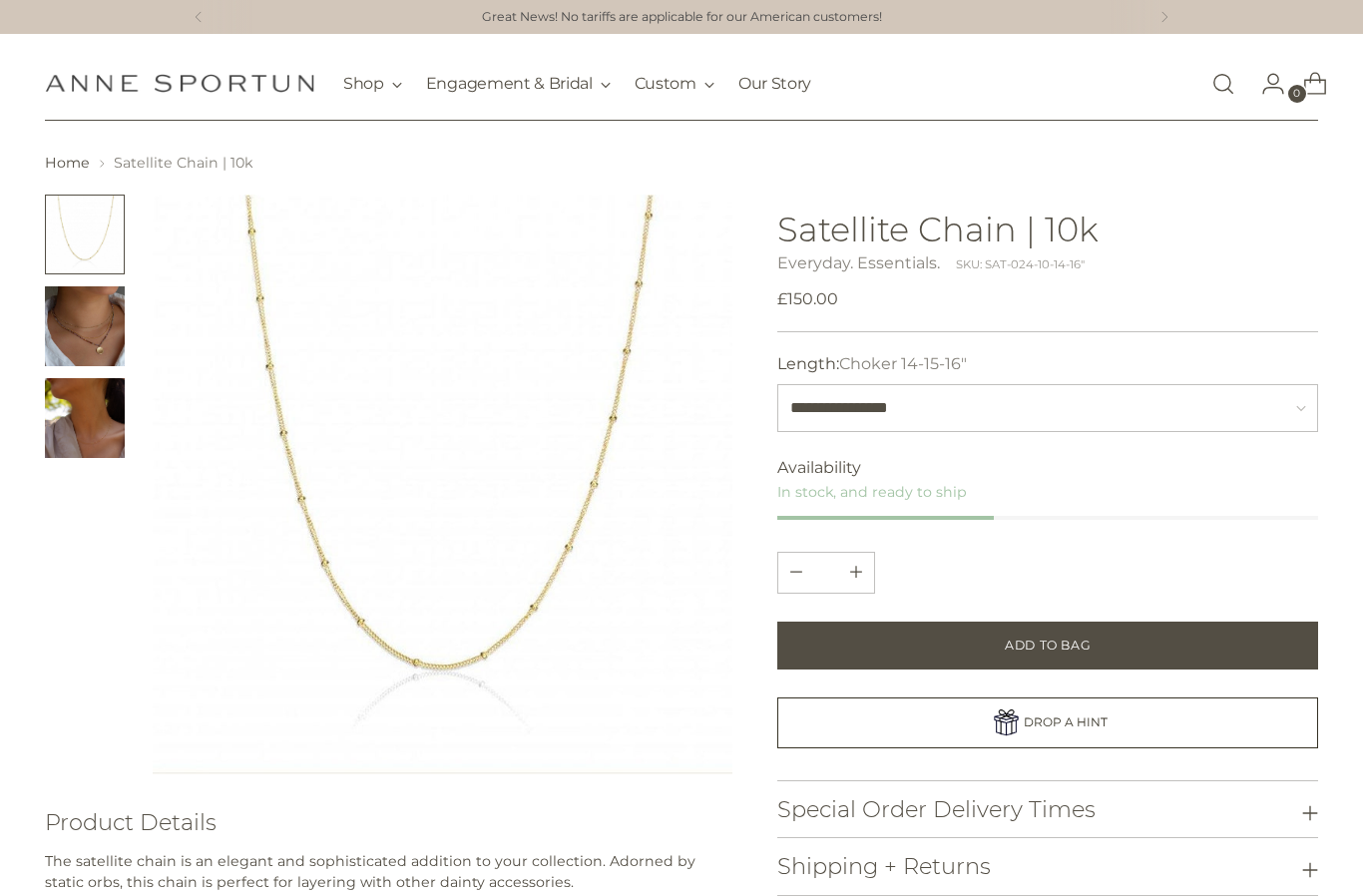 click at bounding box center (85, 326) 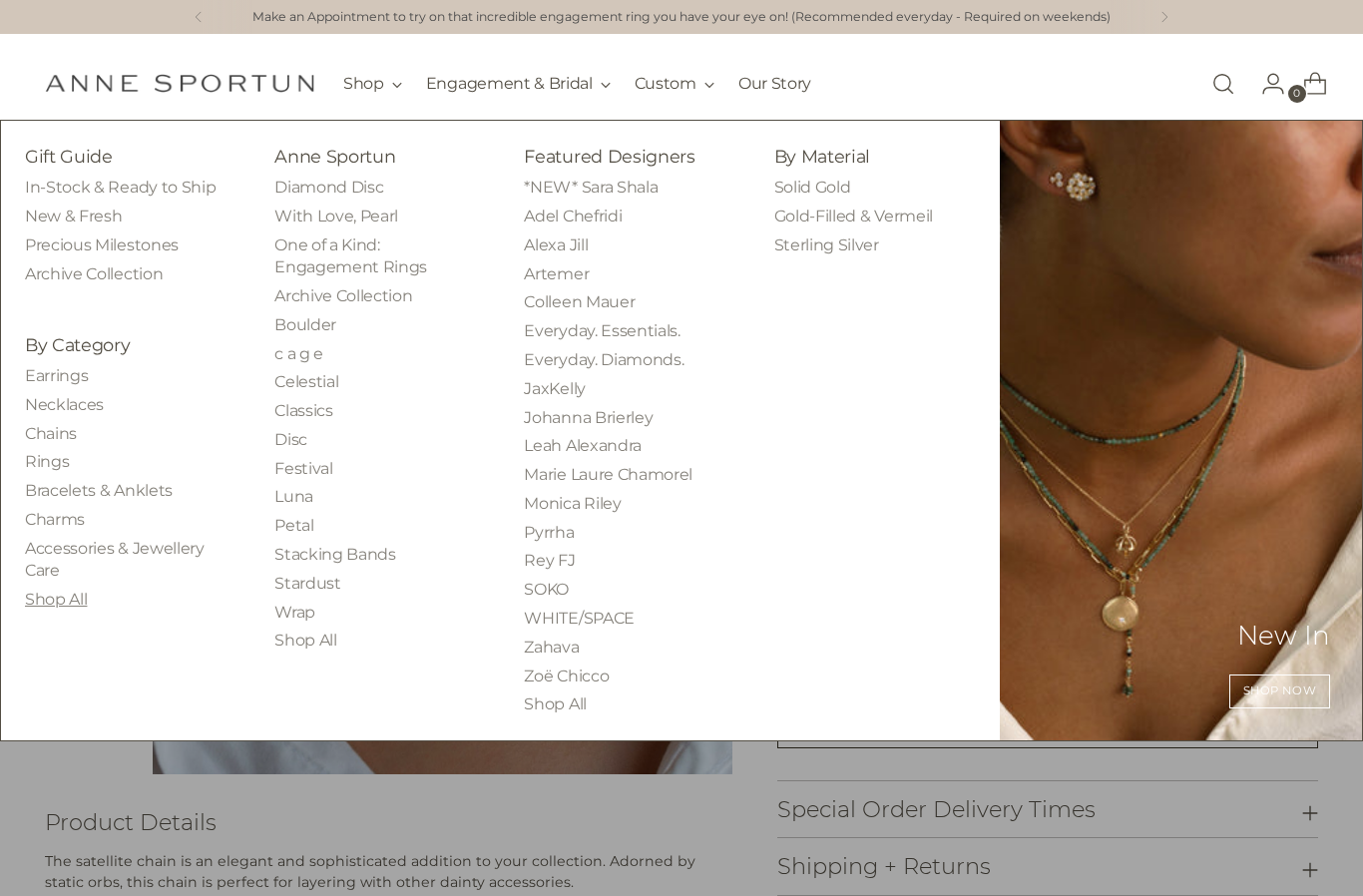 click on "Shop All" at bounding box center (56, 599) 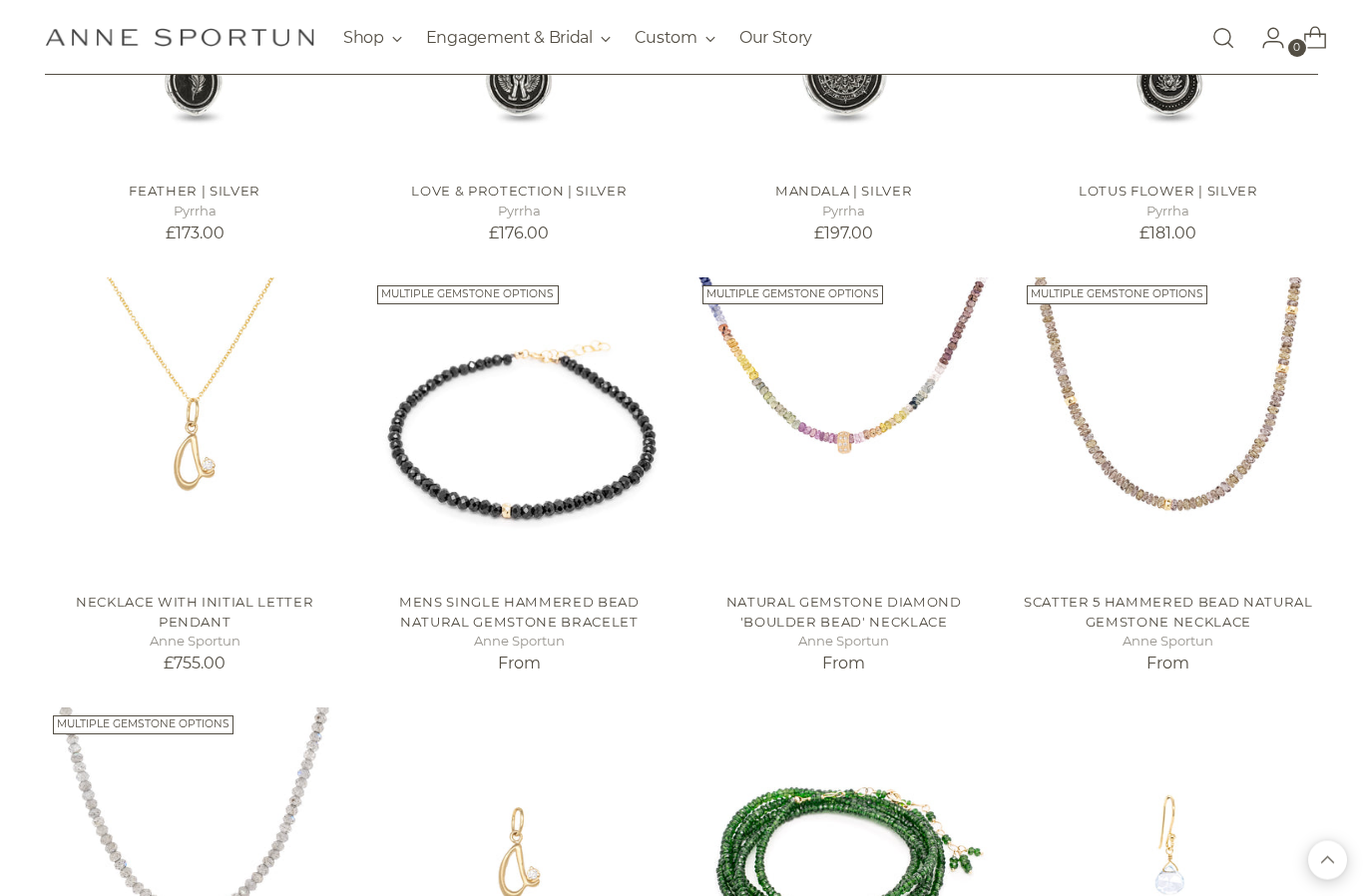 scroll, scrollTop: 1476, scrollLeft: 0, axis: vertical 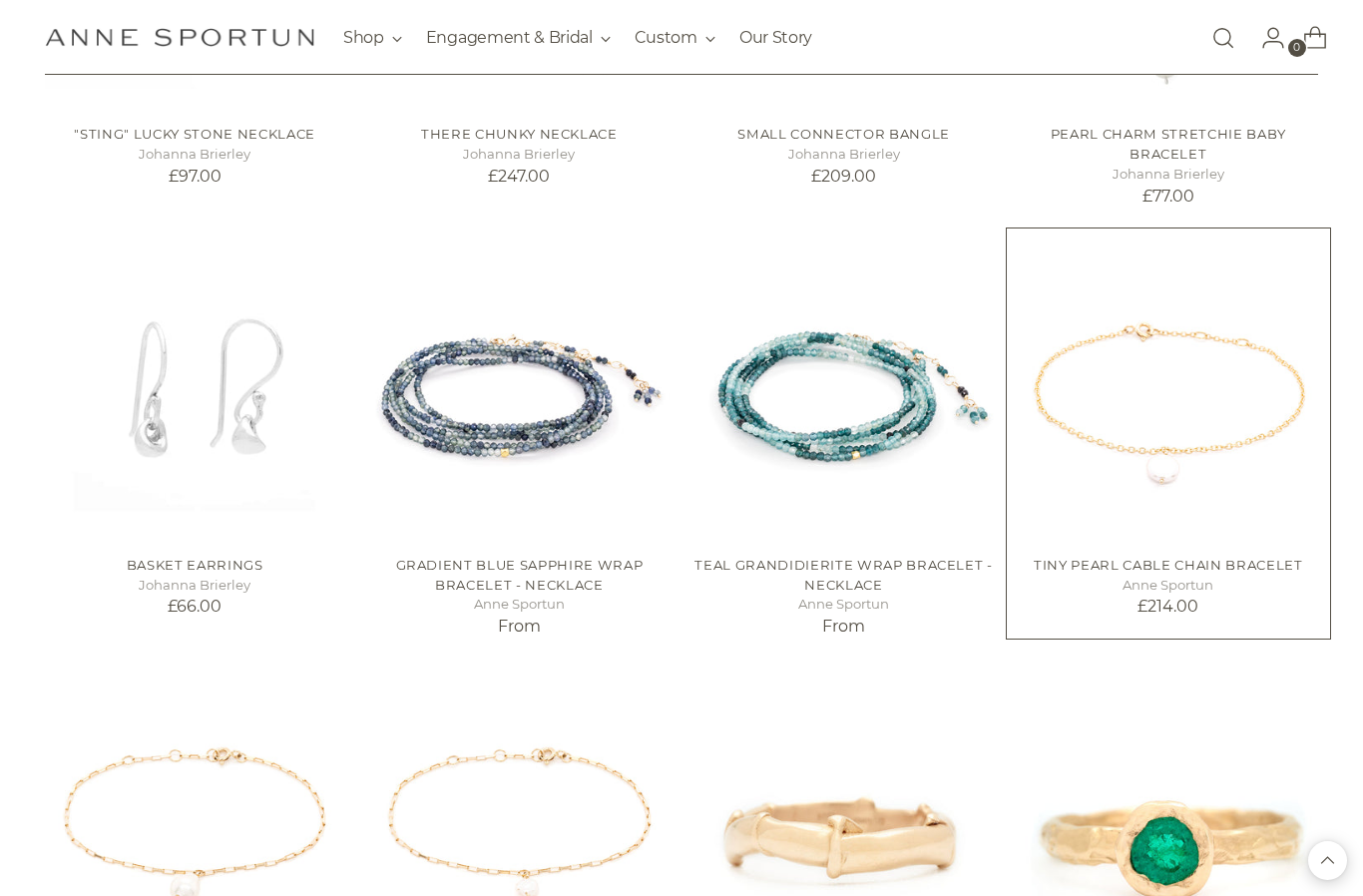 click at bounding box center (1168, 390) 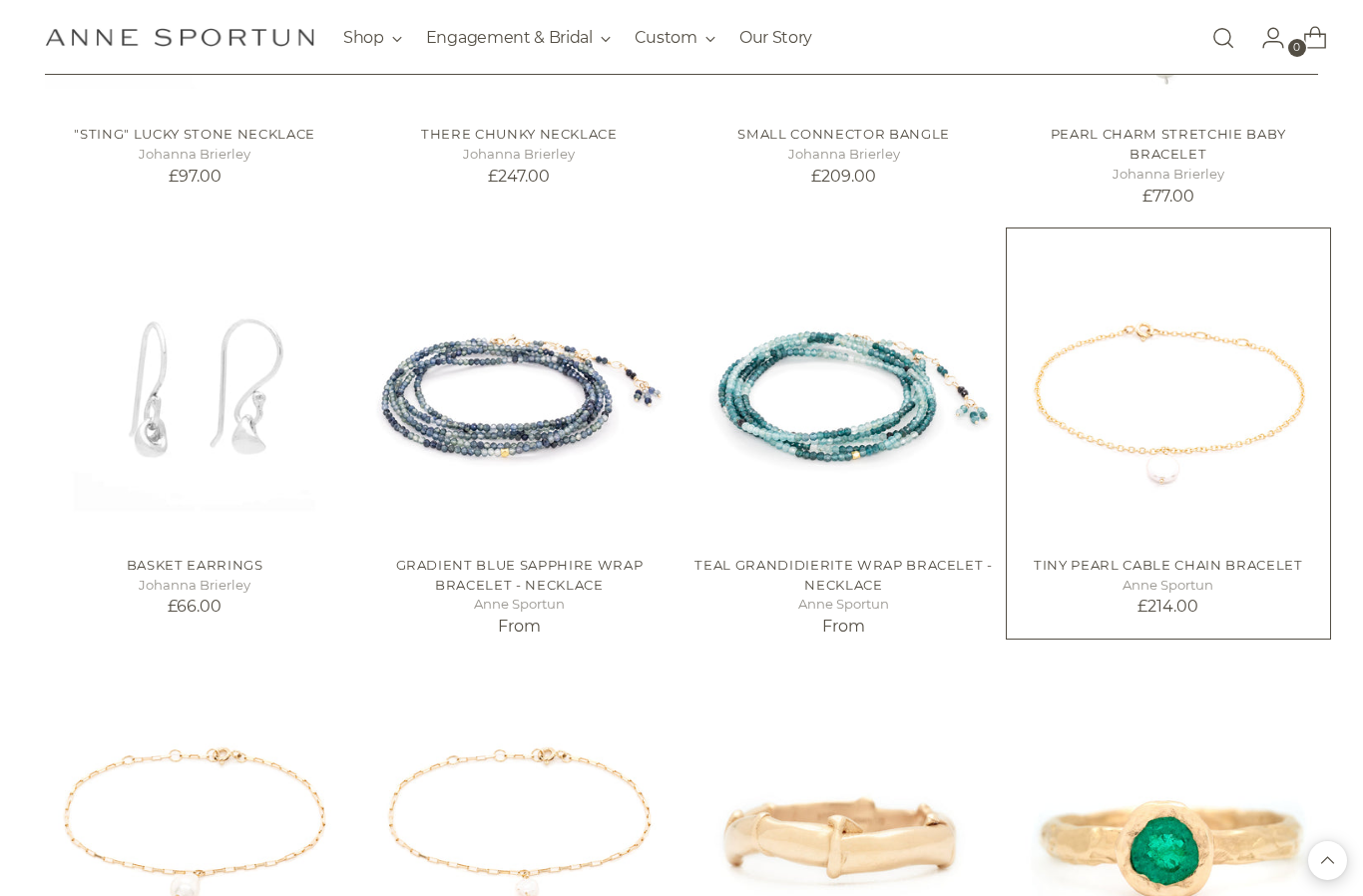 scroll, scrollTop: 5440, scrollLeft: 0, axis: vertical 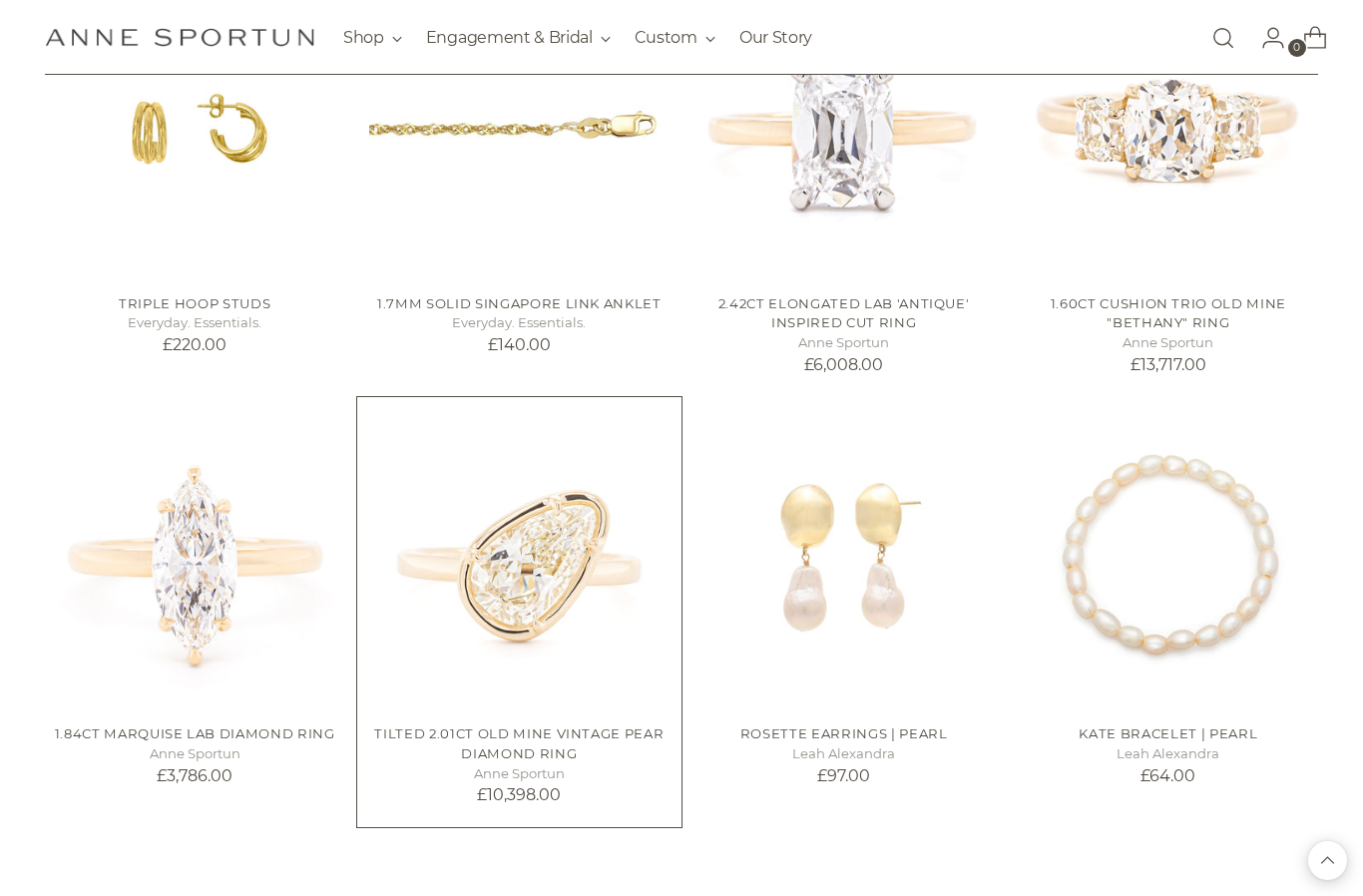 click at bounding box center (519, 559) 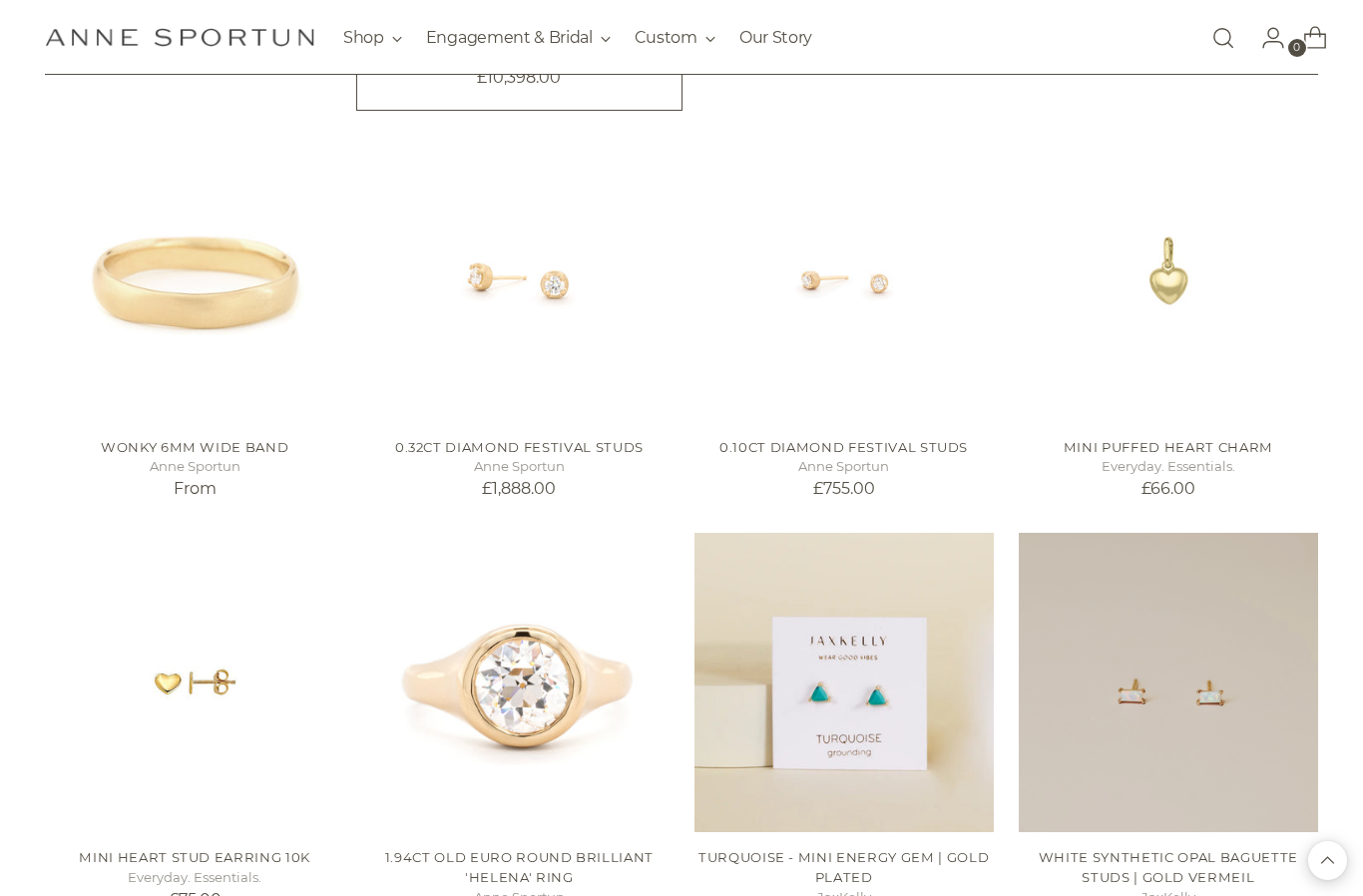 scroll, scrollTop: 10247, scrollLeft: 0, axis: vertical 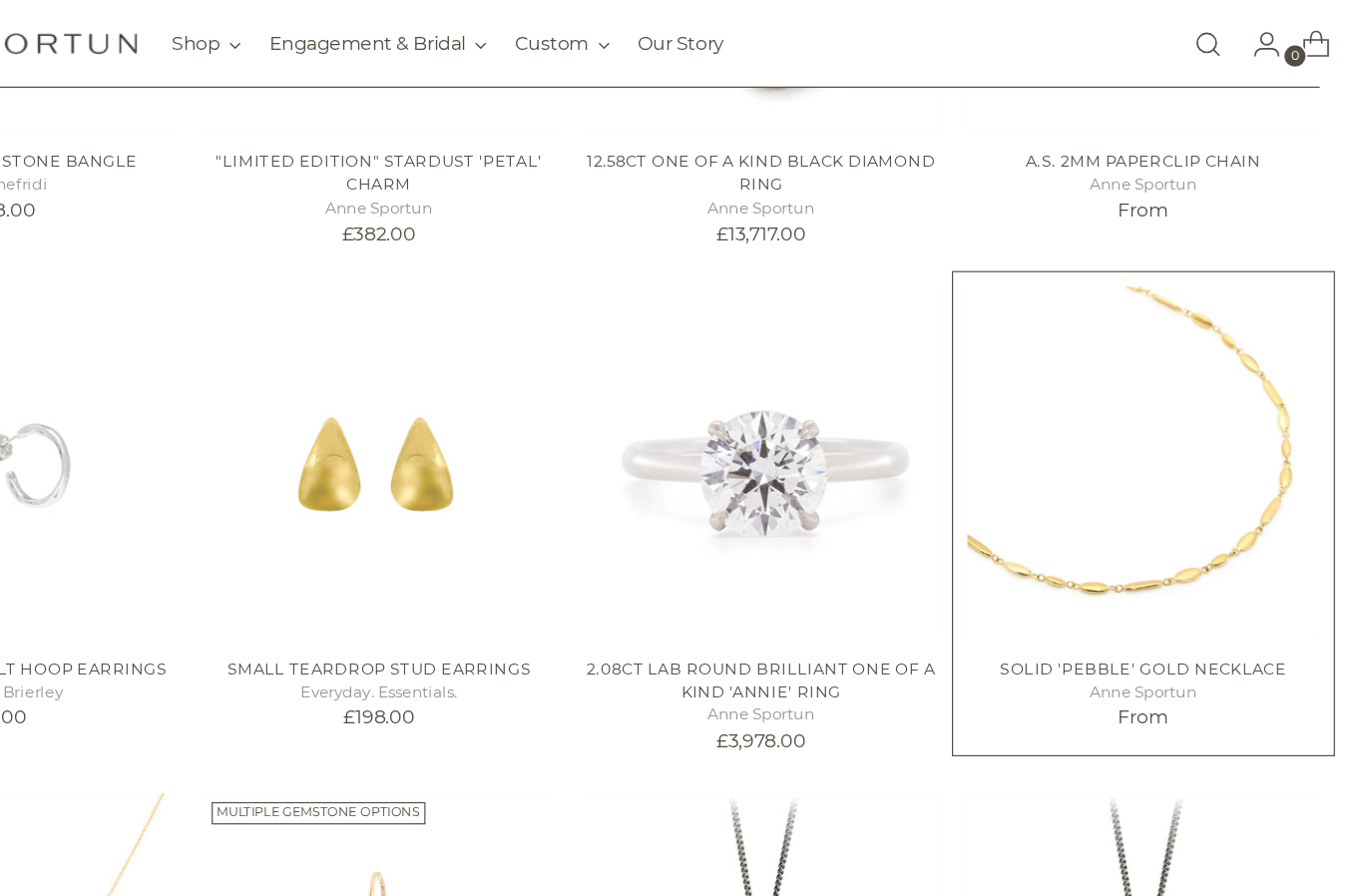 click at bounding box center (1168, 393) 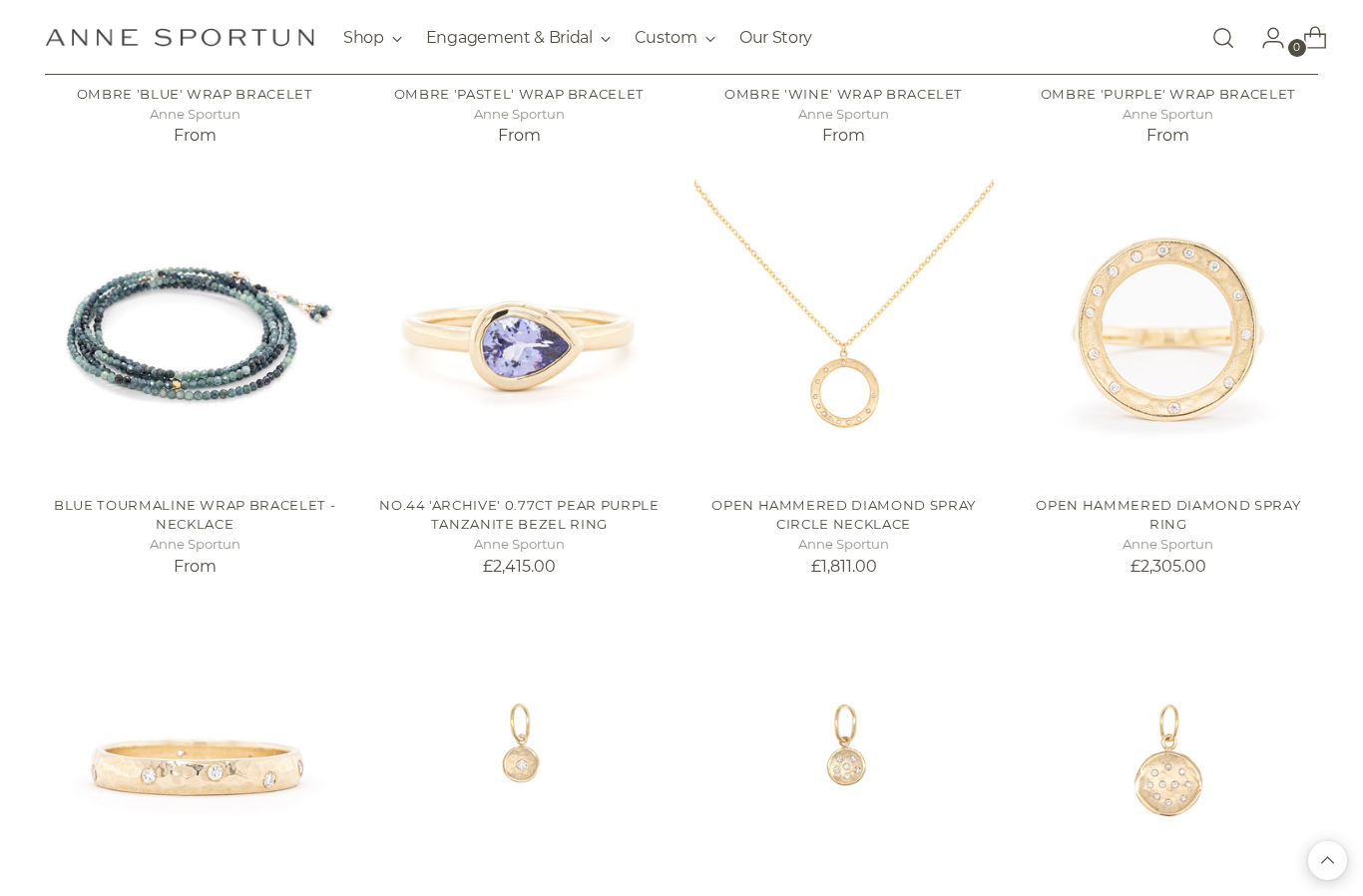 scroll, scrollTop: 21587, scrollLeft: 0, axis: vertical 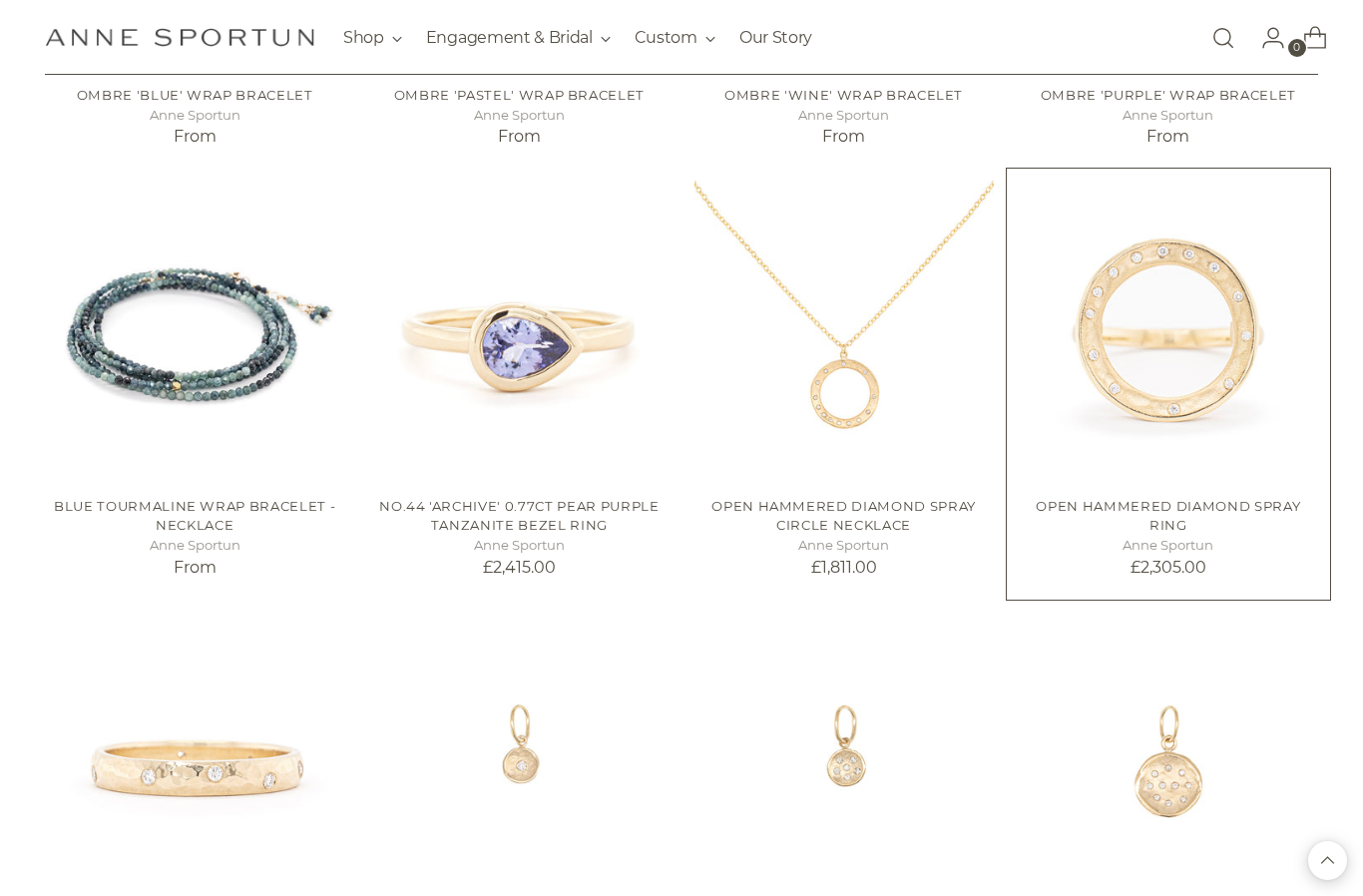 click at bounding box center (1168, 330) 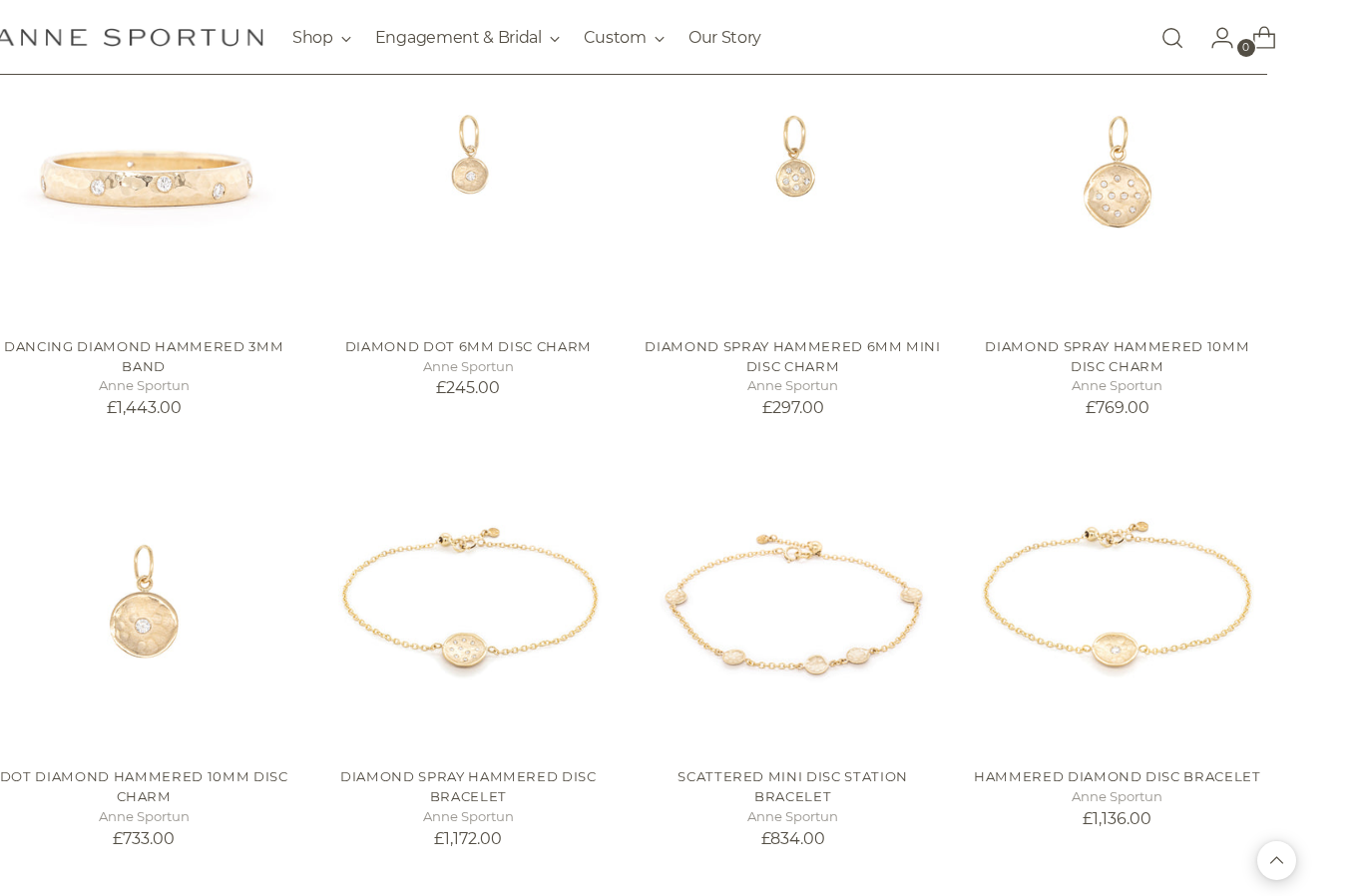 scroll, scrollTop: 22312, scrollLeft: 0, axis: vertical 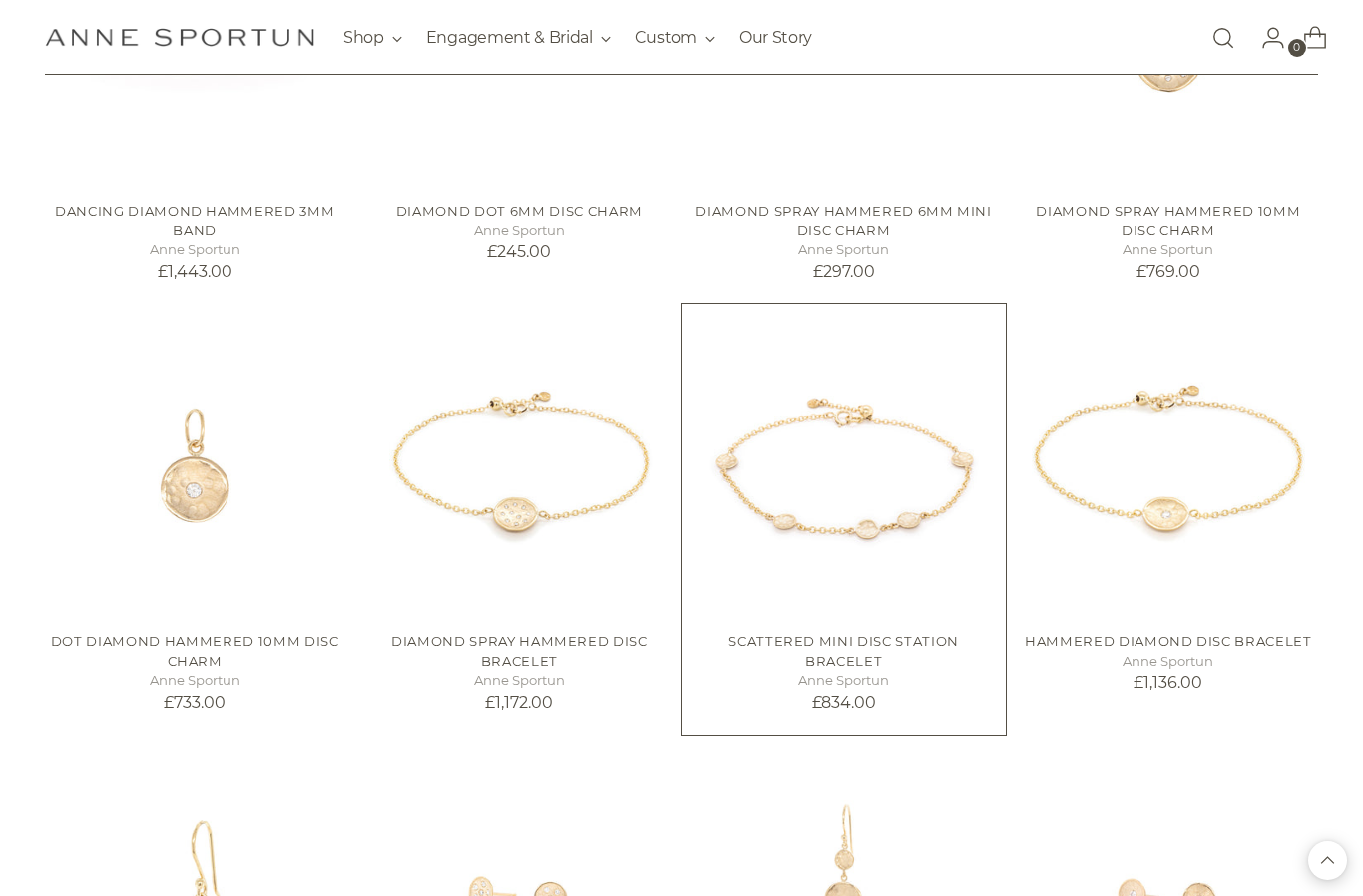click at bounding box center (844, 466) 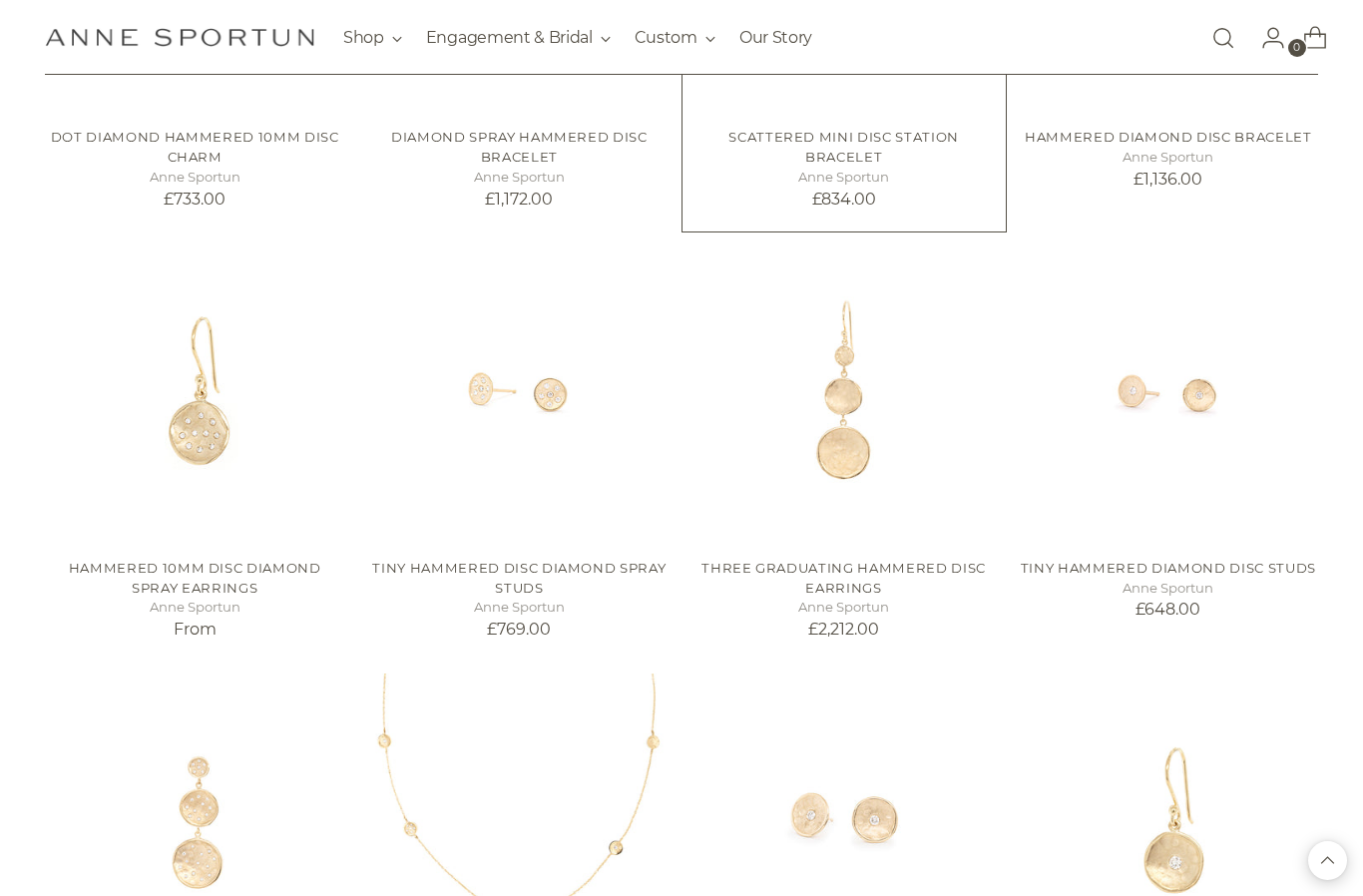 scroll, scrollTop: 22816, scrollLeft: 0, axis: vertical 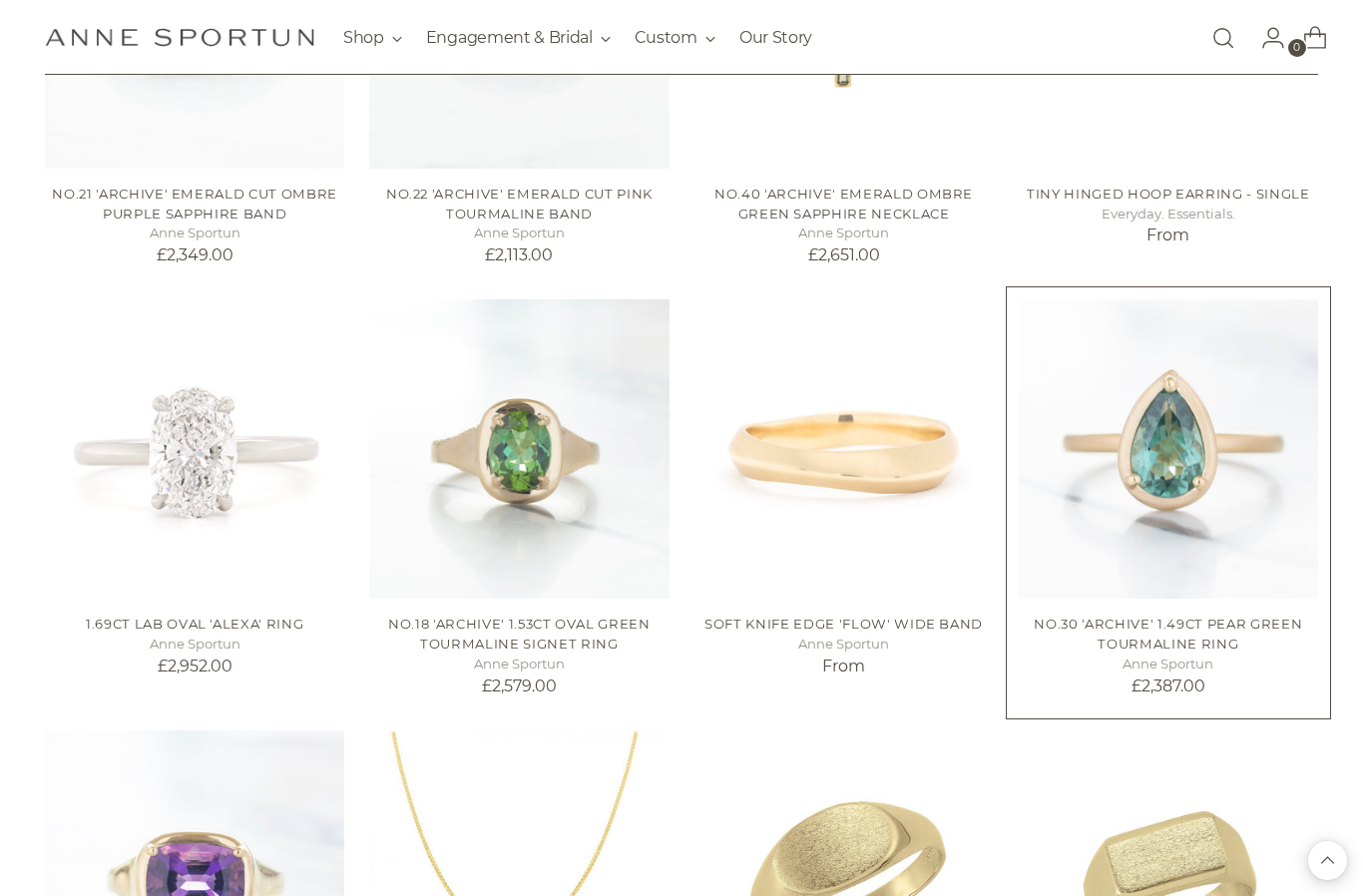 click at bounding box center (1168, 449) 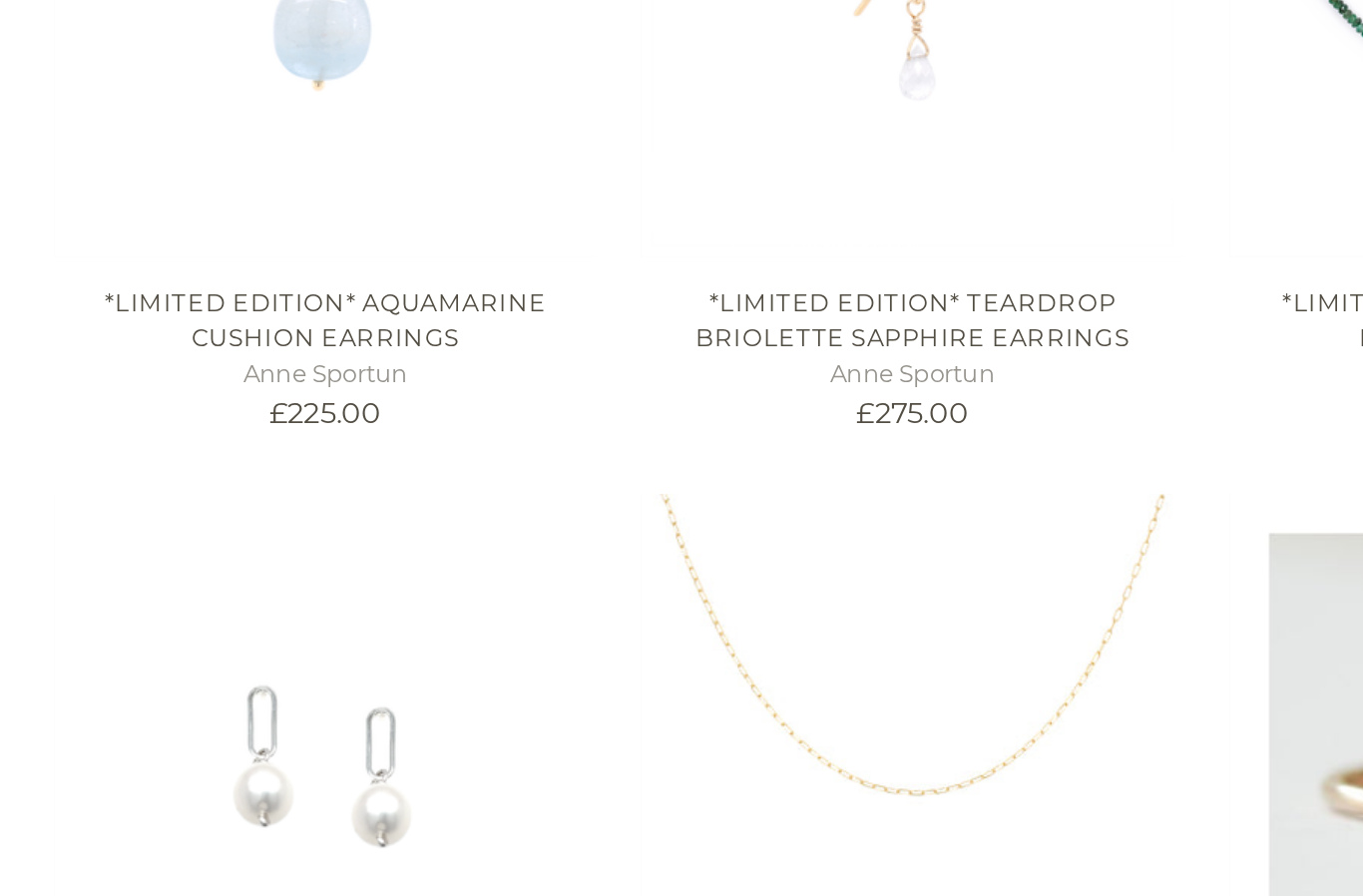 scroll, scrollTop: 31625, scrollLeft: 0, axis: vertical 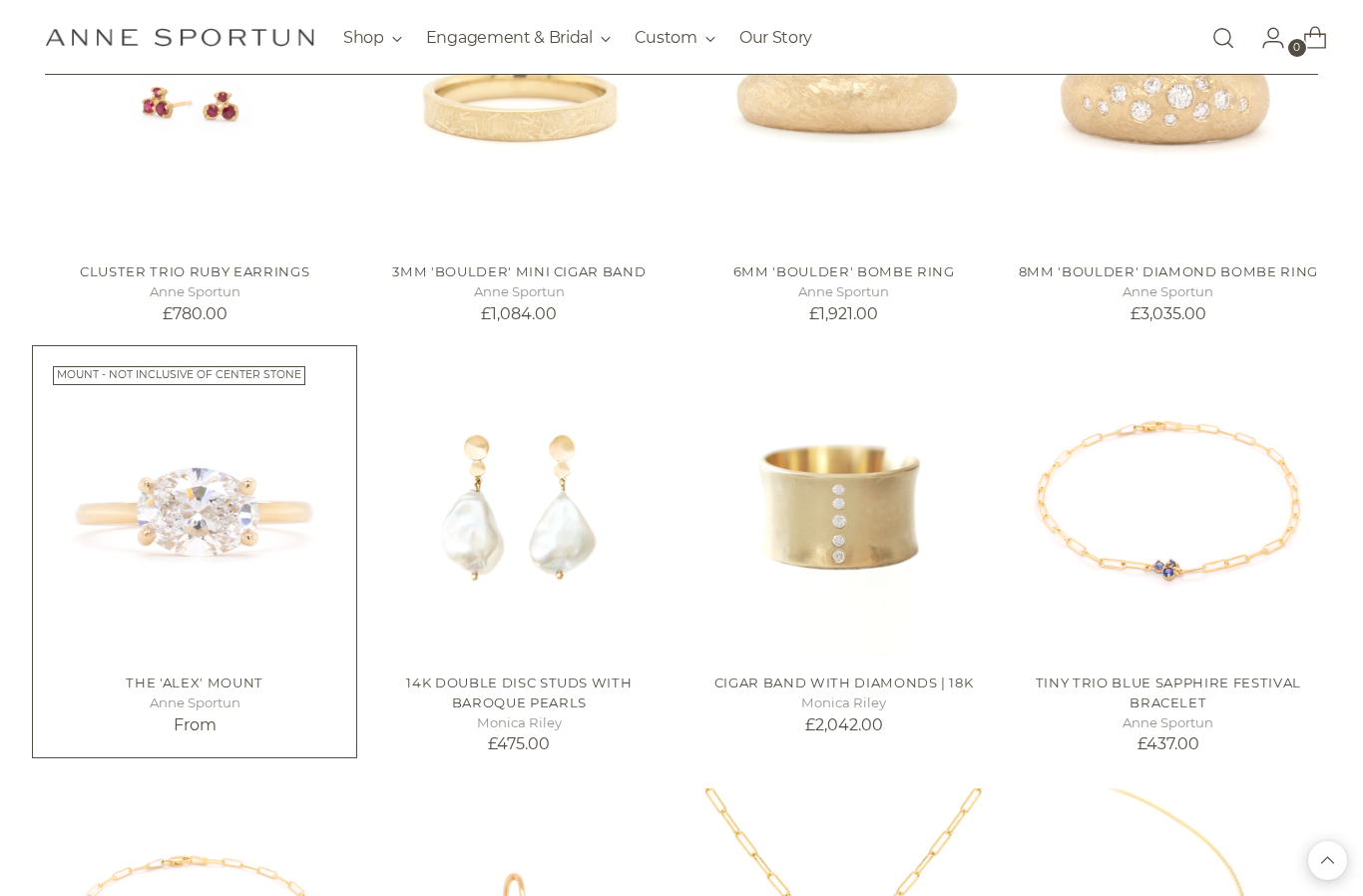 click at bounding box center (195, 508) 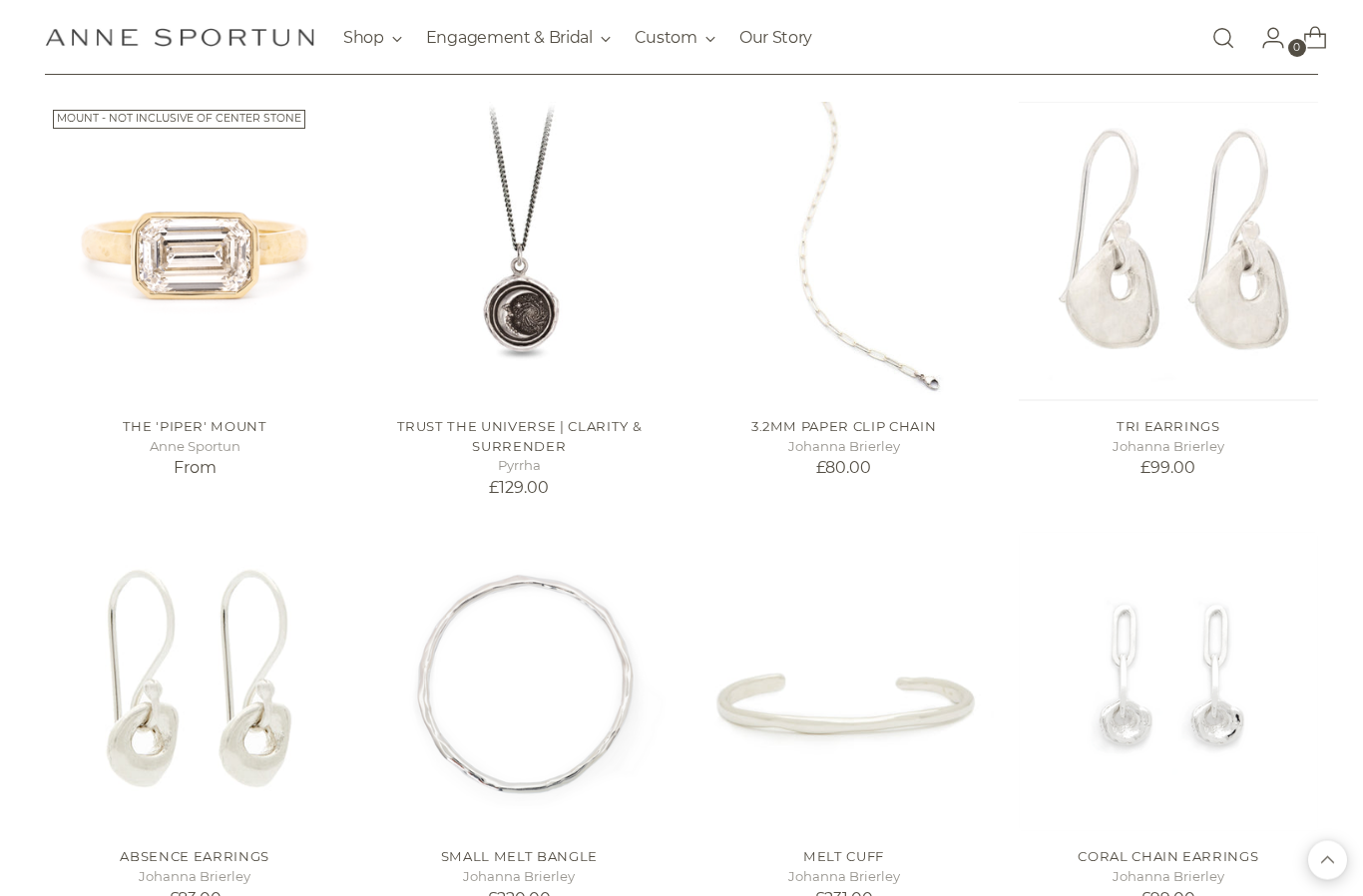 scroll, scrollTop: 52583, scrollLeft: 0, axis: vertical 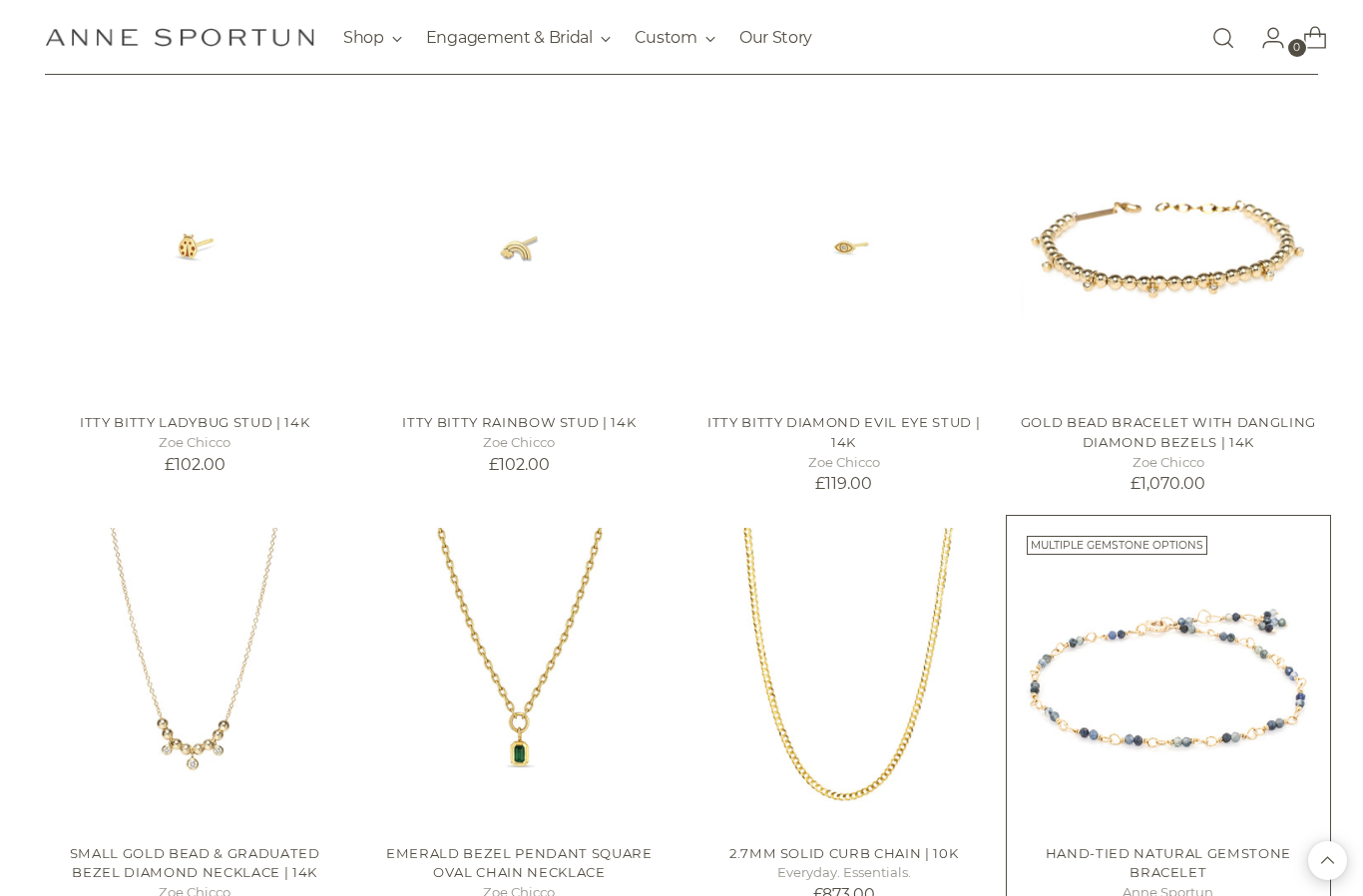 click at bounding box center [1168, 677] 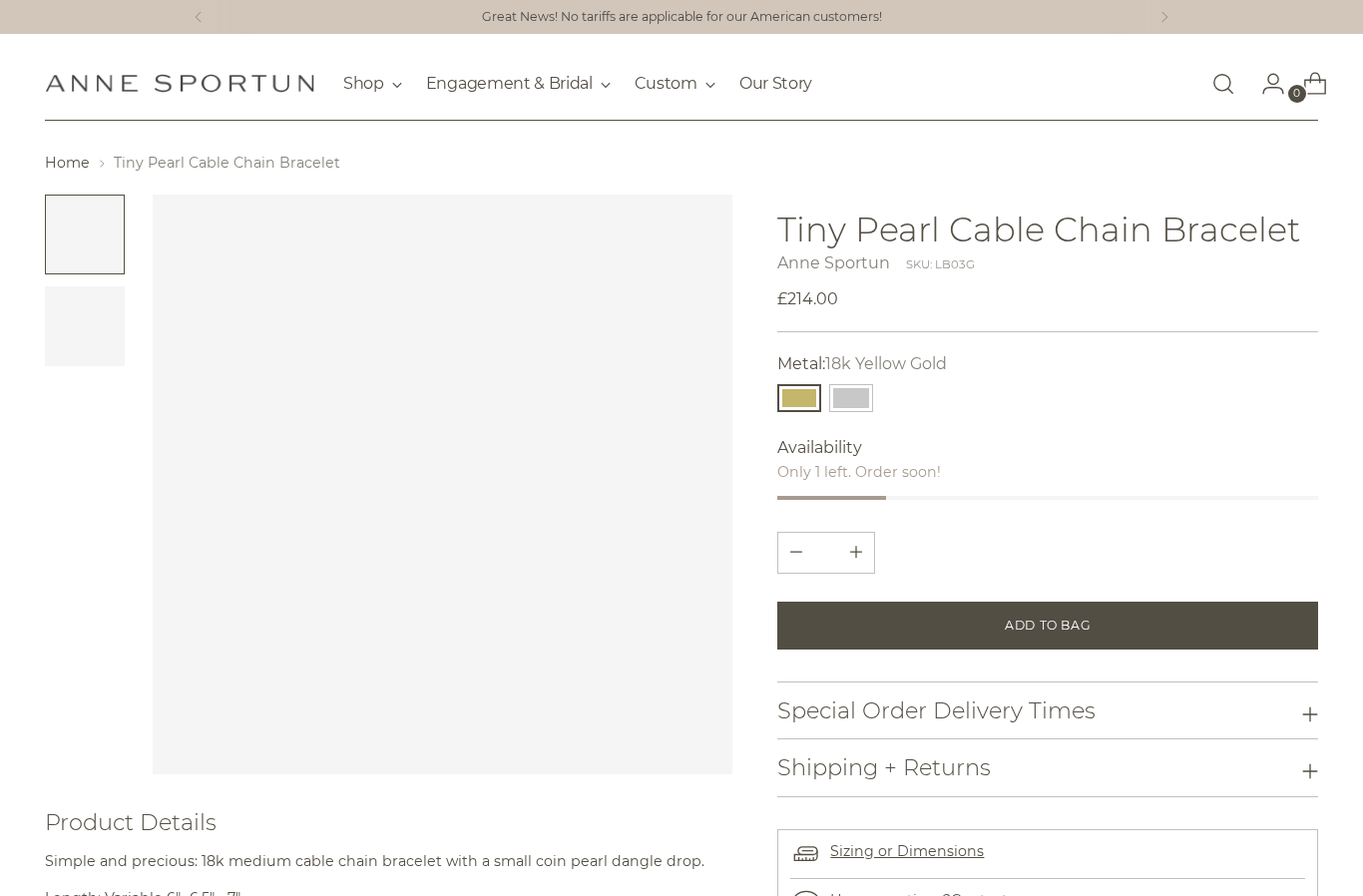 scroll, scrollTop: 0, scrollLeft: 0, axis: both 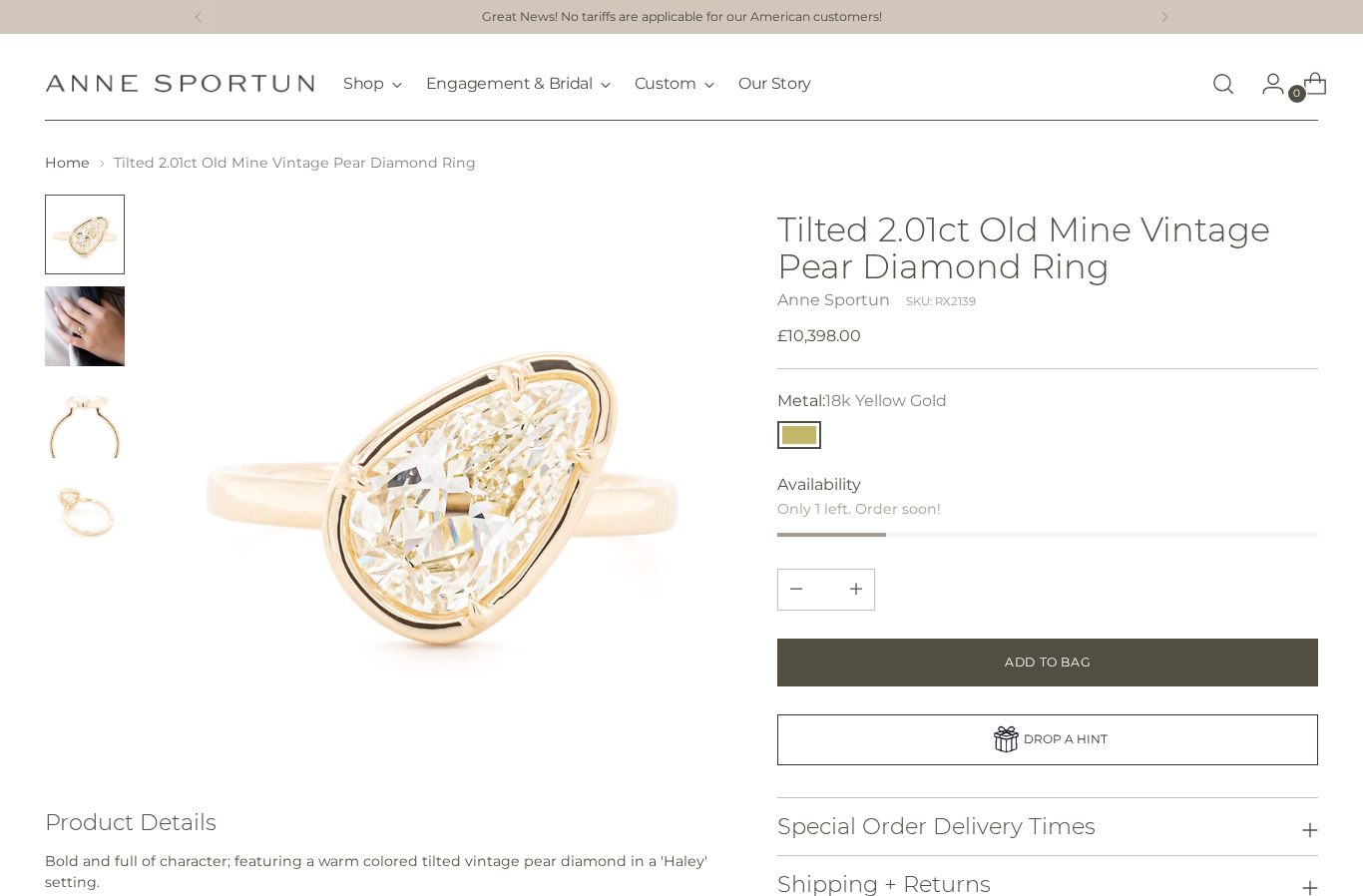 click at bounding box center (85, 326) 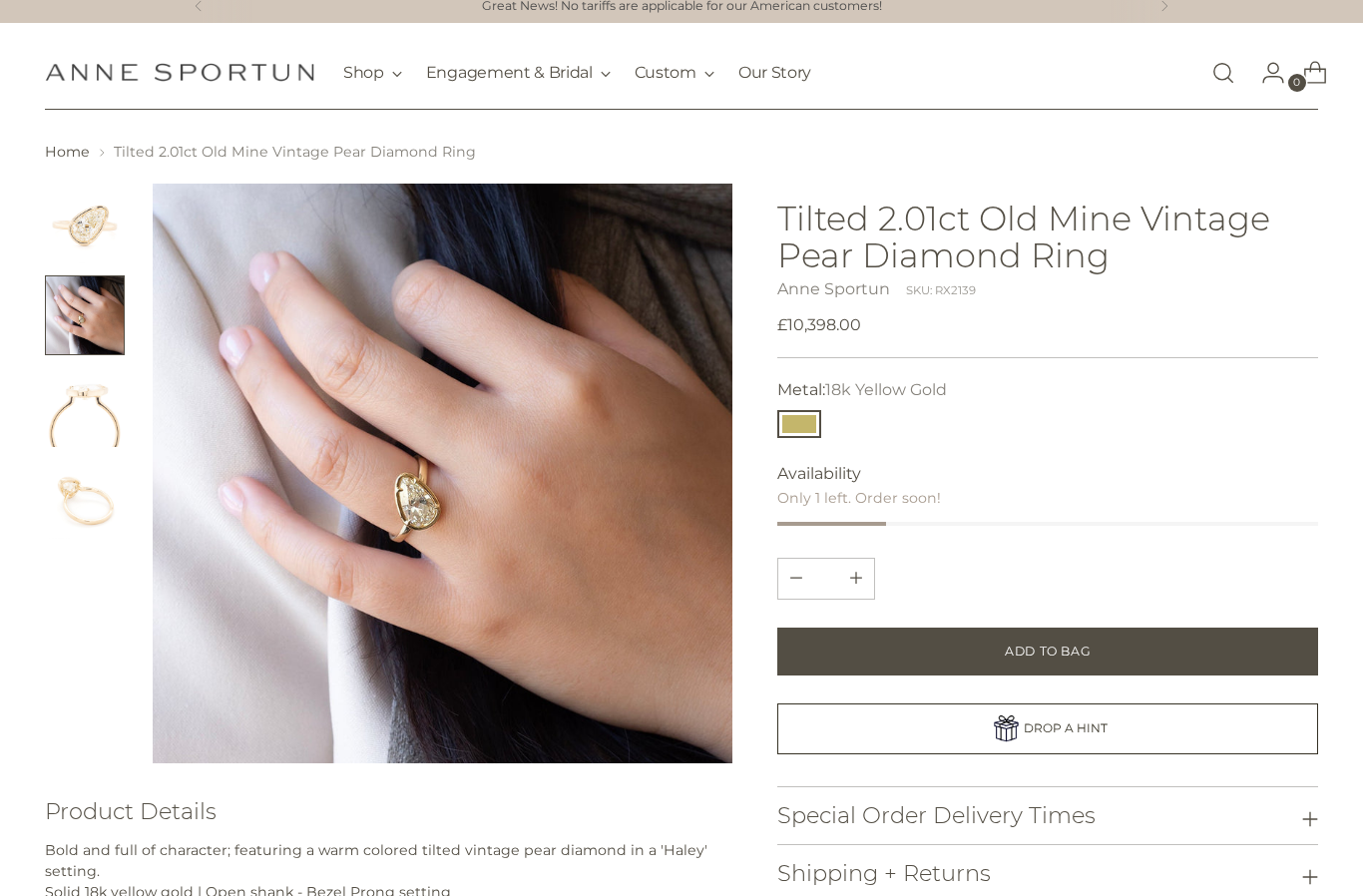 scroll, scrollTop: 0, scrollLeft: 0, axis: both 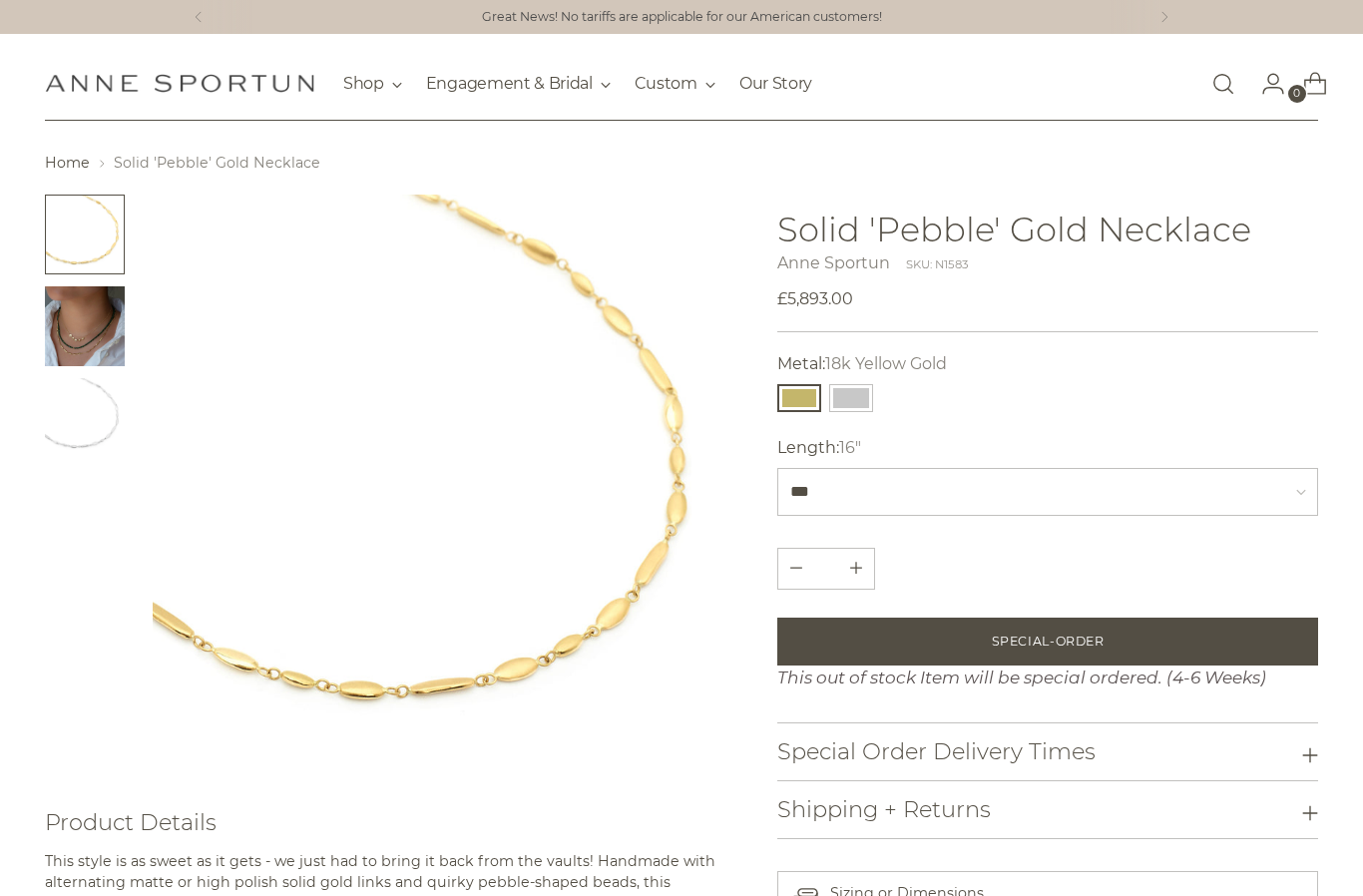 click at bounding box center [85, 326] 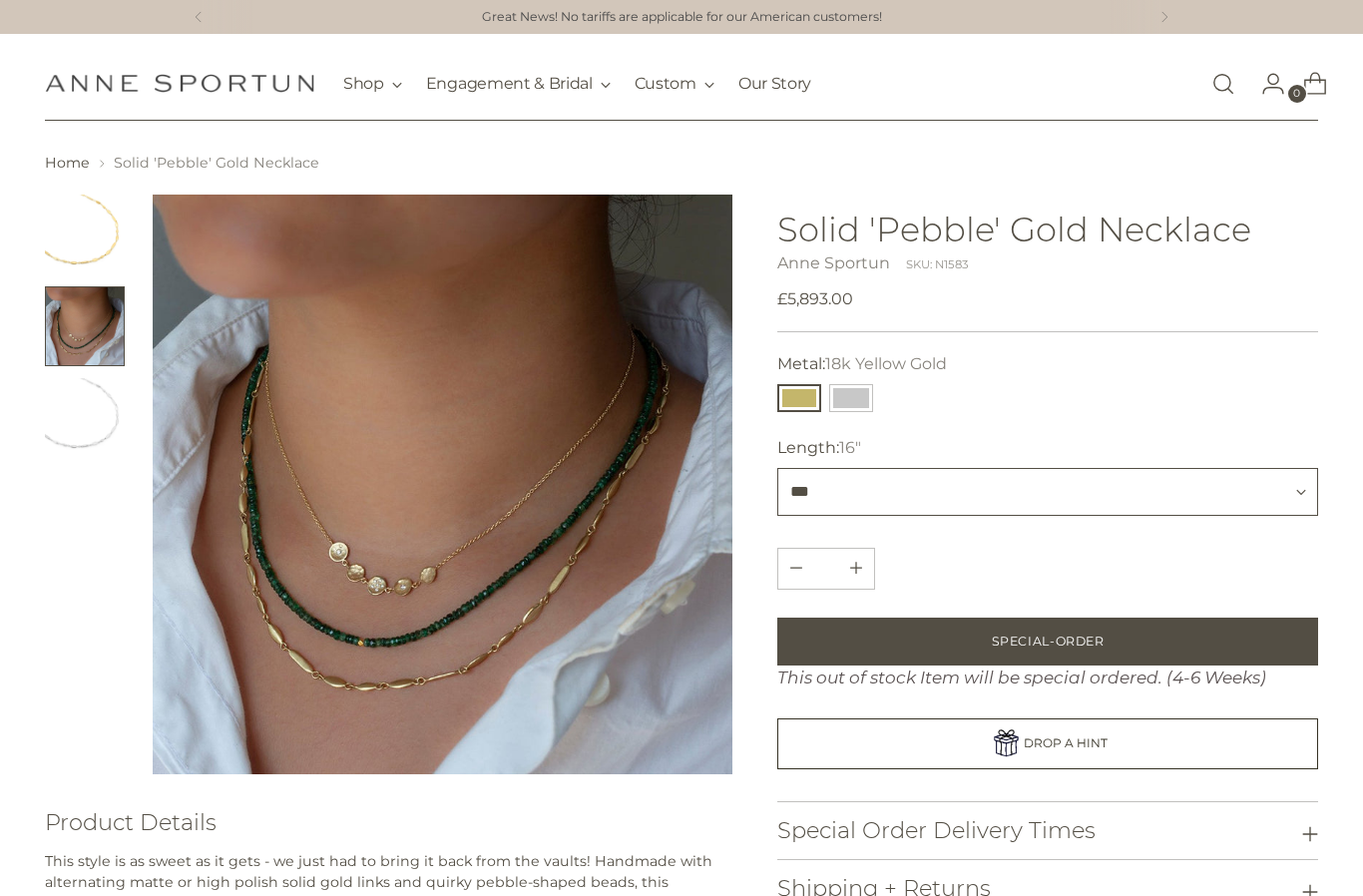 click on "*** *** *** ***" at bounding box center (1048, 492) 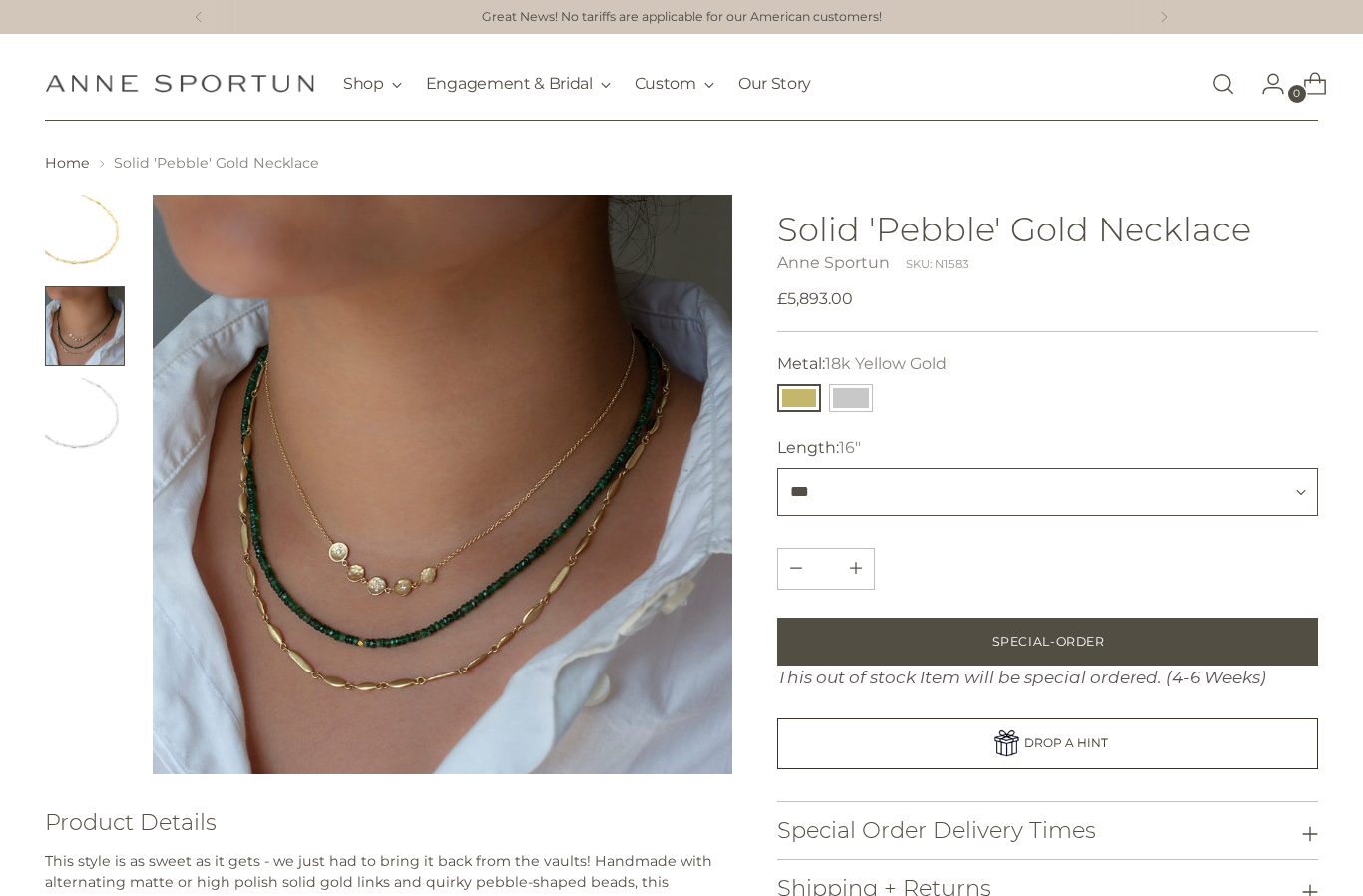 select on "***" 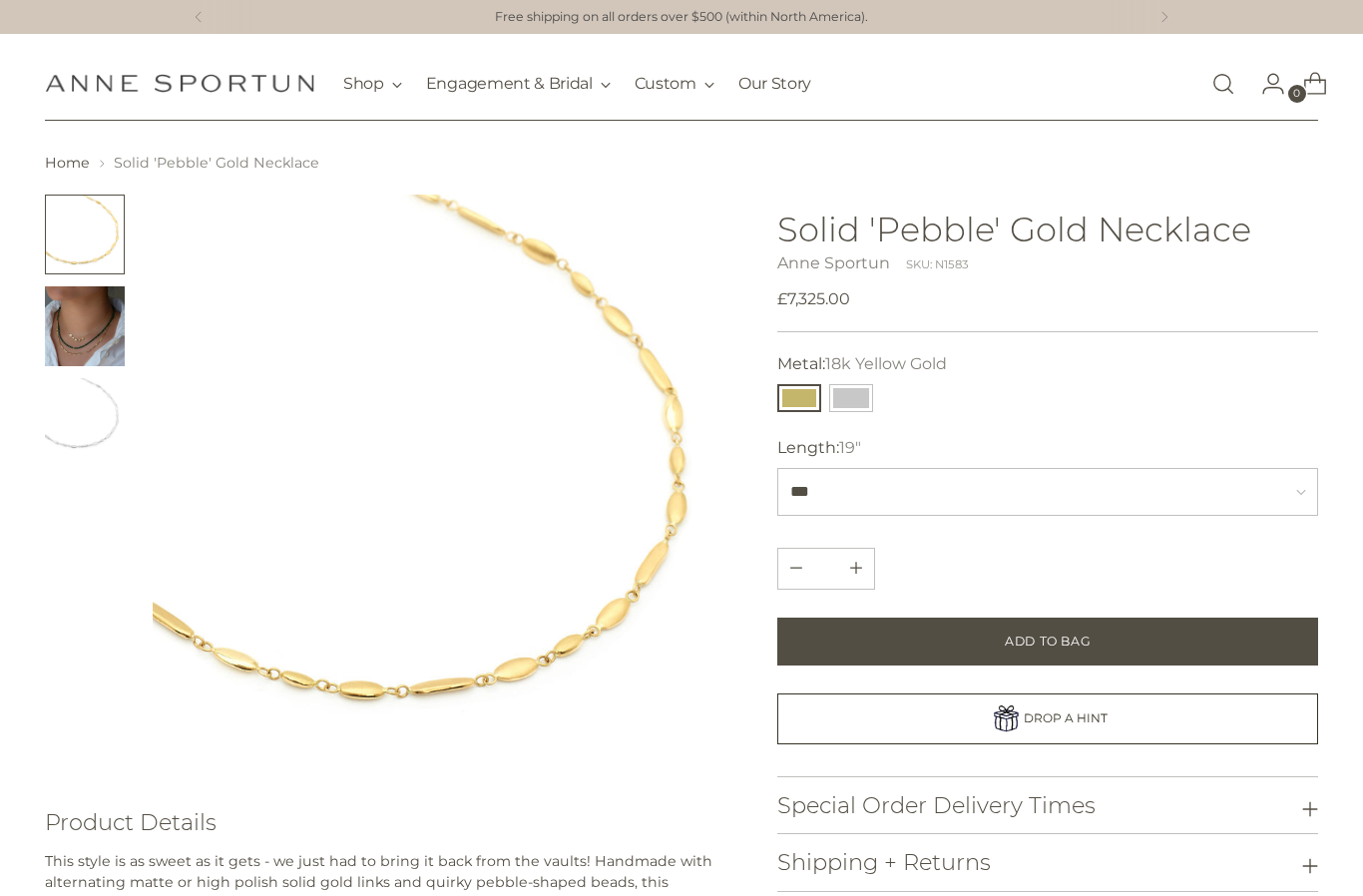 click at bounding box center (85, 326) 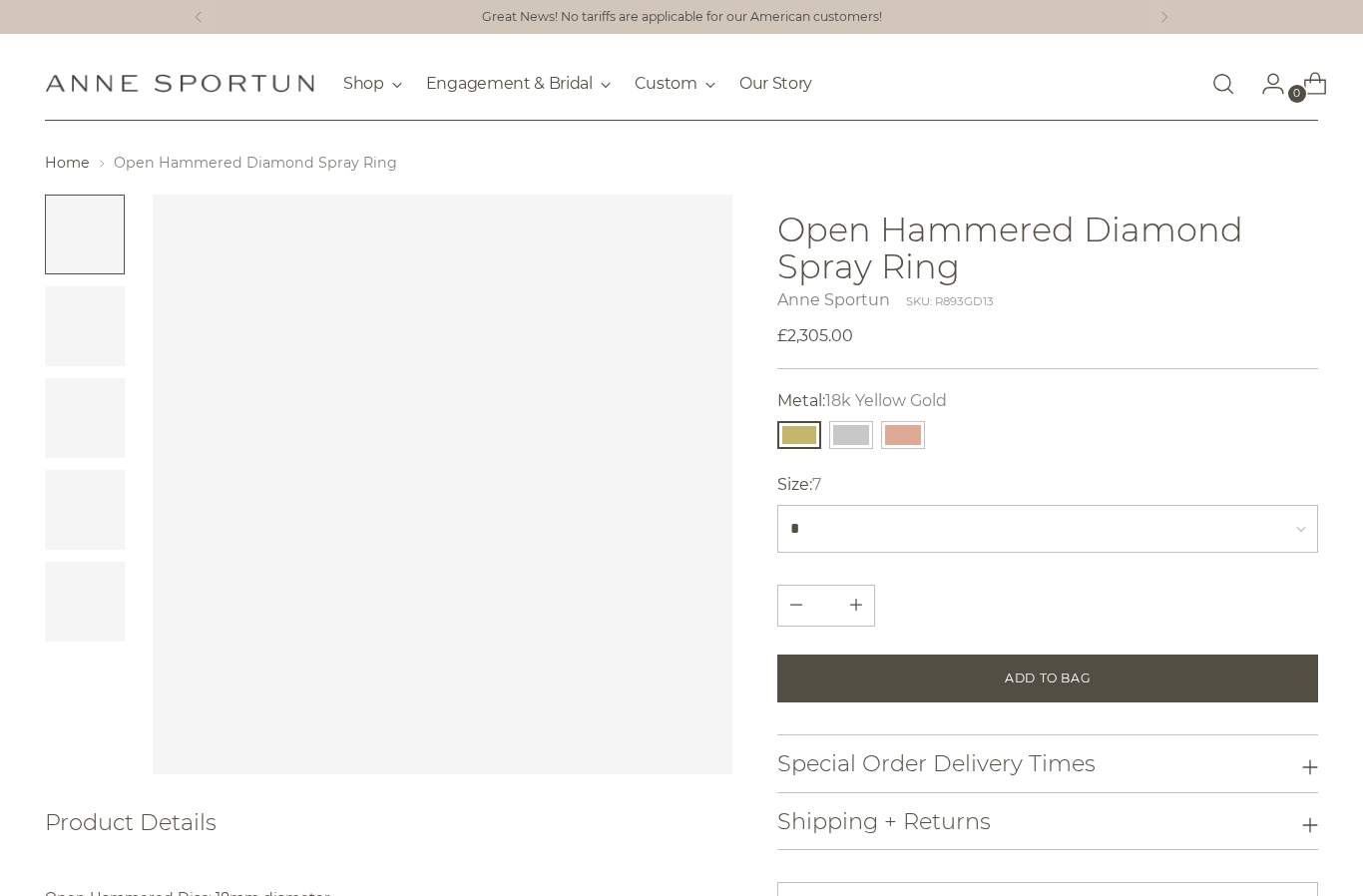 scroll, scrollTop: 0, scrollLeft: 0, axis: both 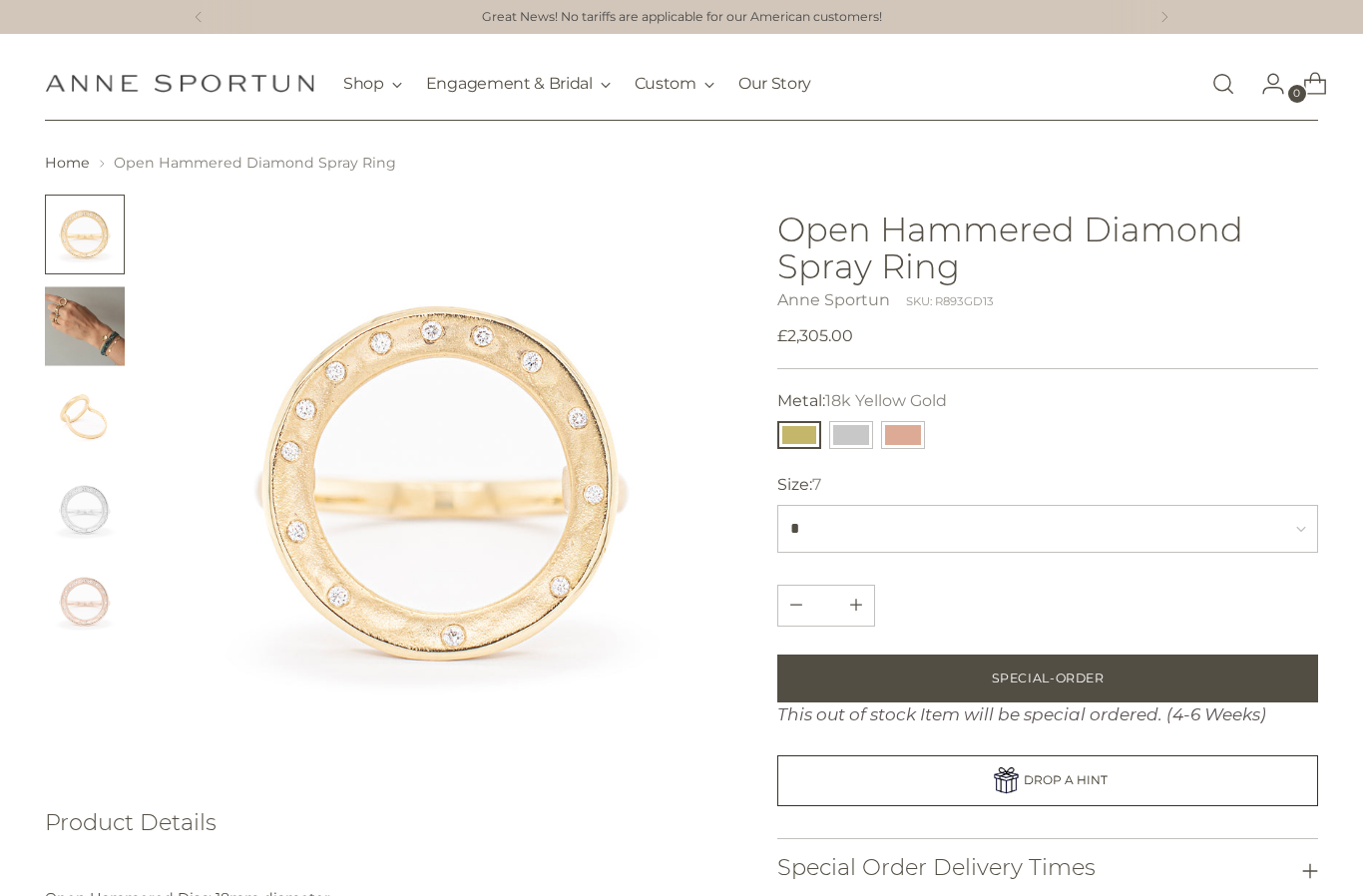 click at bounding box center [85, 326] 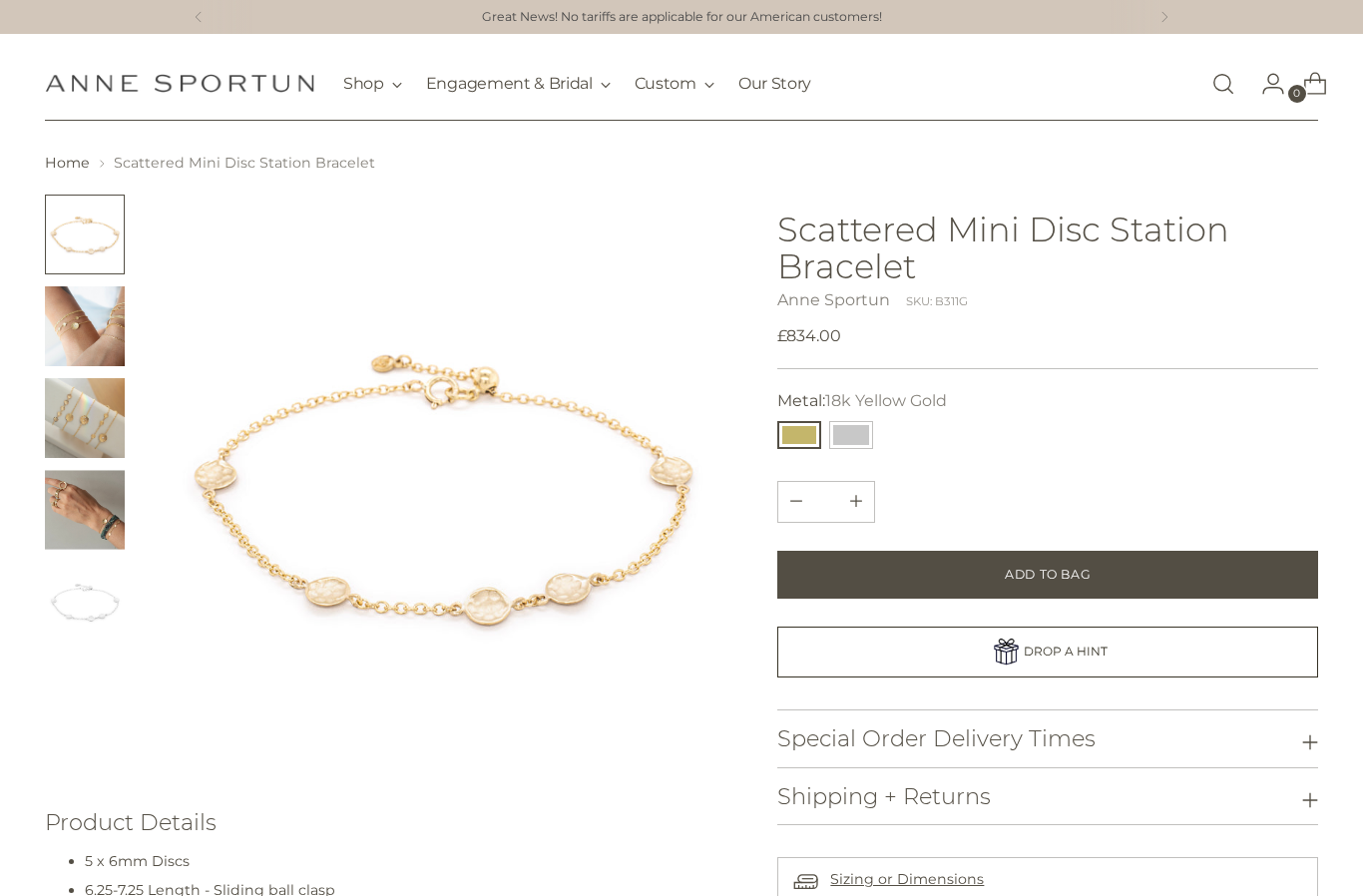scroll, scrollTop: 0, scrollLeft: 0, axis: both 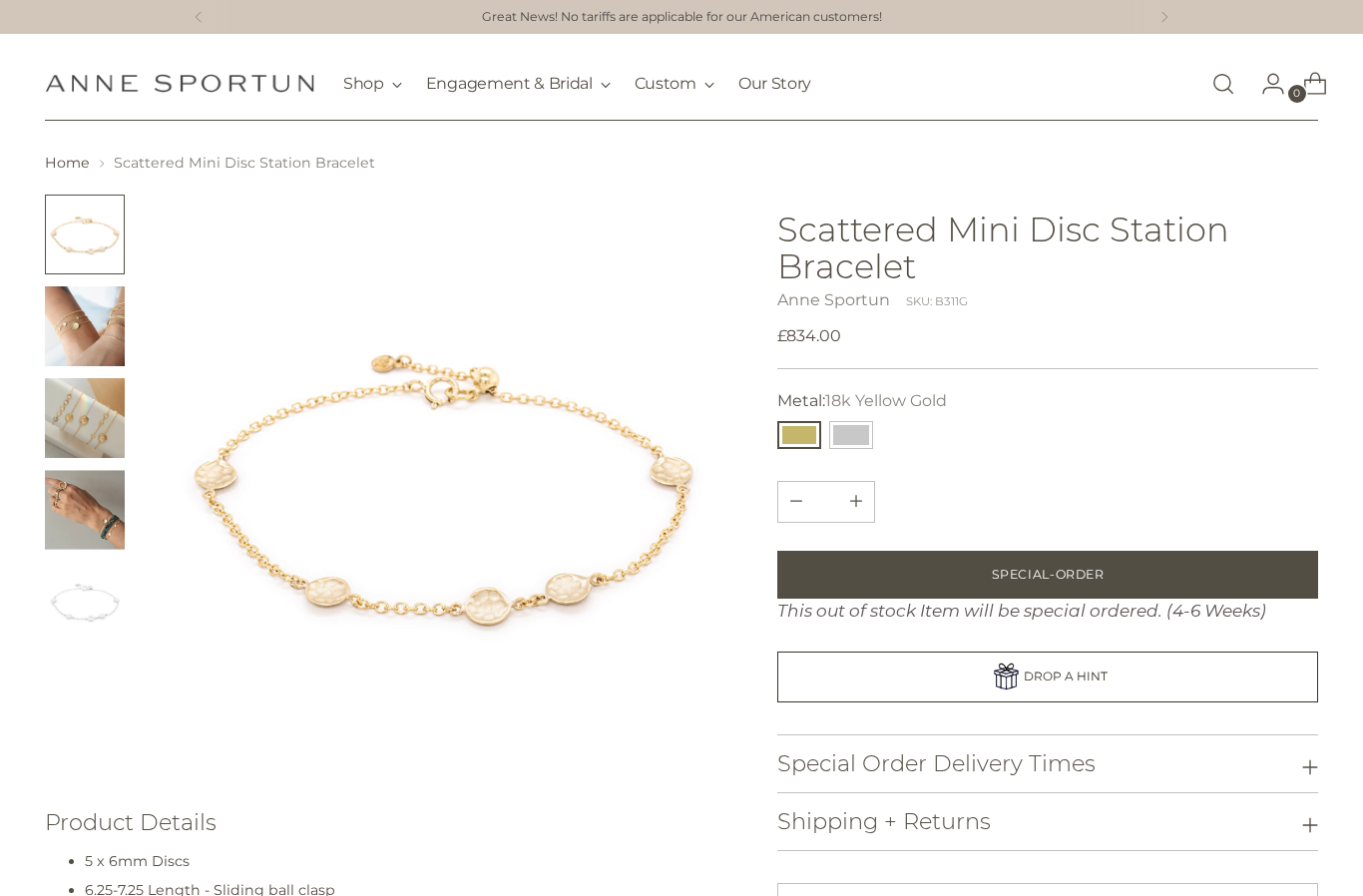 click at bounding box center (85, 510) 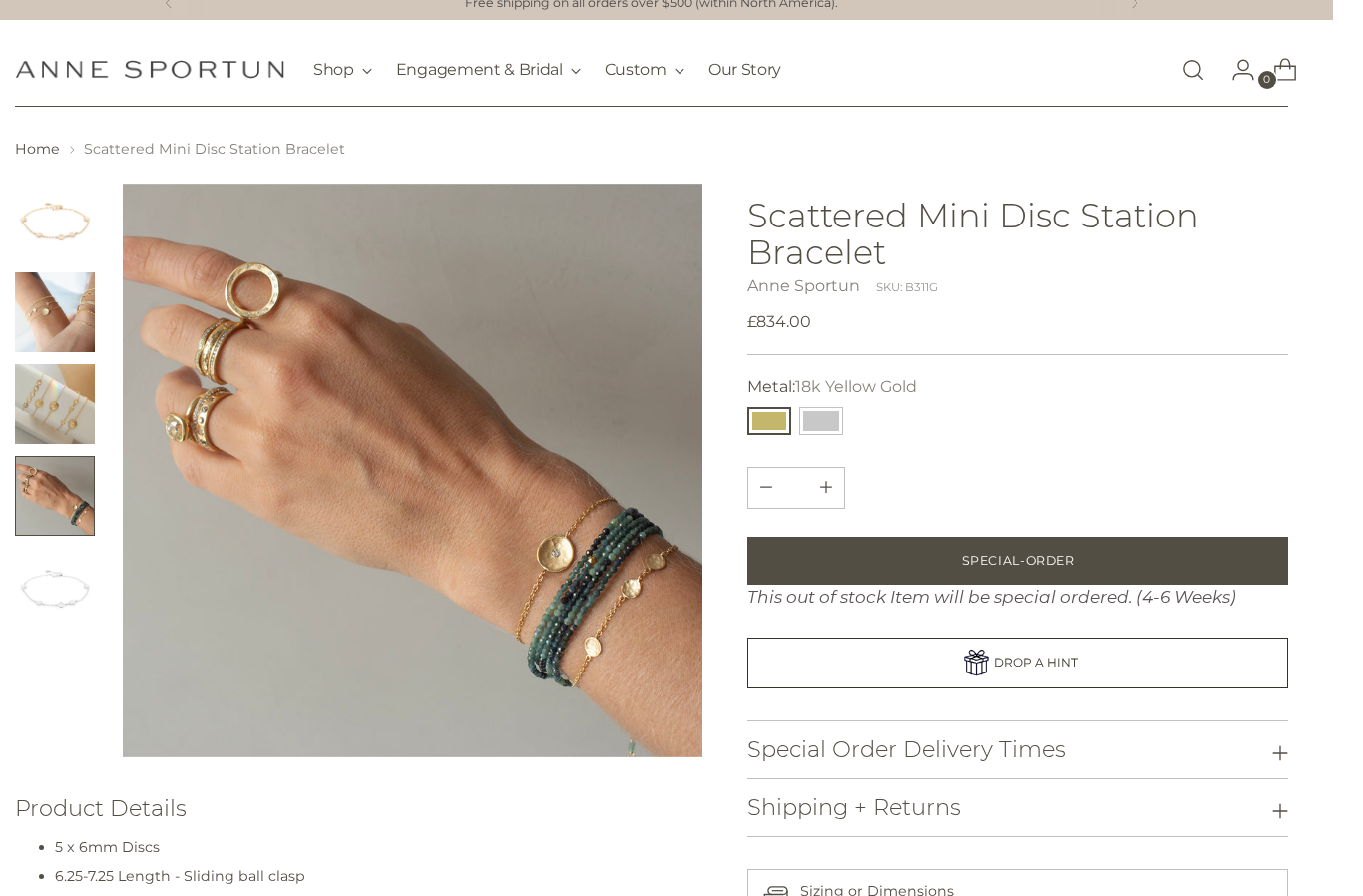 scroll, scrollTop: 33, scrollLeft: 0, axis: vertical 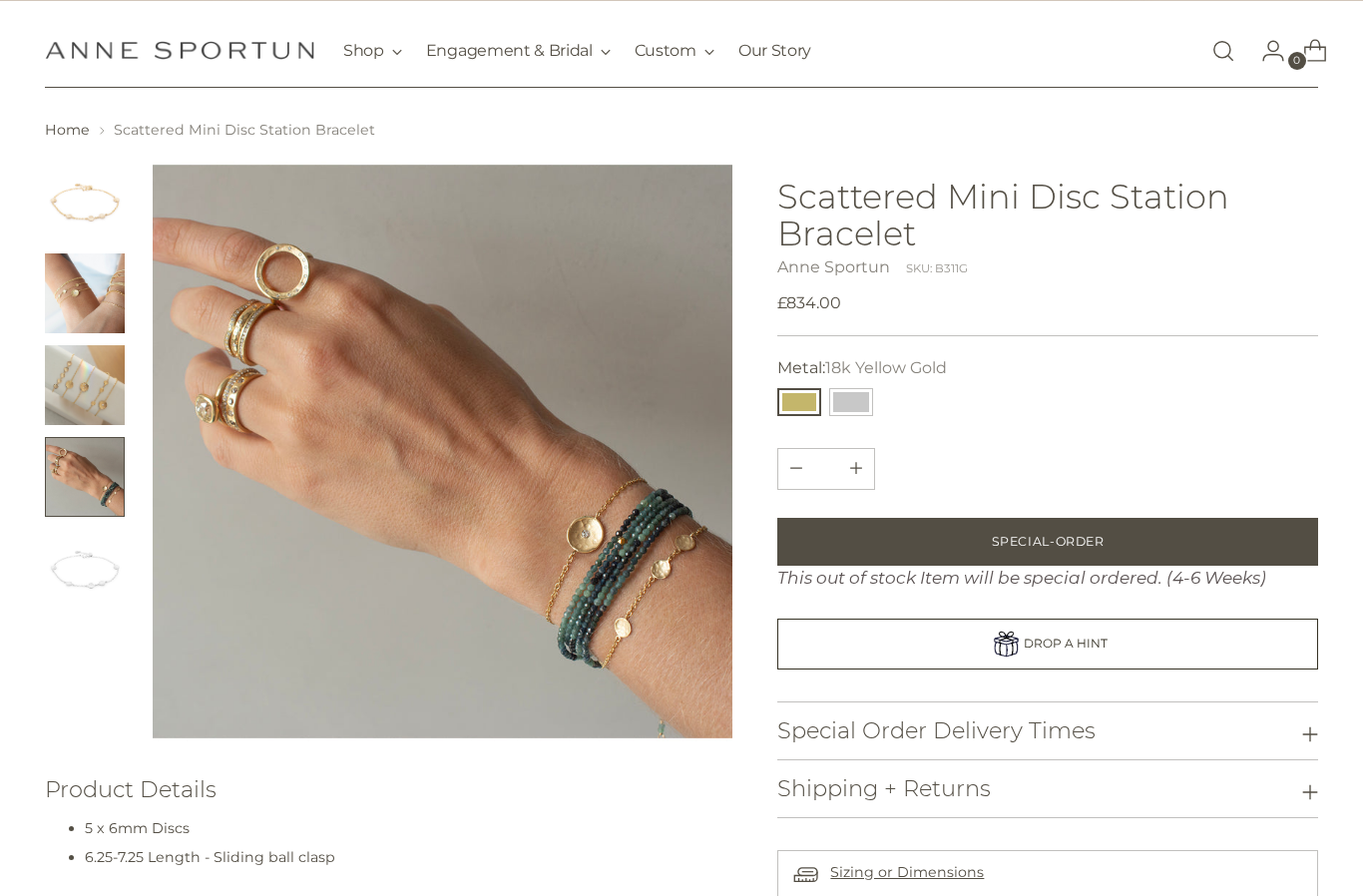 click at bounding box center [85, 293] 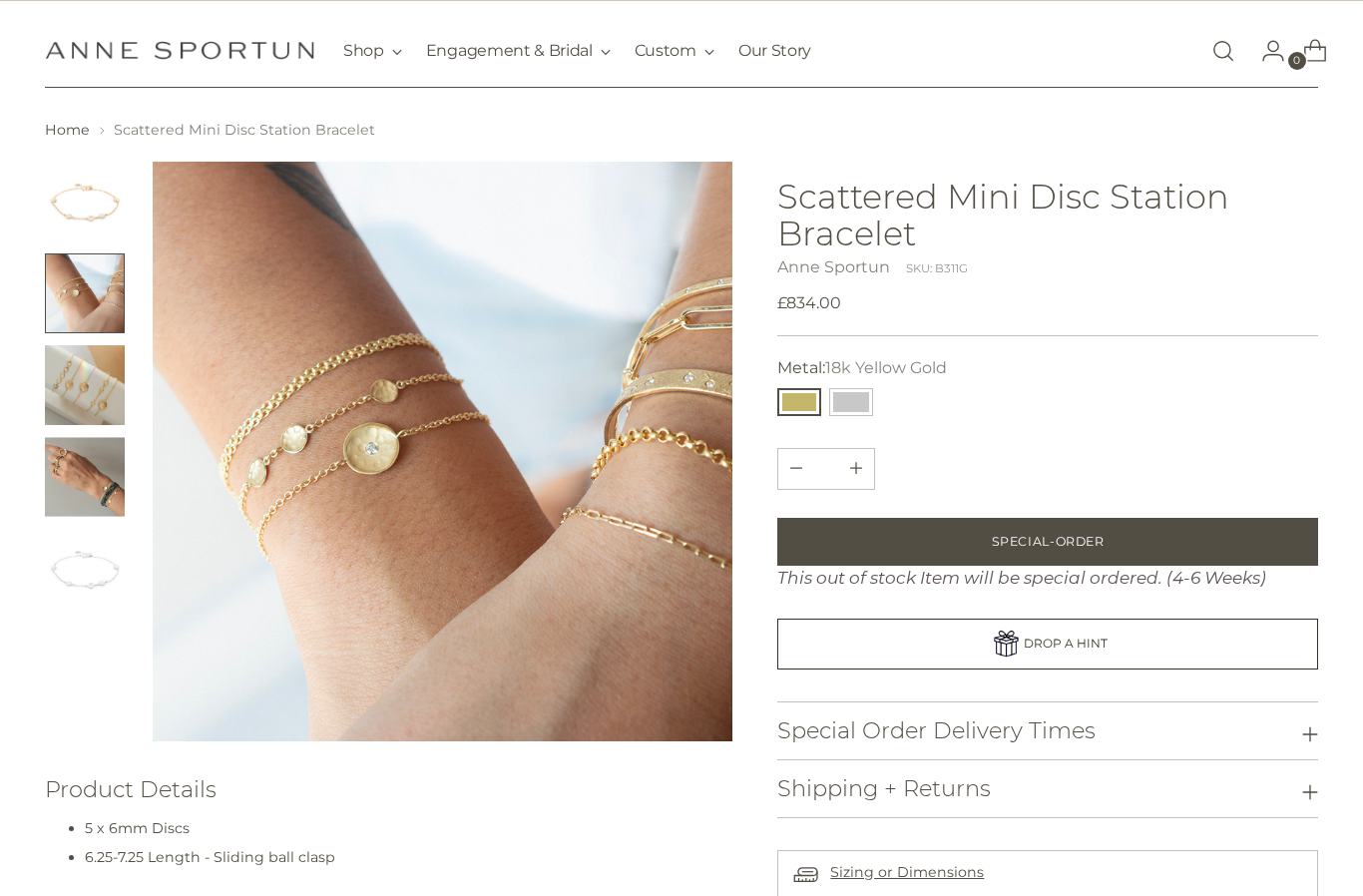 click at bounding box center (85, 385) 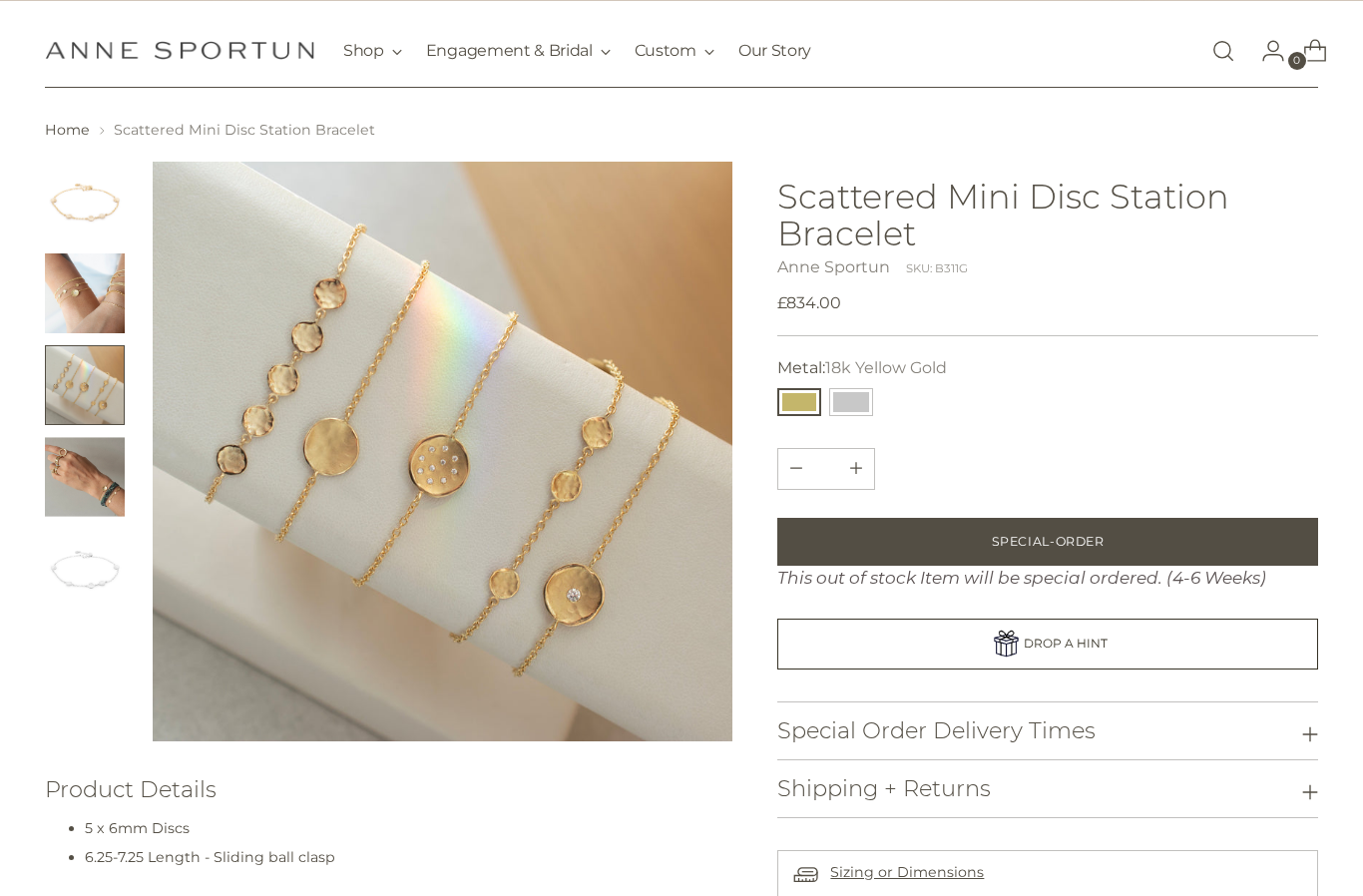 click at bounding box center (85, 477) 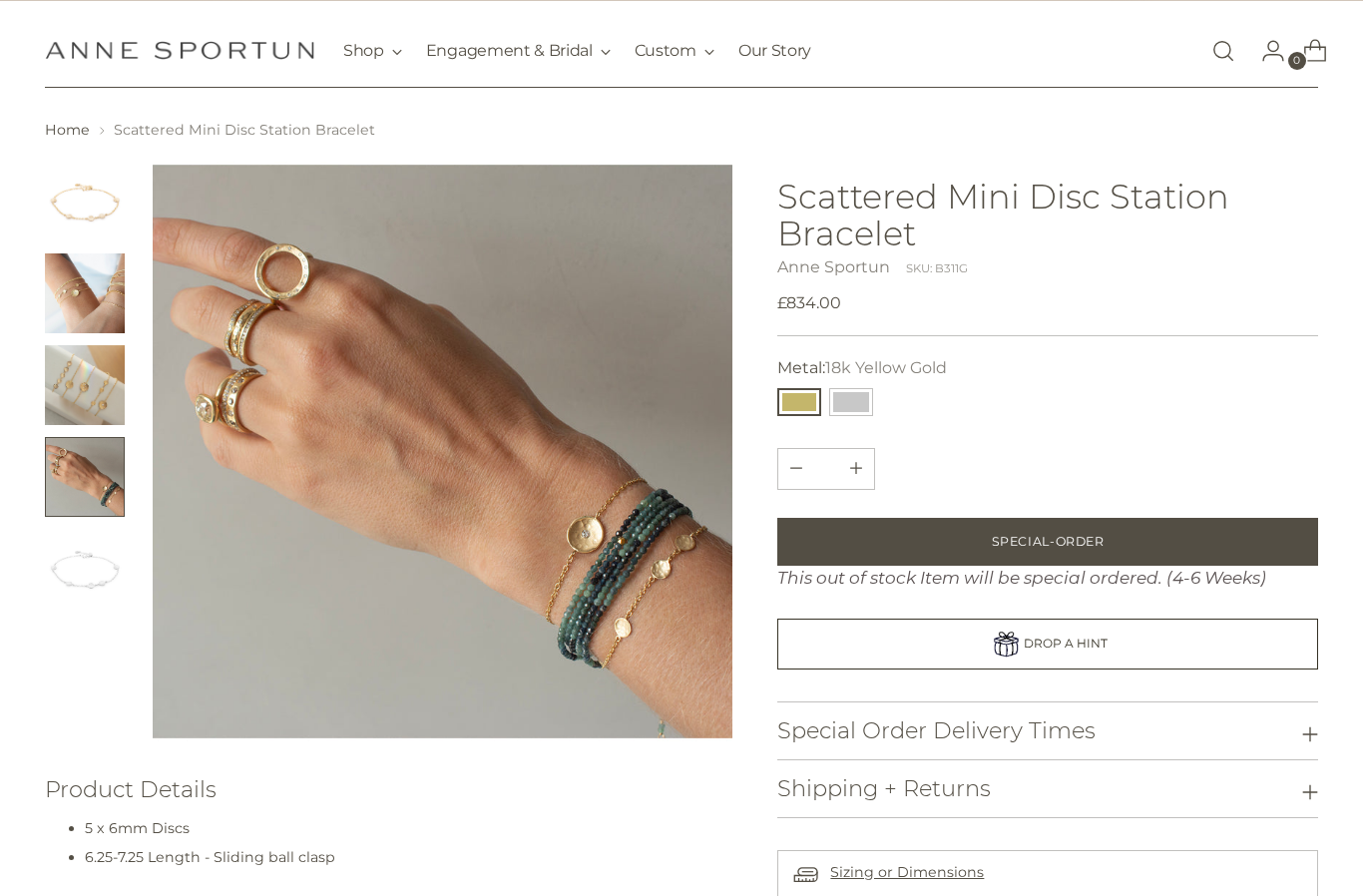 click at bounding box center (85, 385) 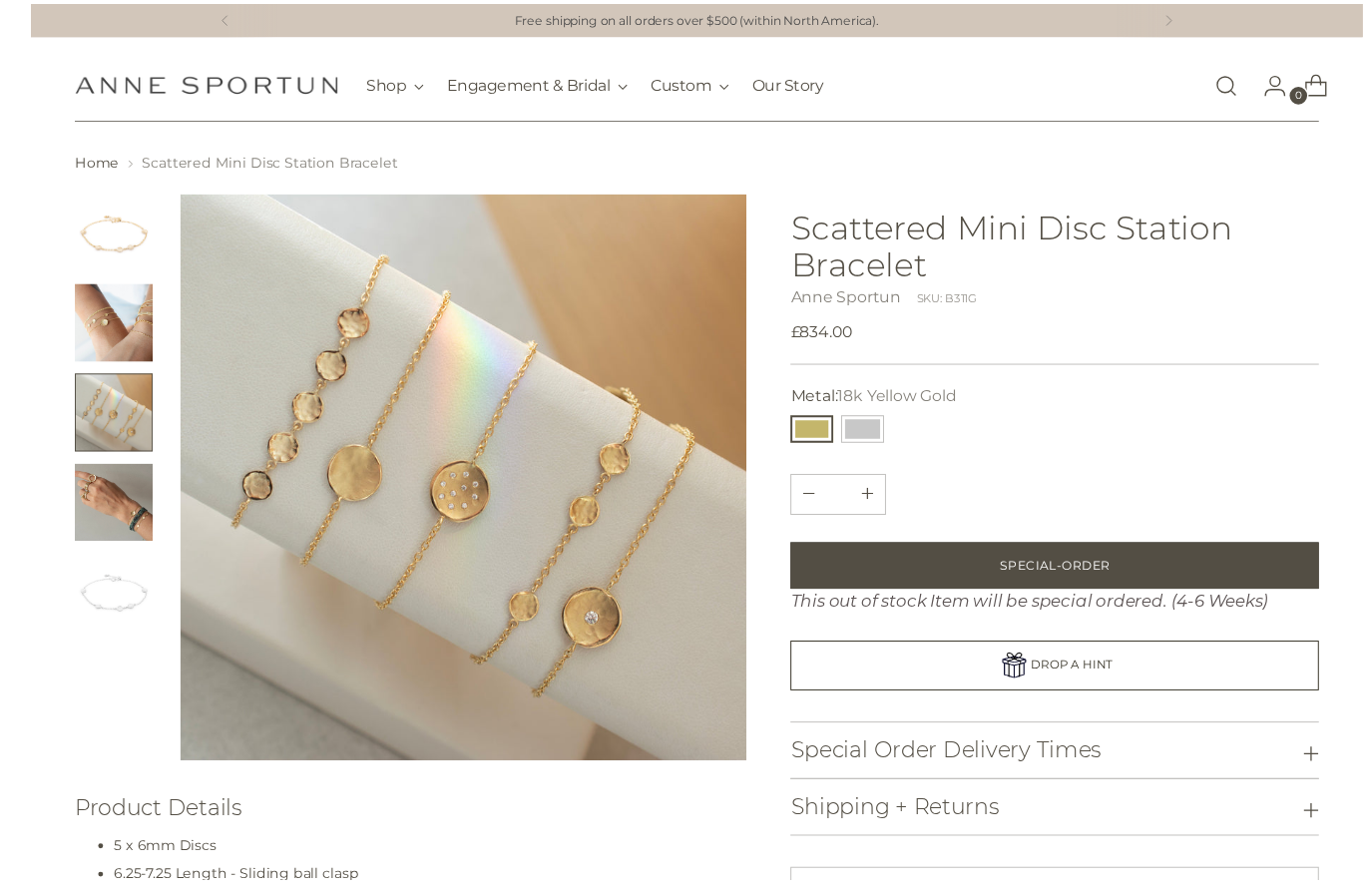 scroll, scrollTop: 112, scrollLeft: 0, axis: vertical 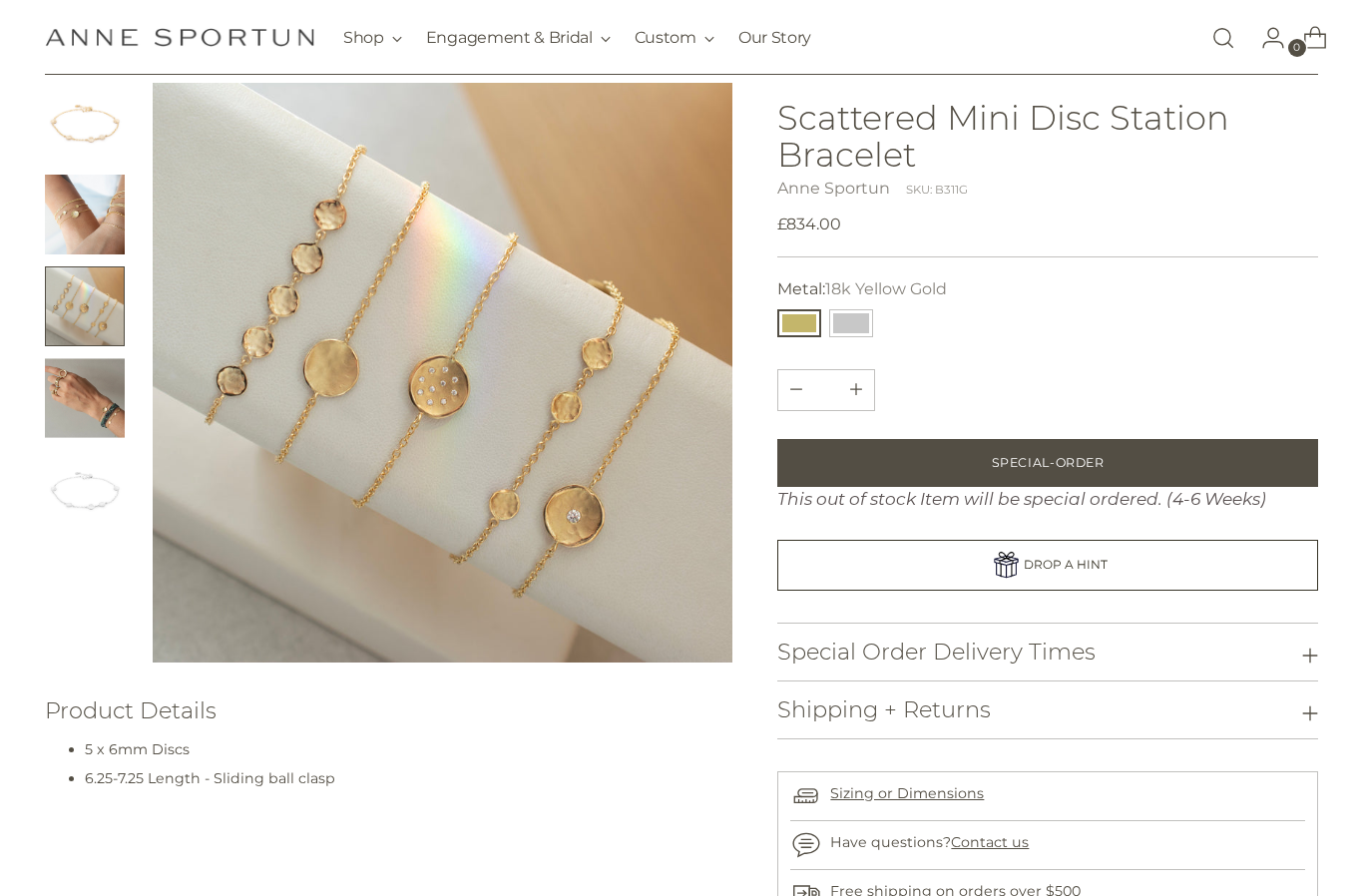 click at bounding box center (85, 398) 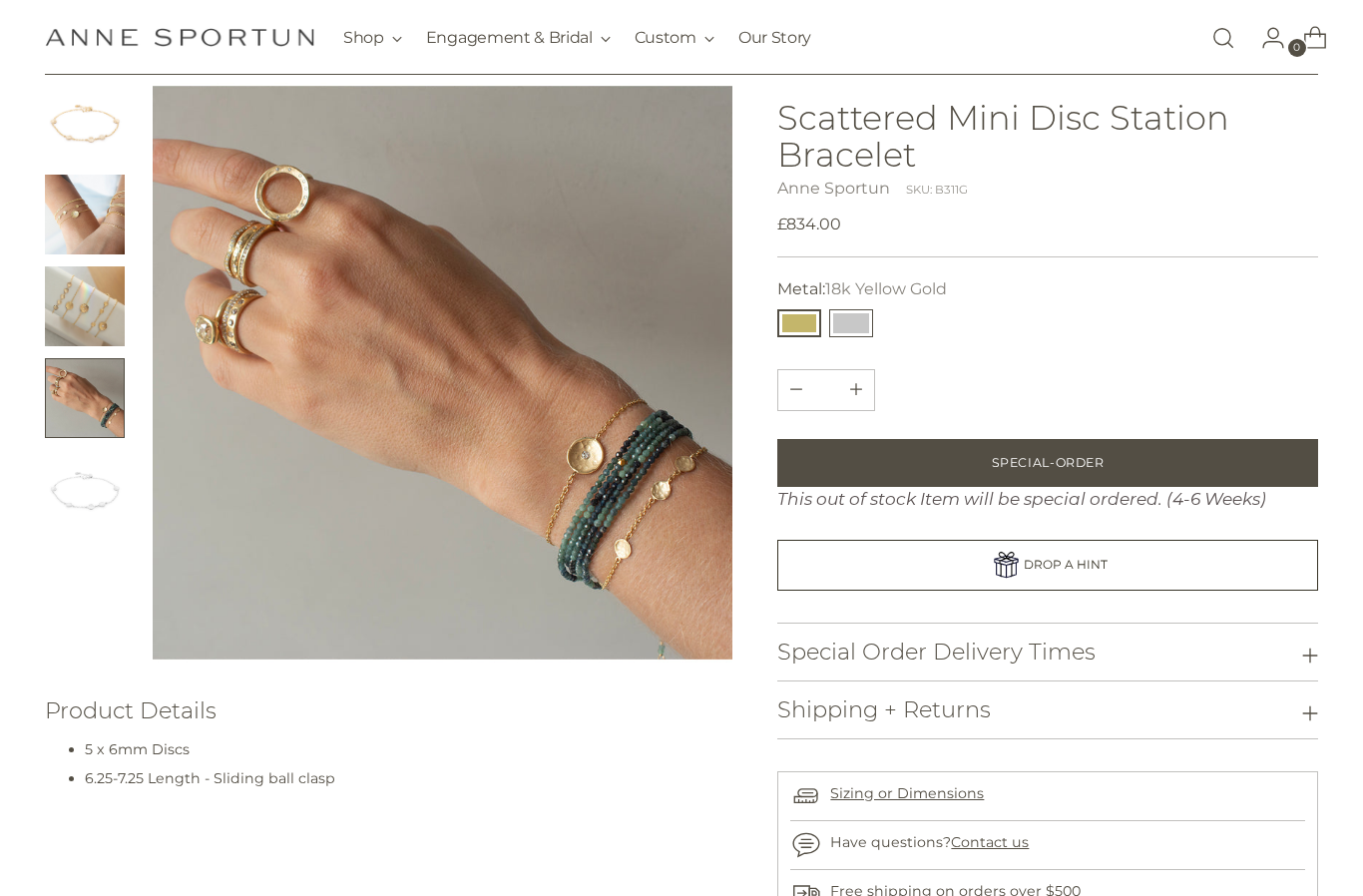 click at bounding box center (851, 323) 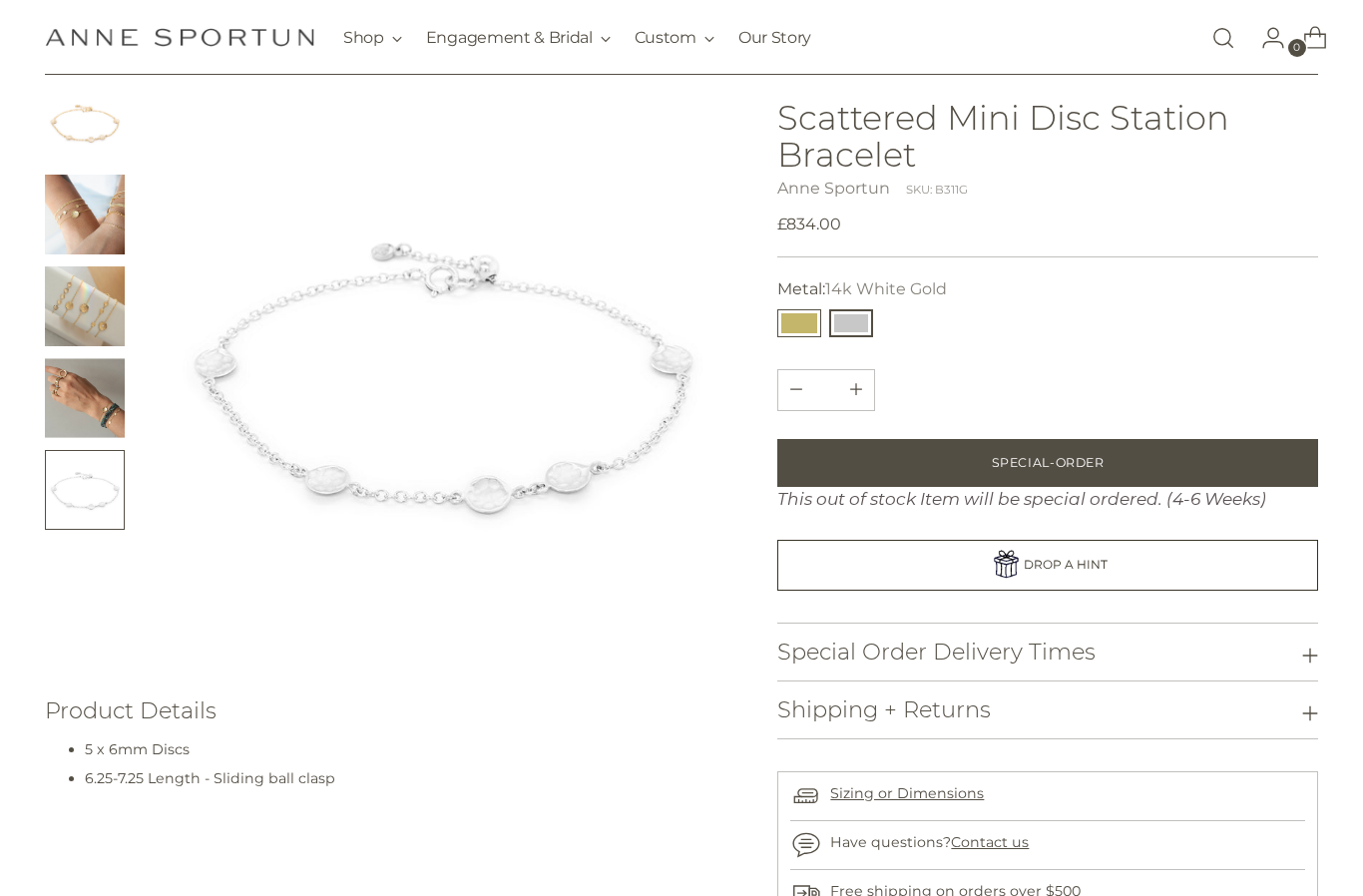 click at bounding box center [799, 323] 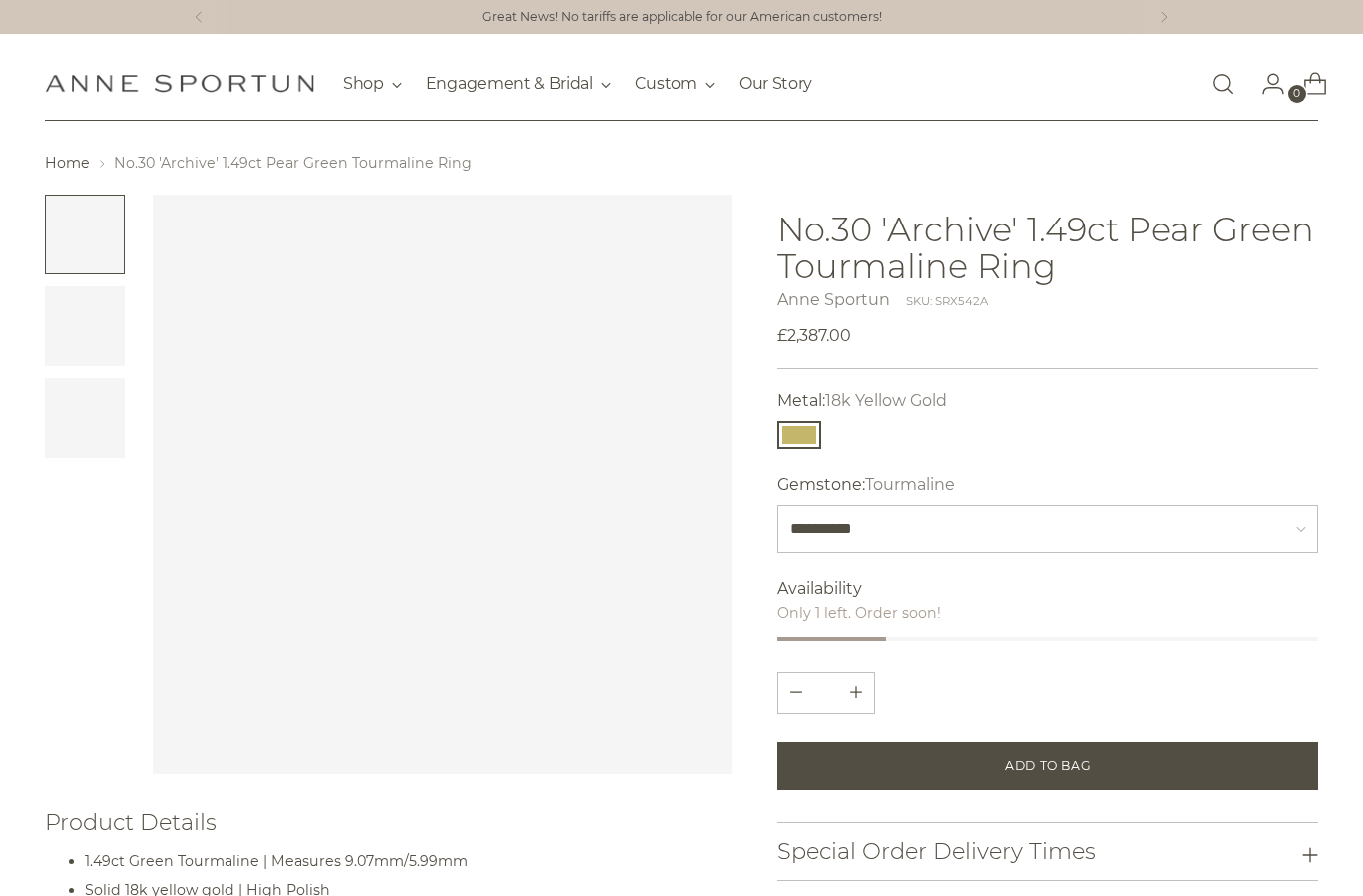 scroll, scrollTop: 0, scrollLeft: 0, axis: both 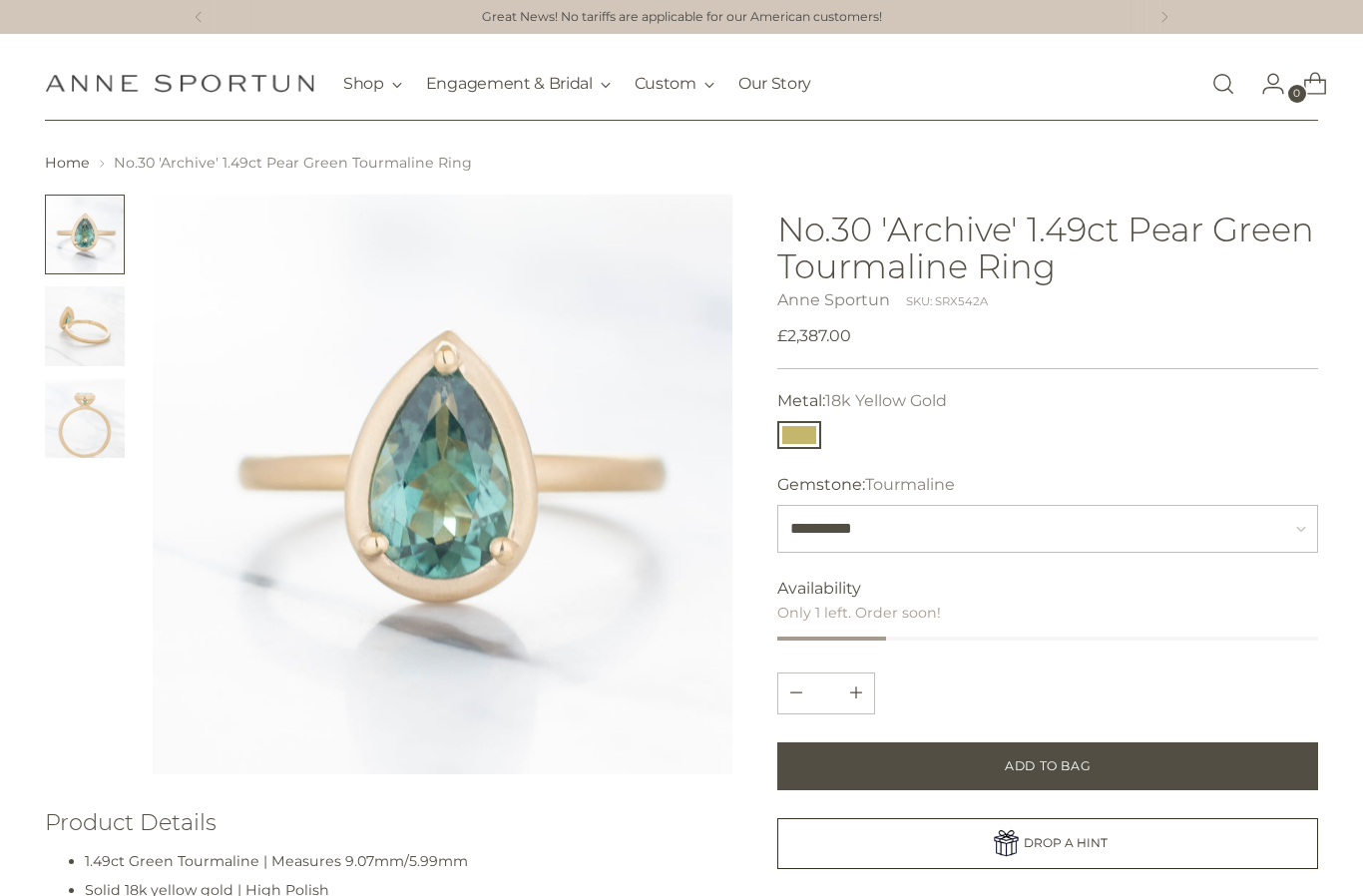 click at bounding box center (85, 418) 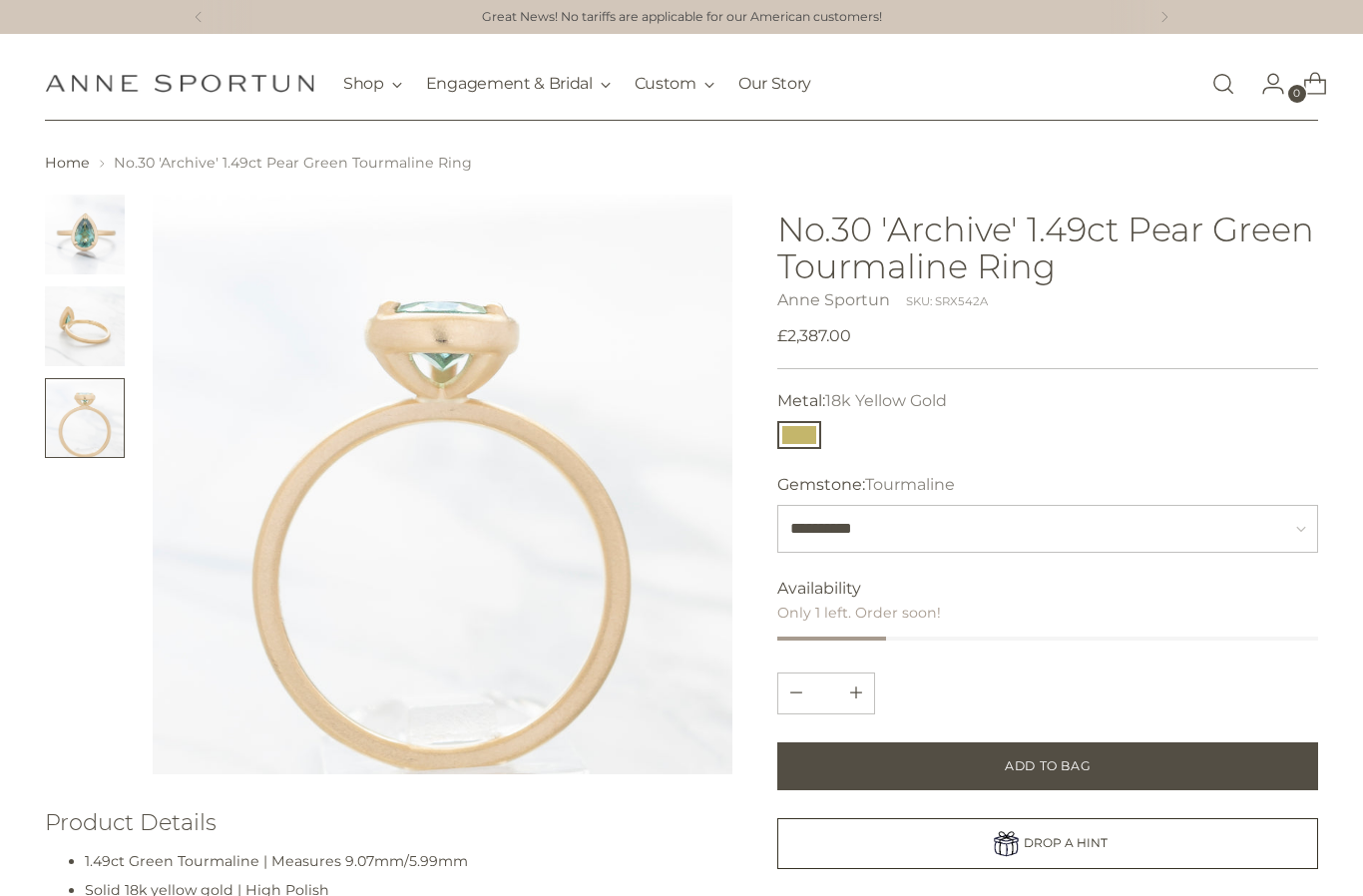 click at bounding box center (85, 326) 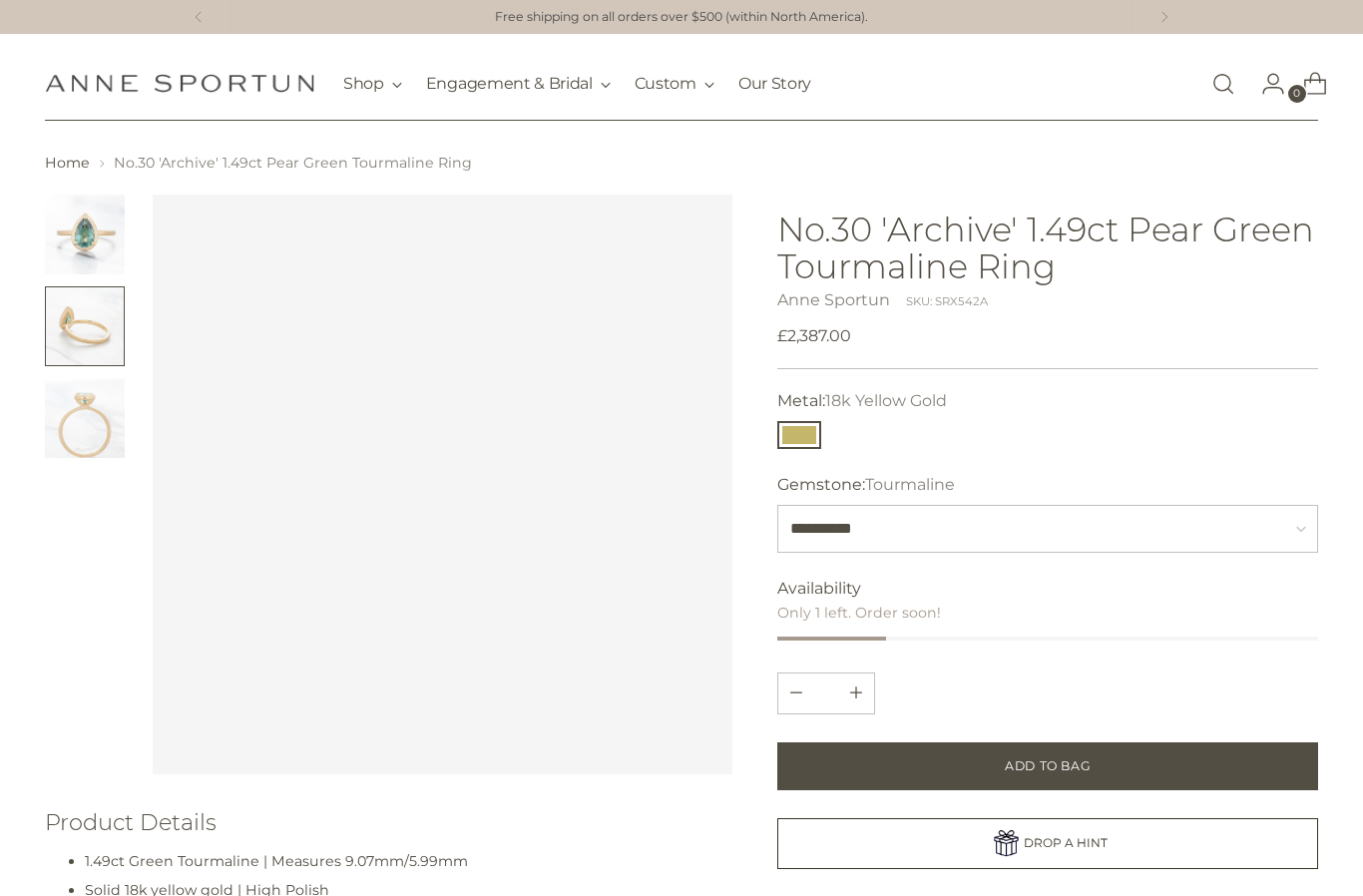 click at bounding box center (85, 234) 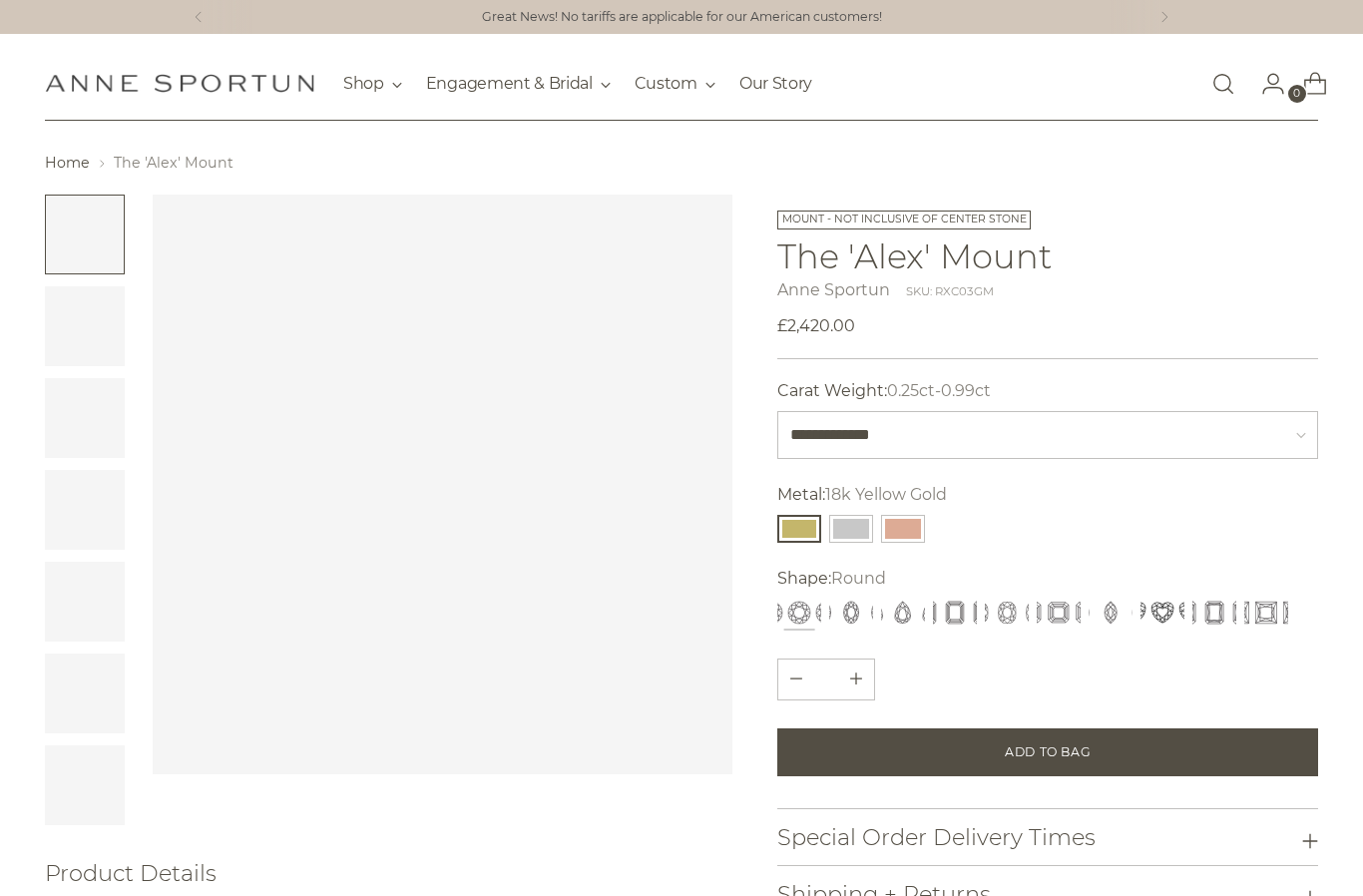 scroll, scrollTop: 0, scrollLeft: 0, axis: both 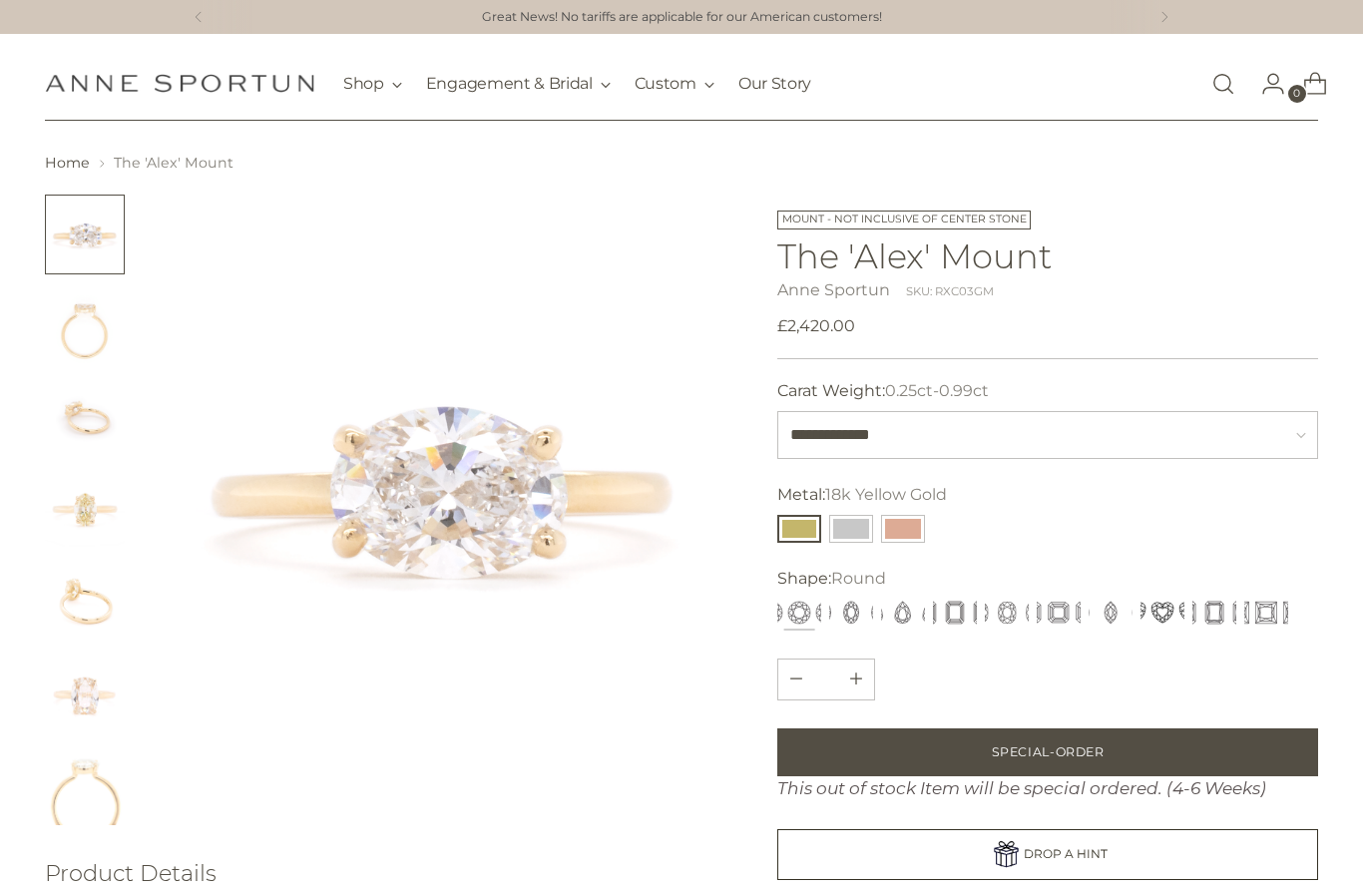 click at bounding box center [85, 510] 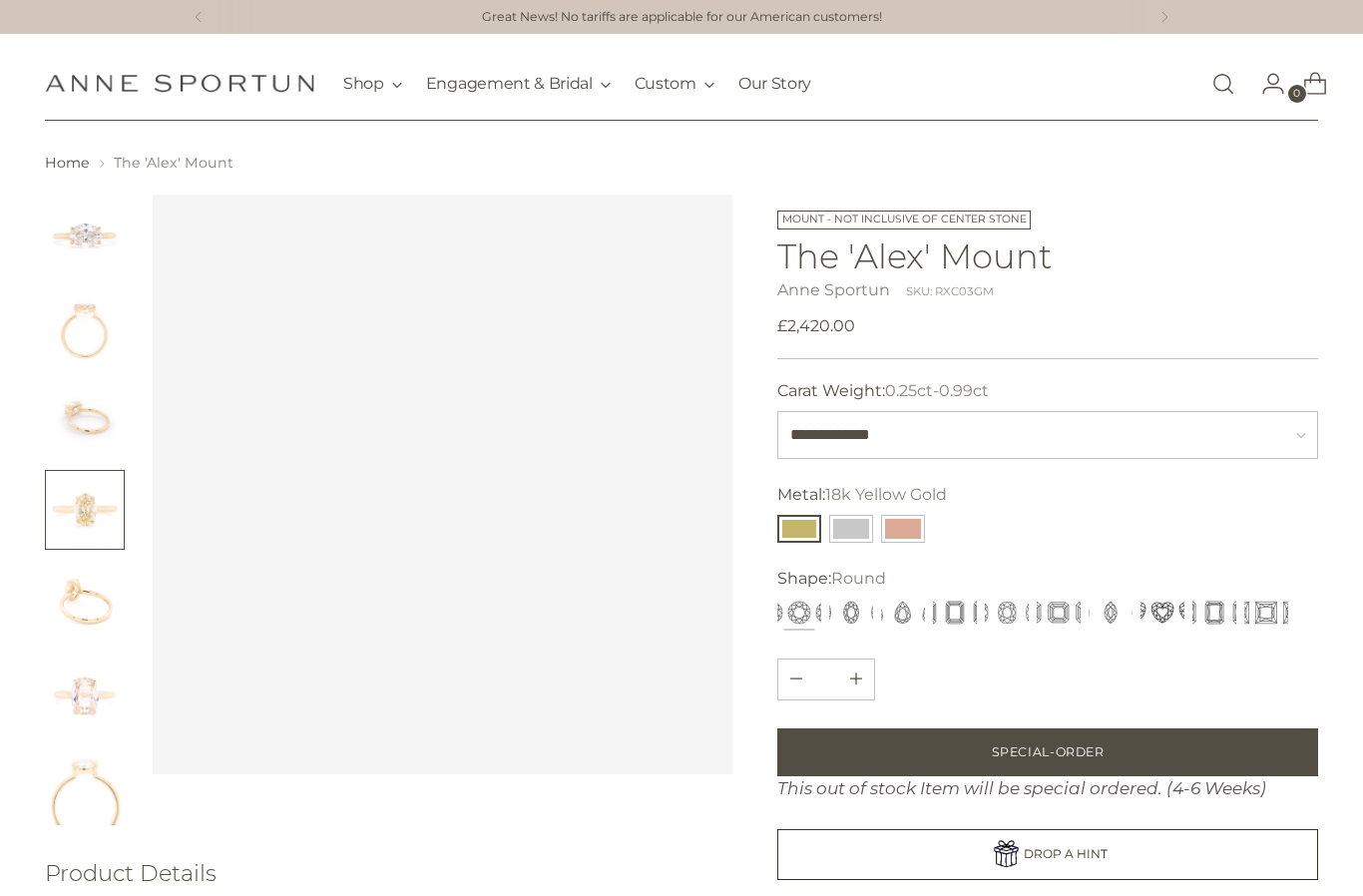 click at bounding box center [85, 602] 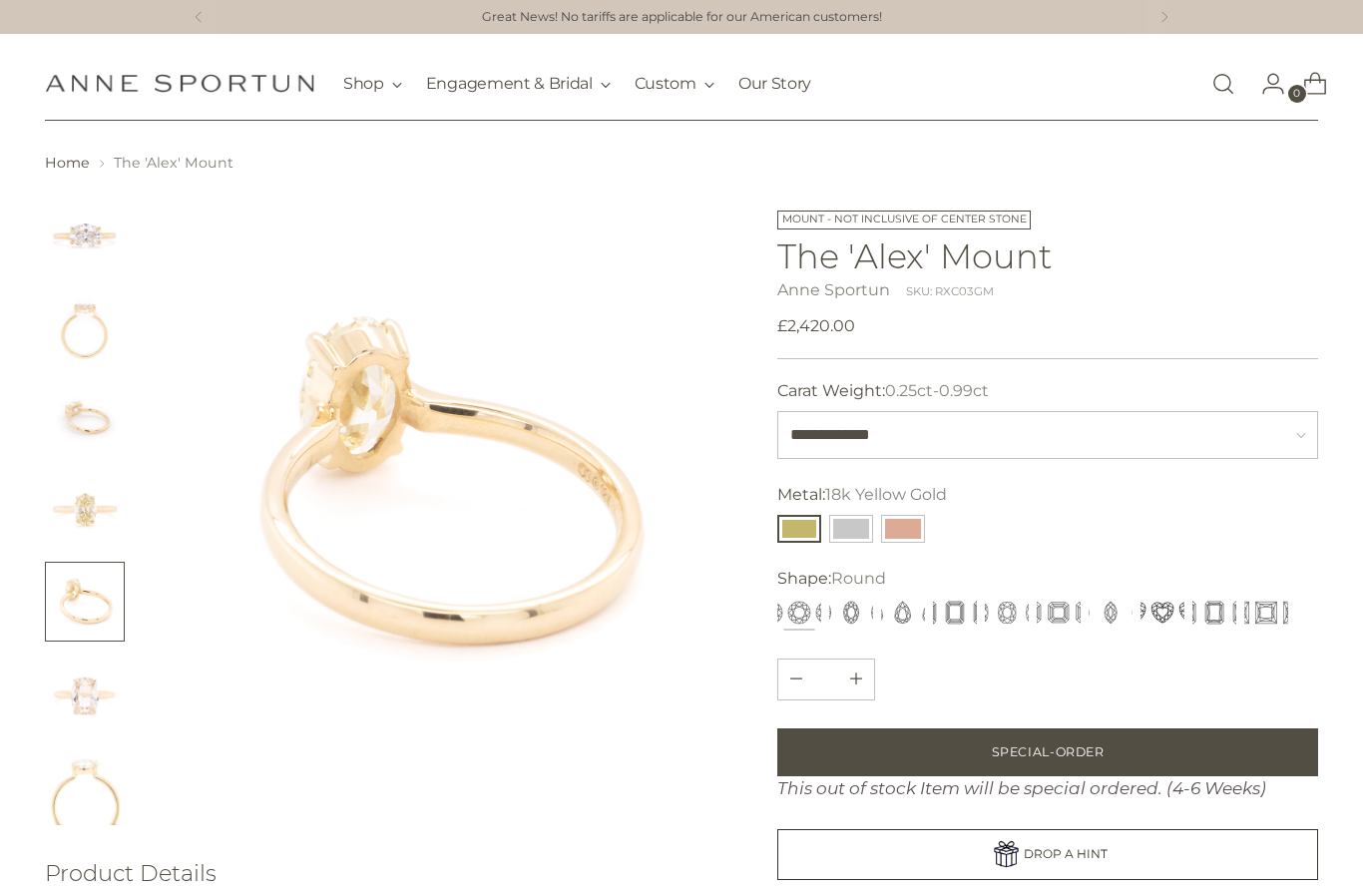 click at bounding box center [85, 693] 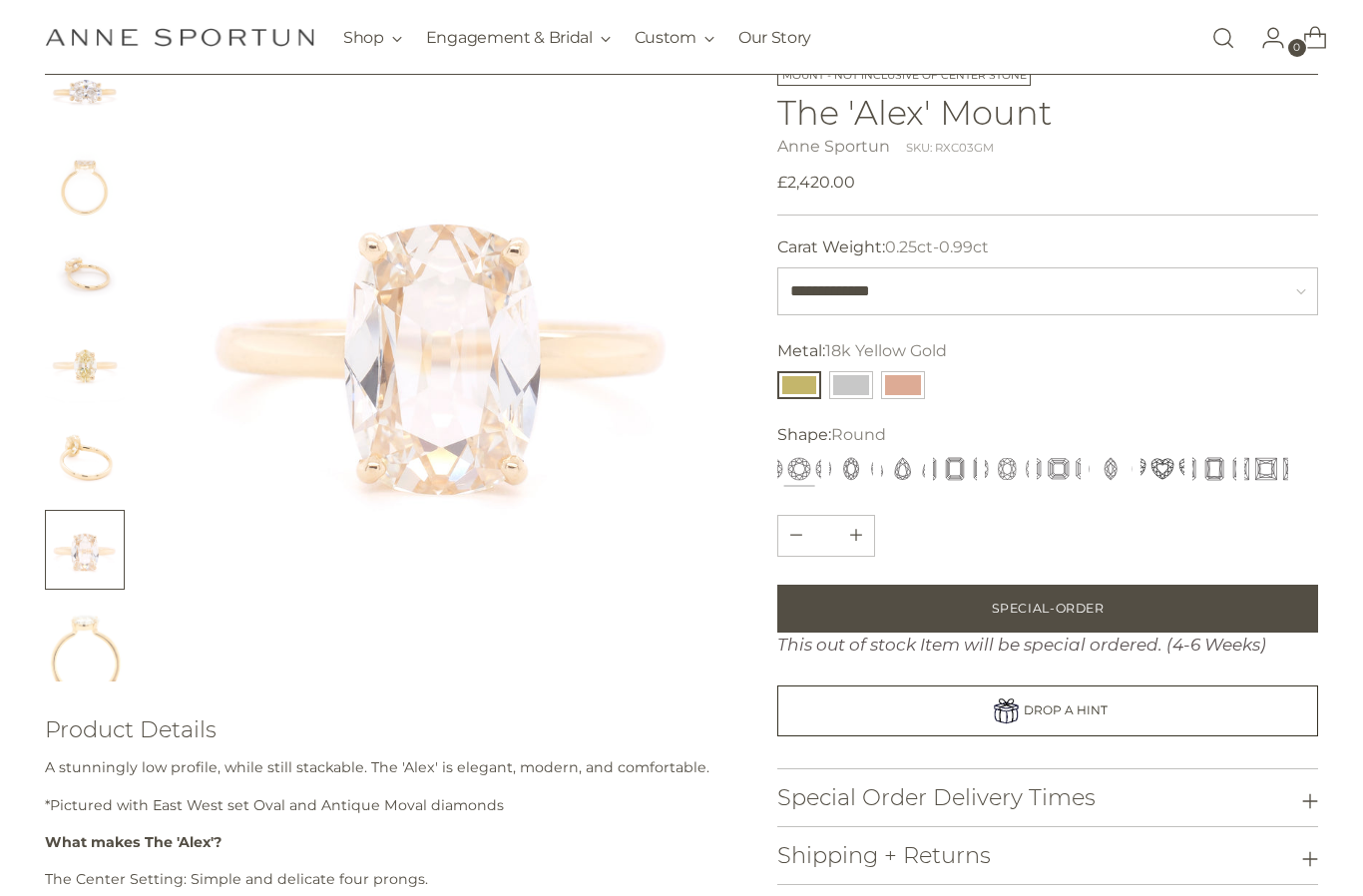 scroll, scrollTop: 141, scrollLeft: 0, axis: vertical 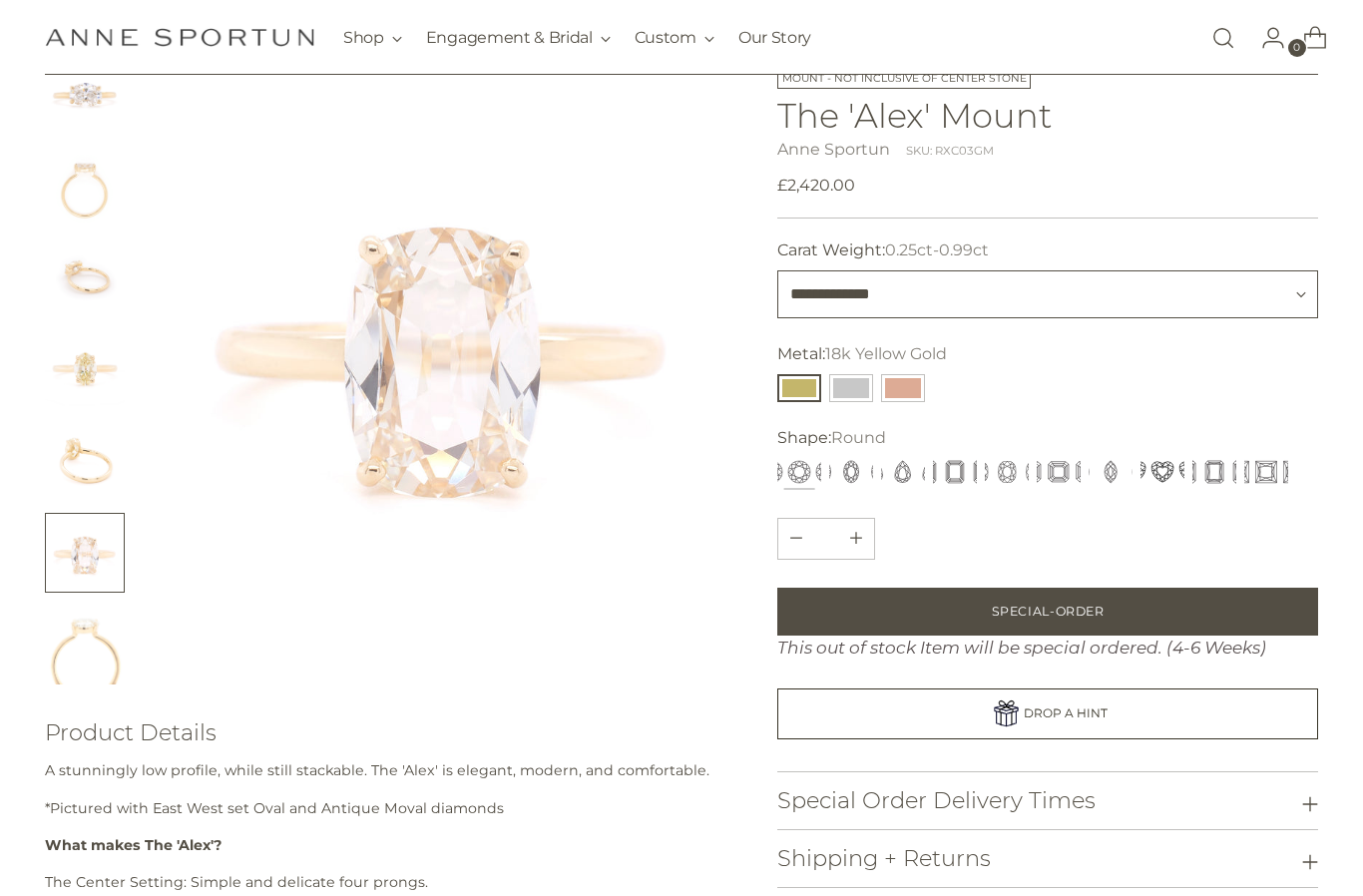 click on "**********" at bounding box center [1048, 294] 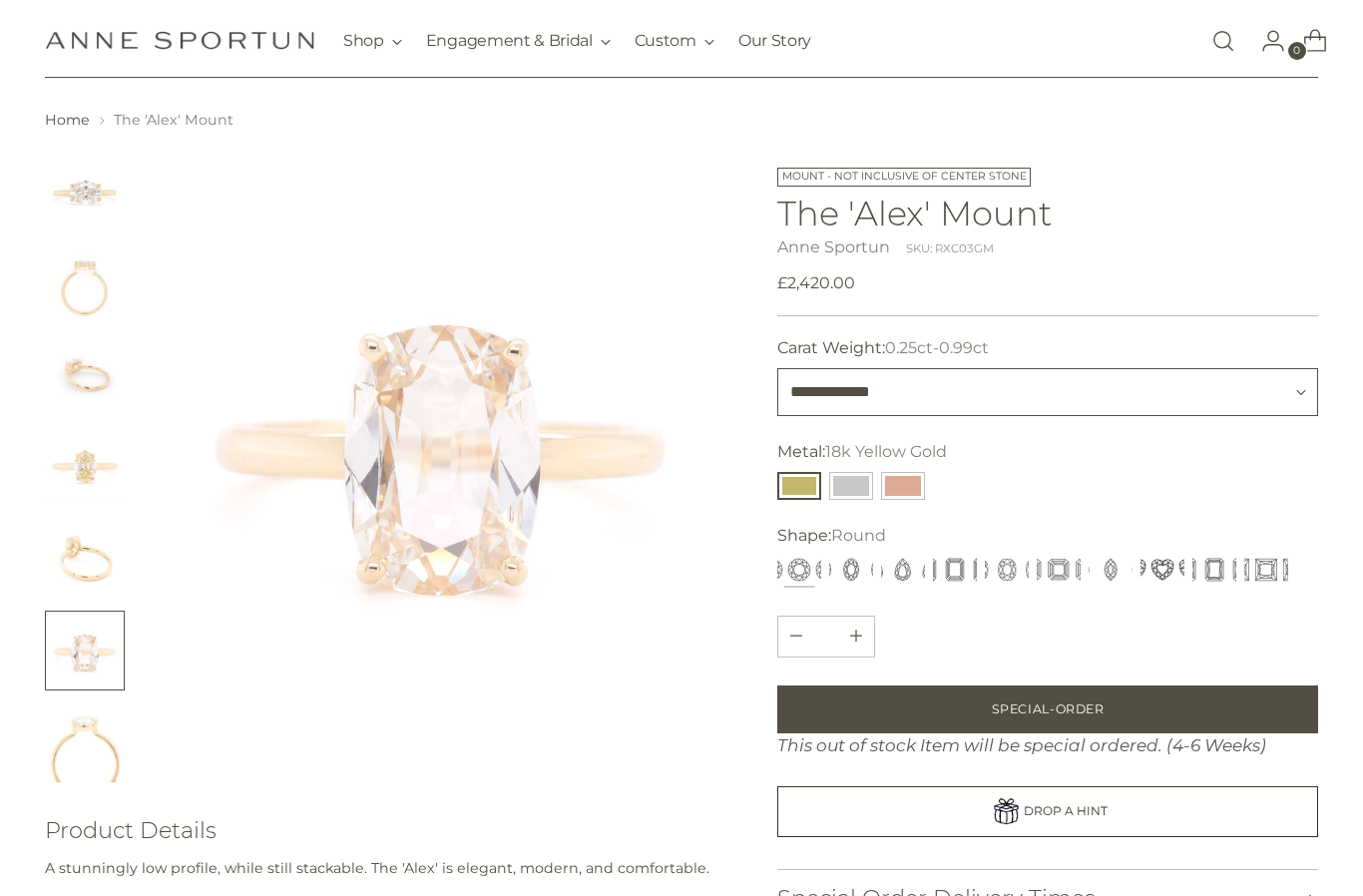 scroll, scrollTop: 41, scrollLeft: 0, axis: vertical 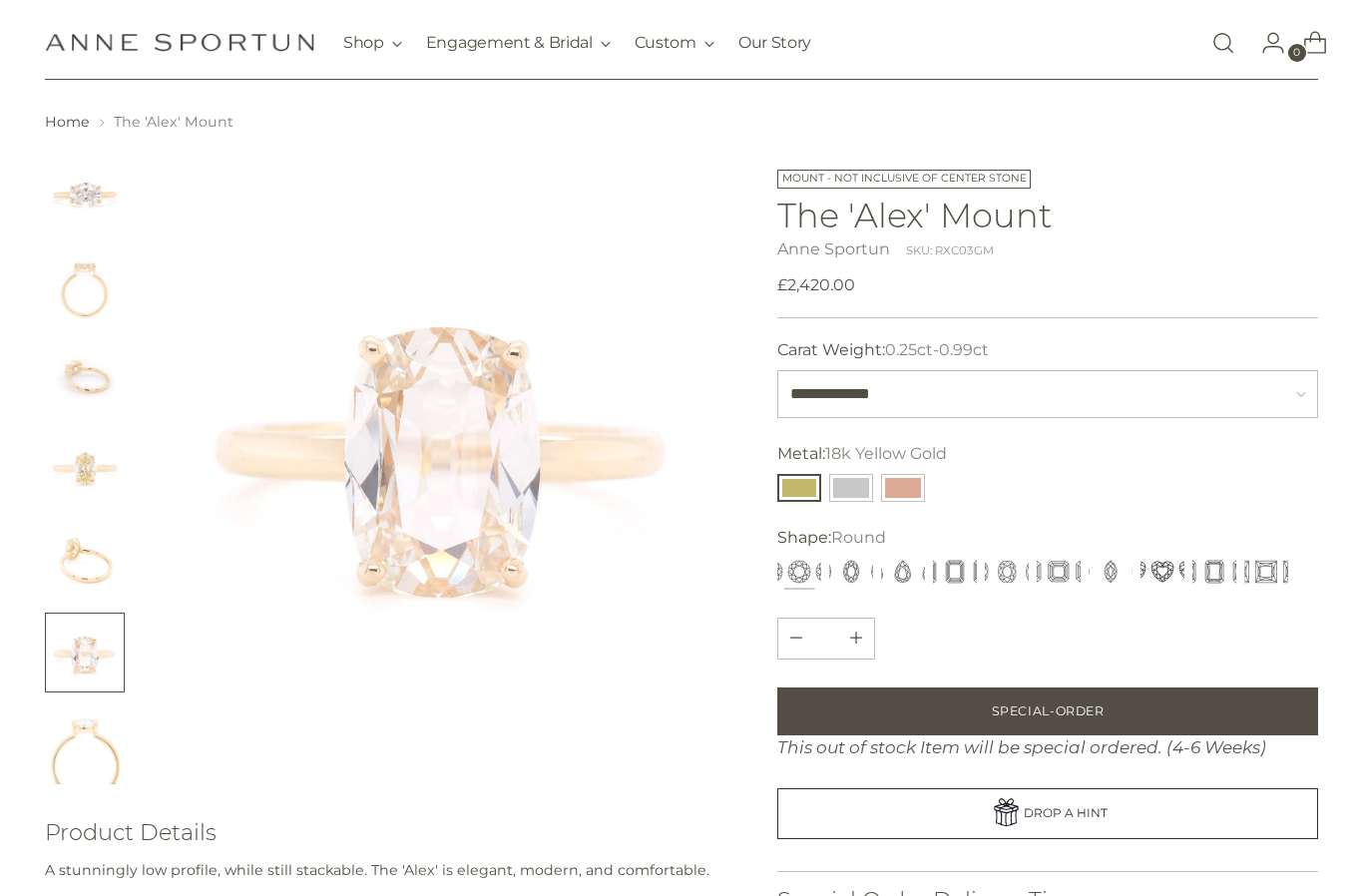 click at bounding box center [85, 561] 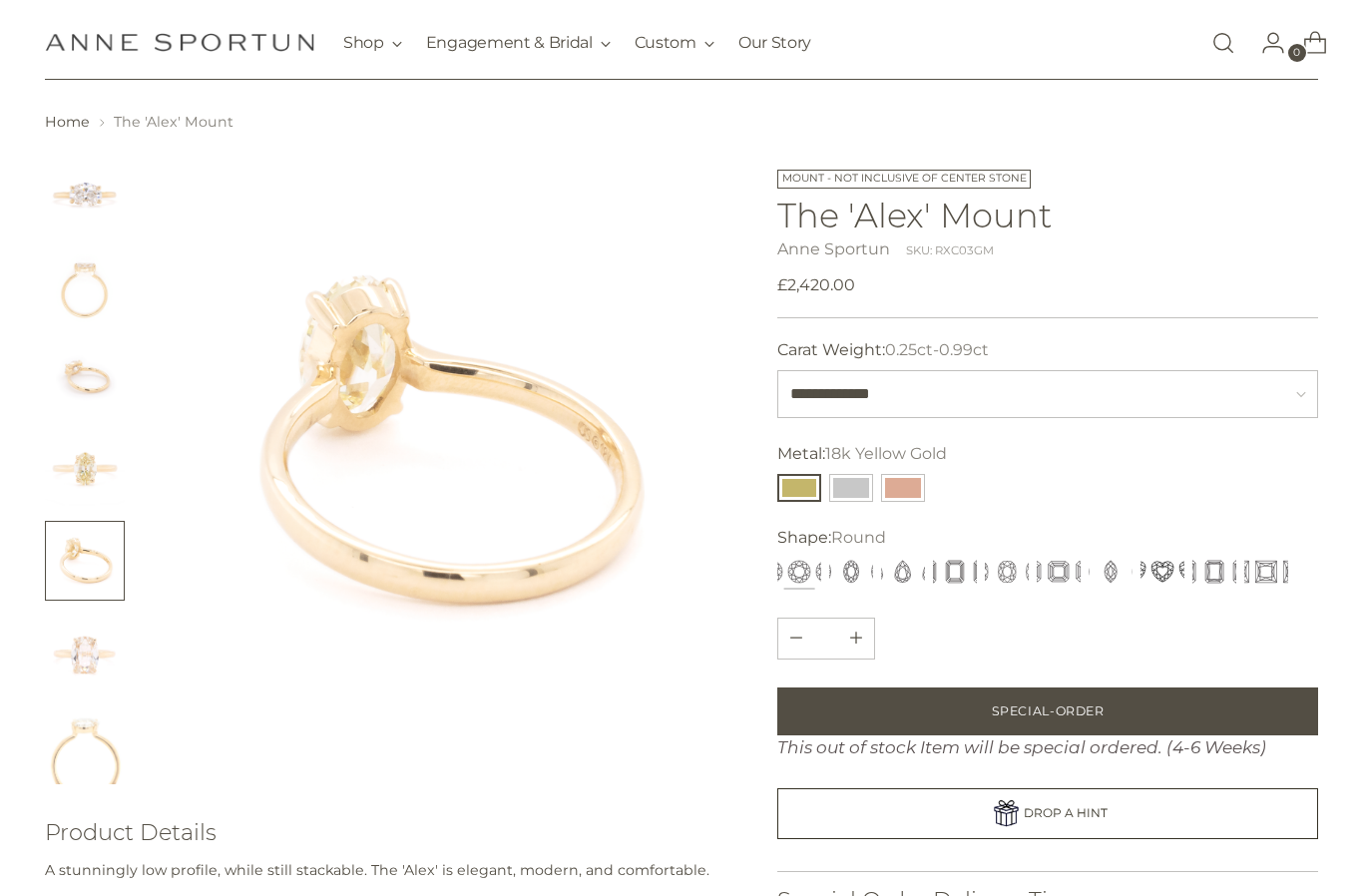 click at bounding box center [85, 653] 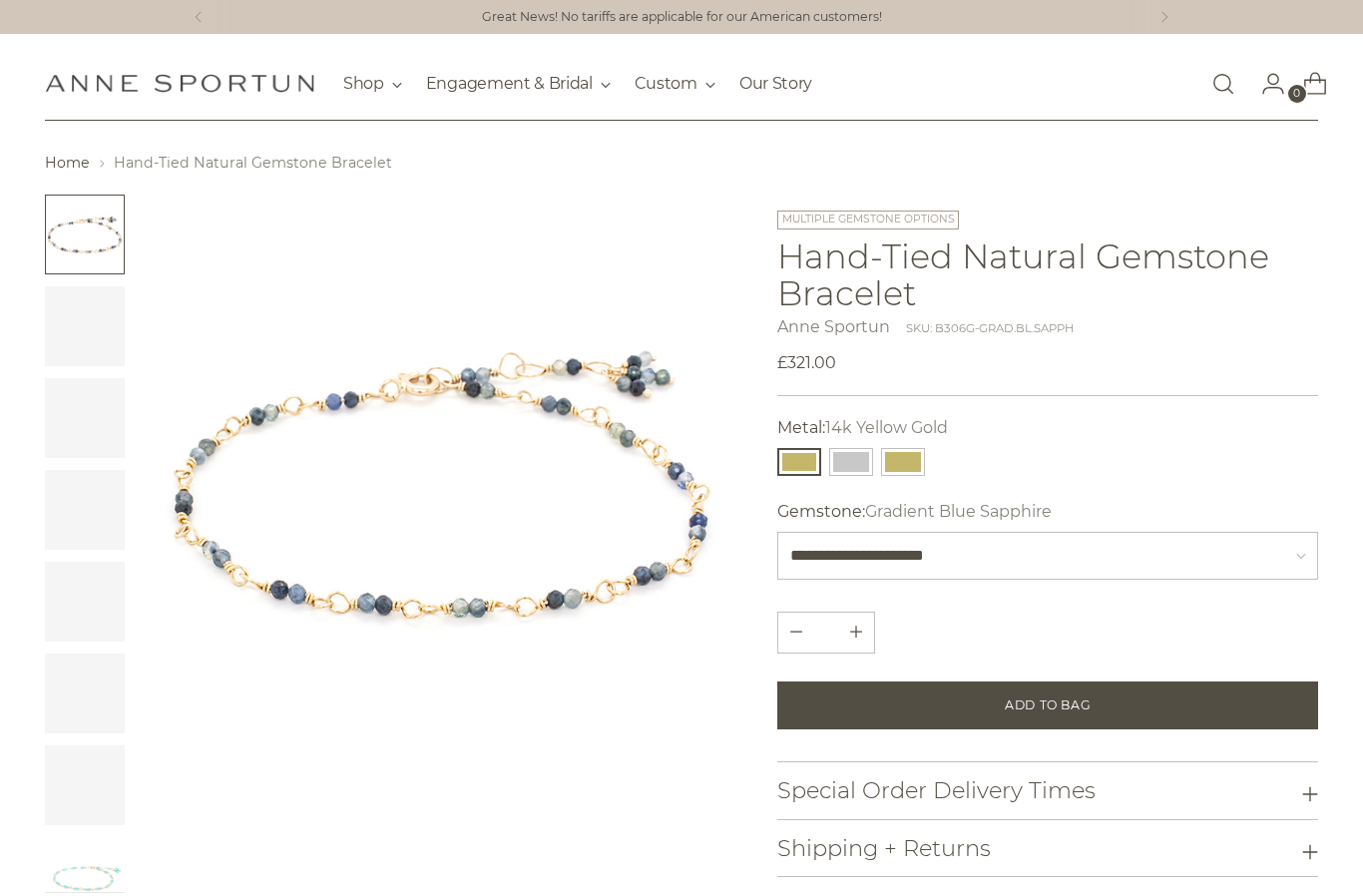scroll, scrollTop: 0, scrollLeft: 0, axis: both 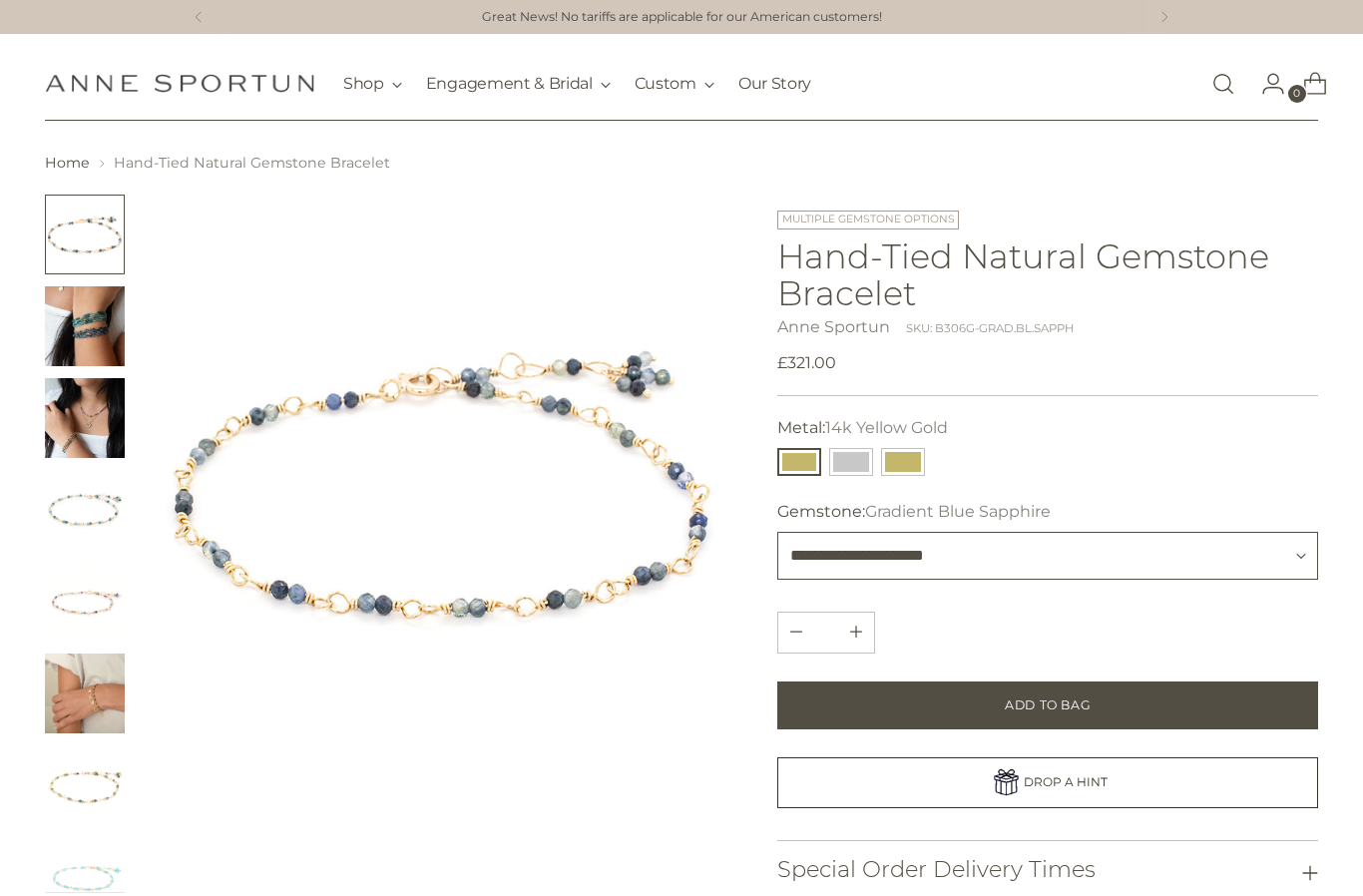 click on "**********" at bounding box center (1048, 556) 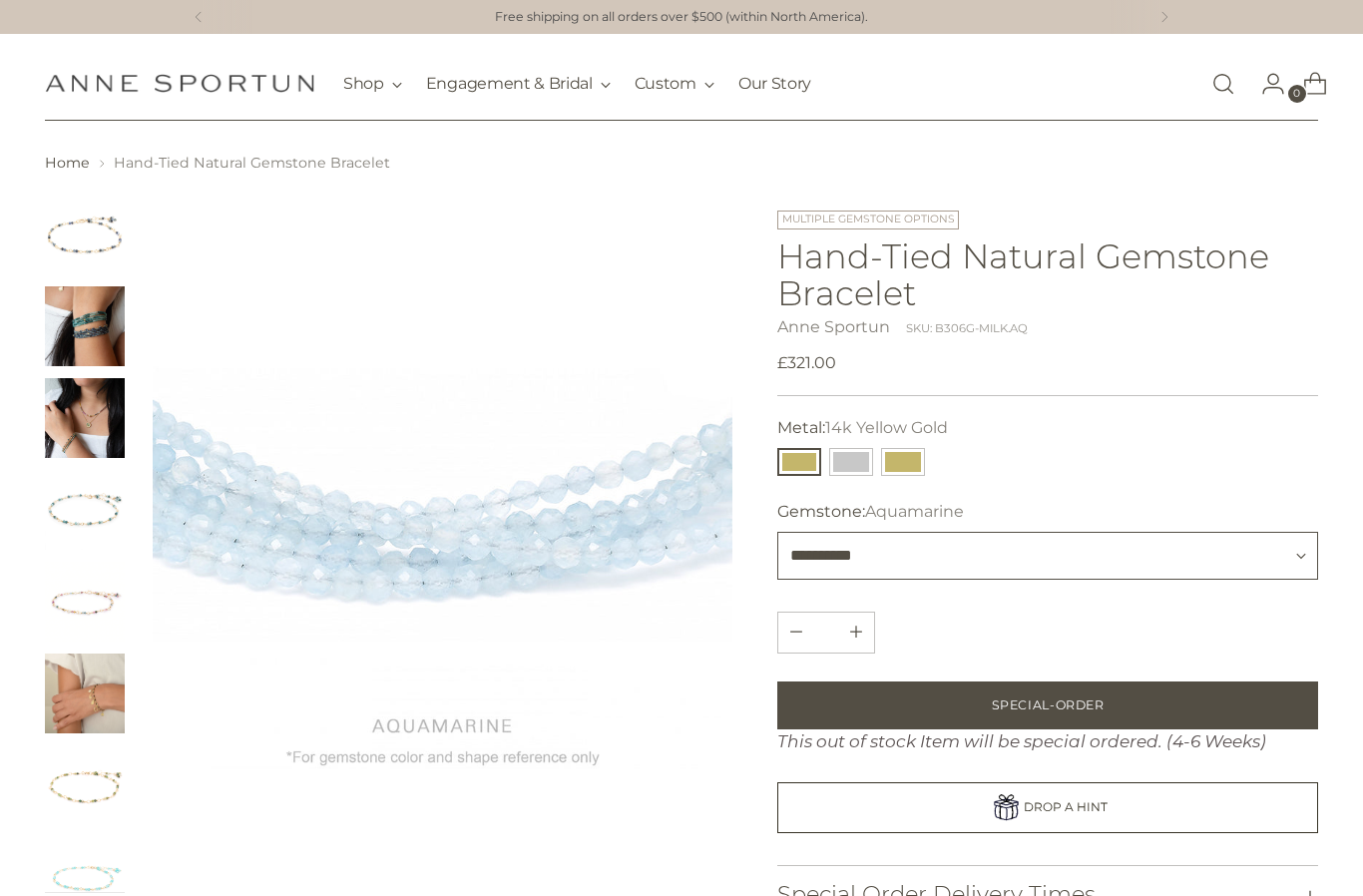 click on "**********" at bounding box center [1048, 556] 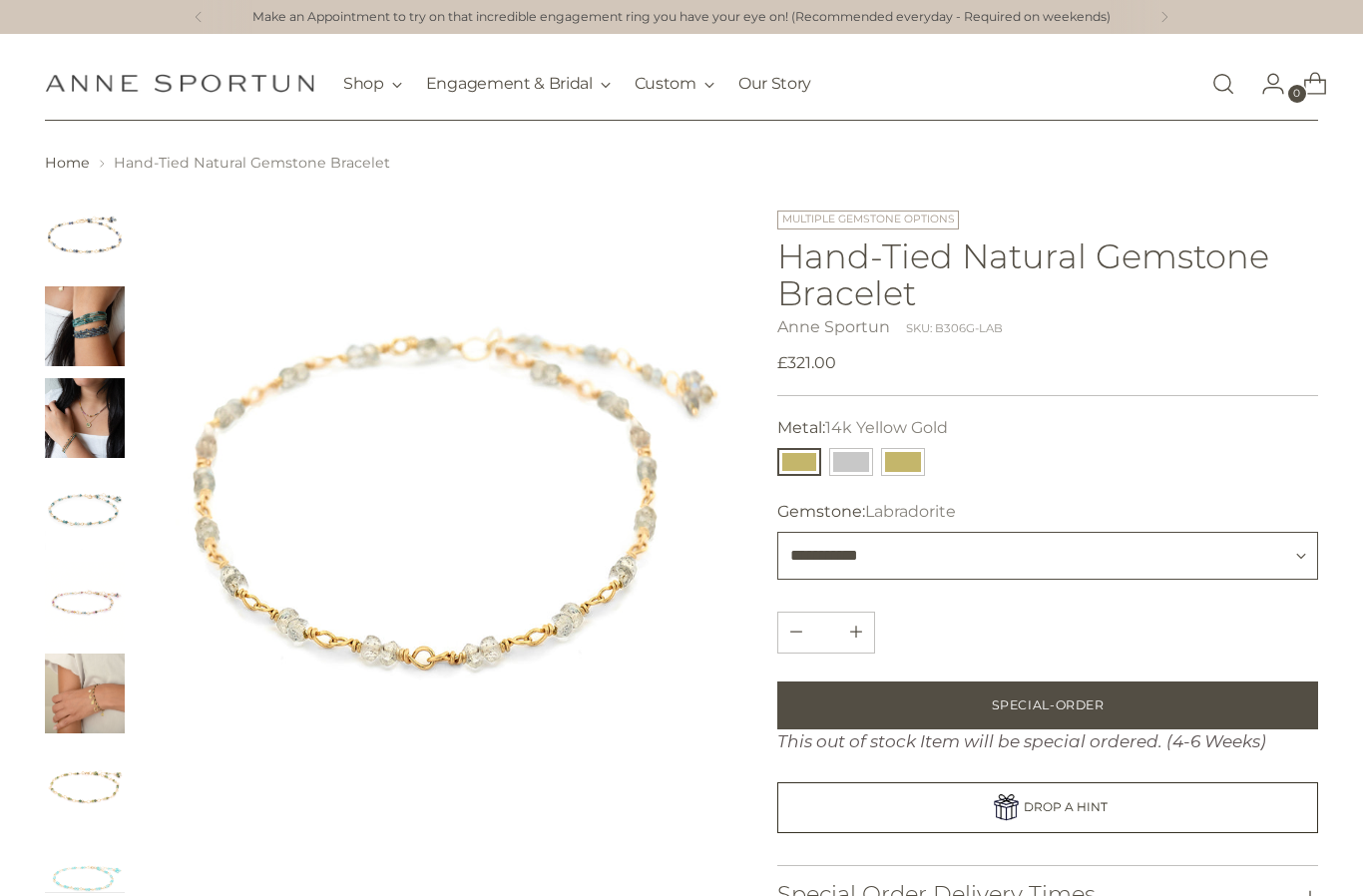 click on "**********" at bounding box center [1048, 556] 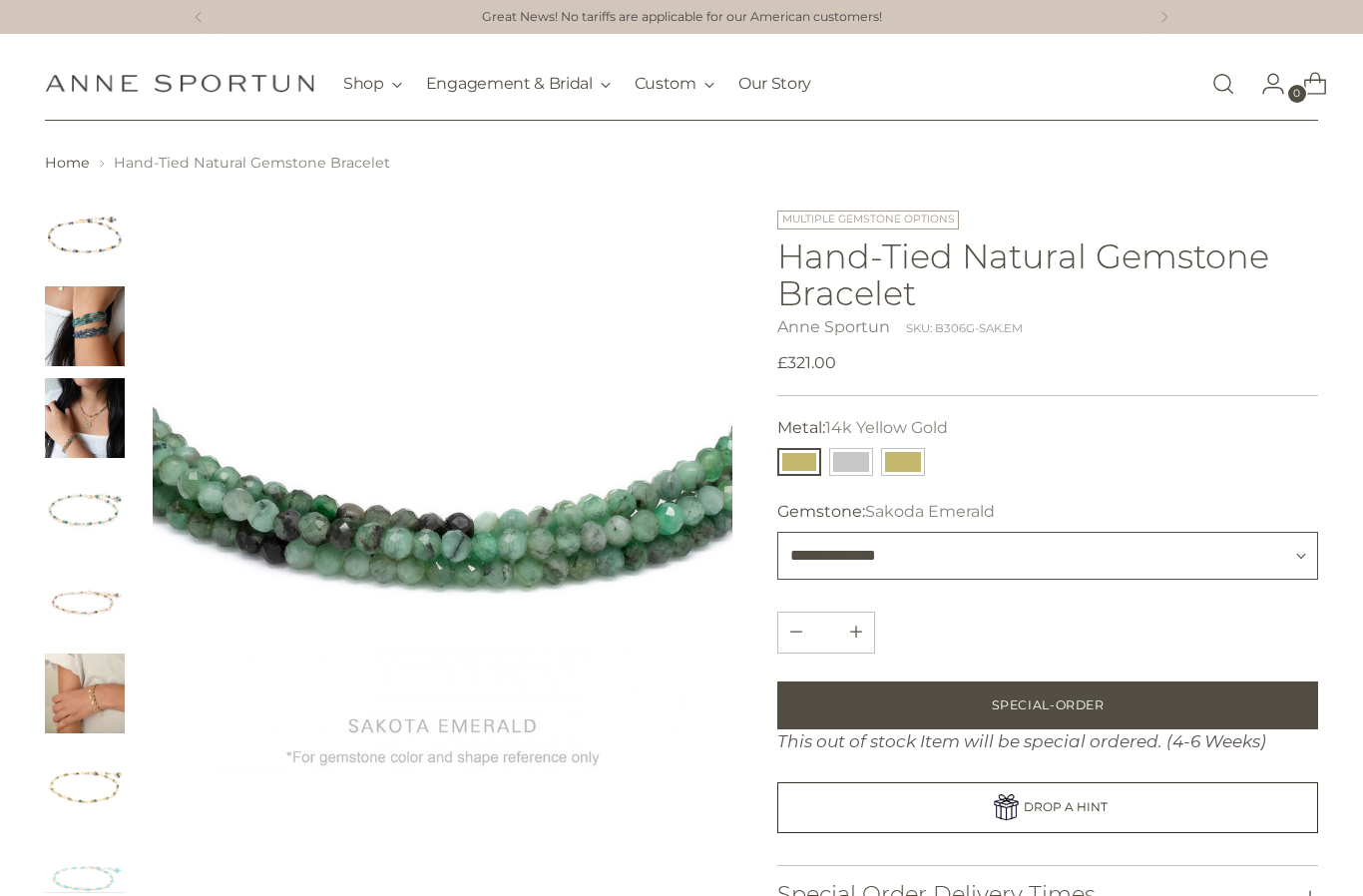 click on "**********" at bounding box center (1048, 556) 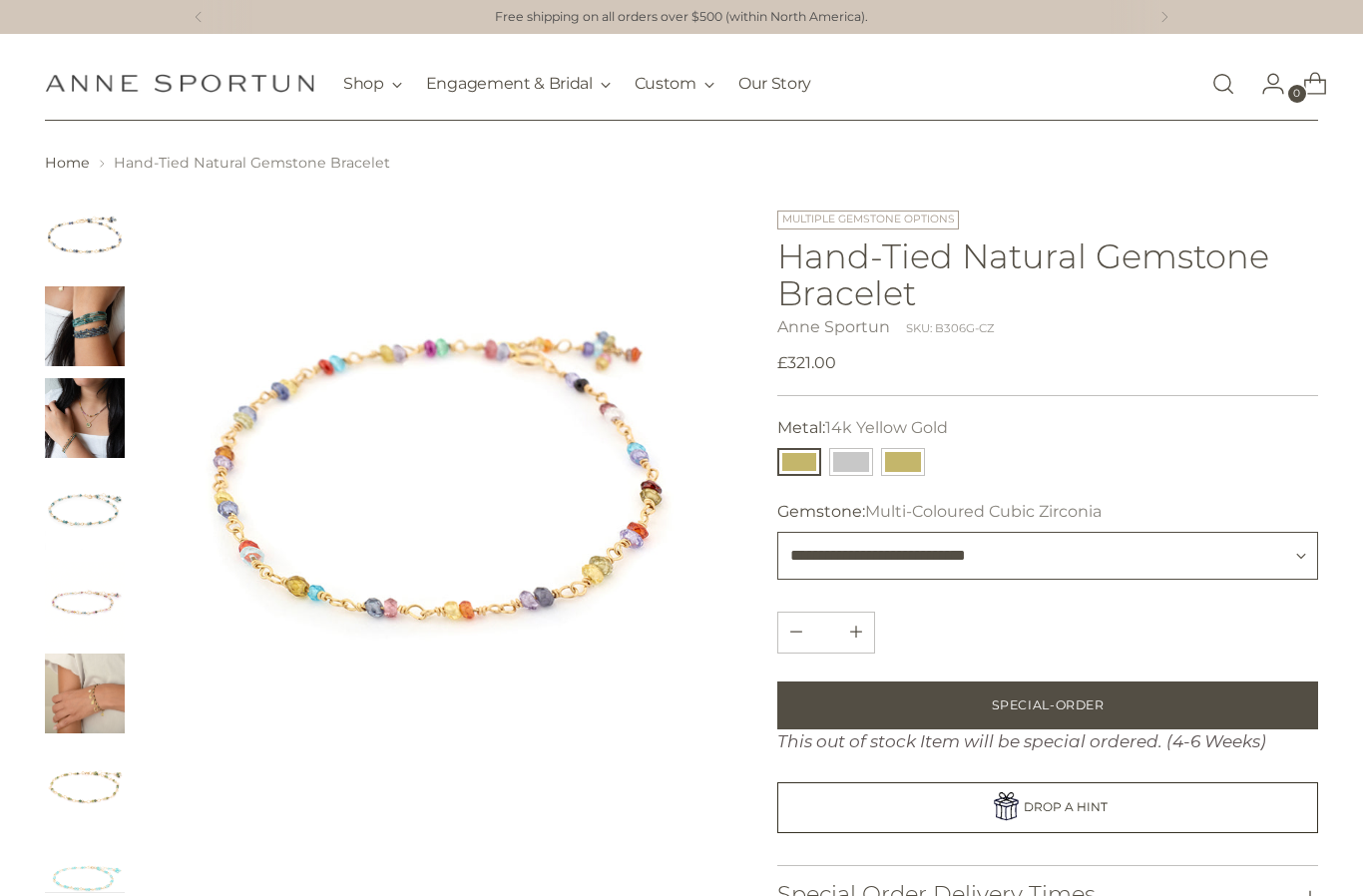 click on "**********" at bounding box center (1048, 556) 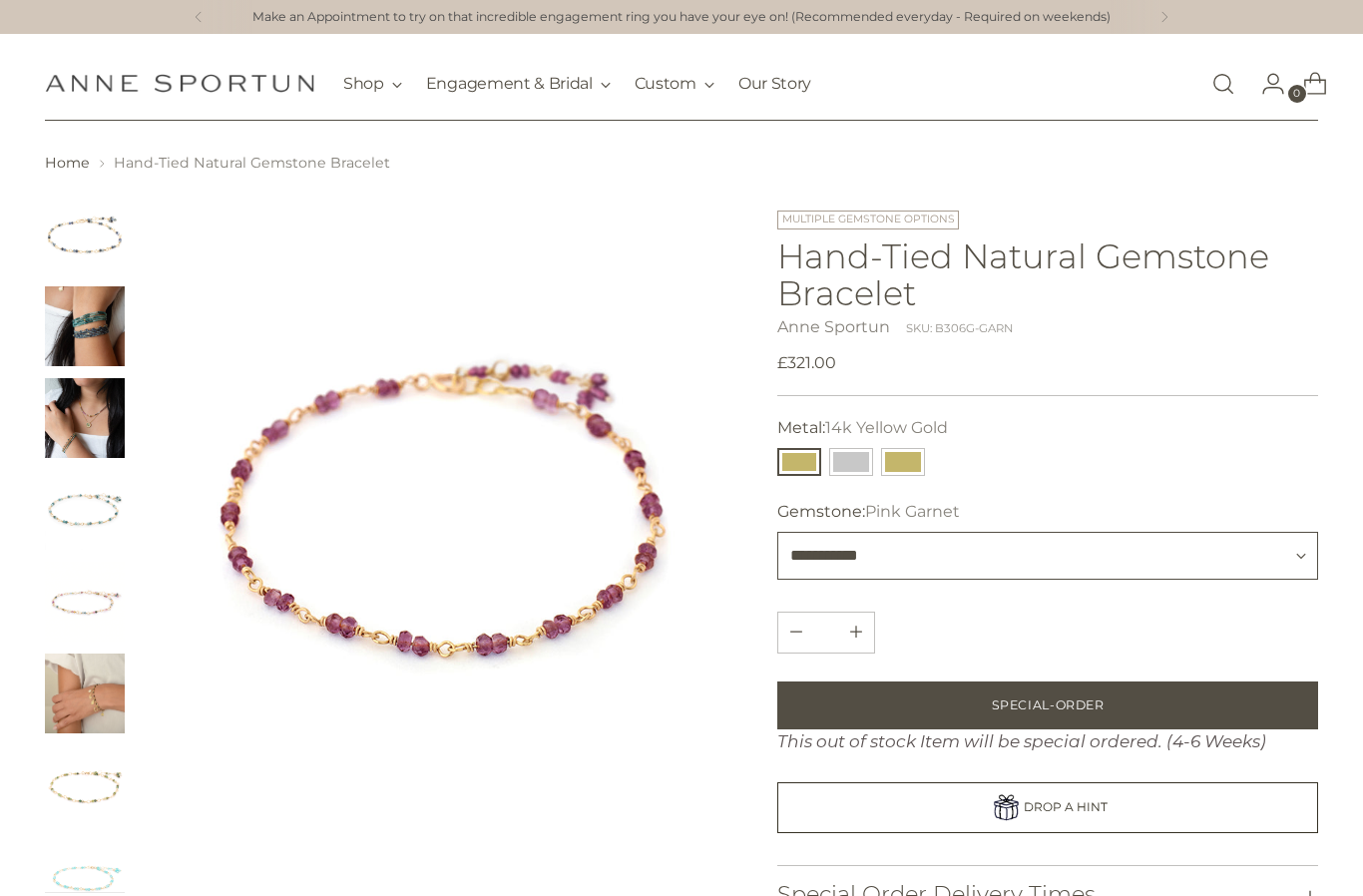 click on "**********" at bounding box center (1048, 556) 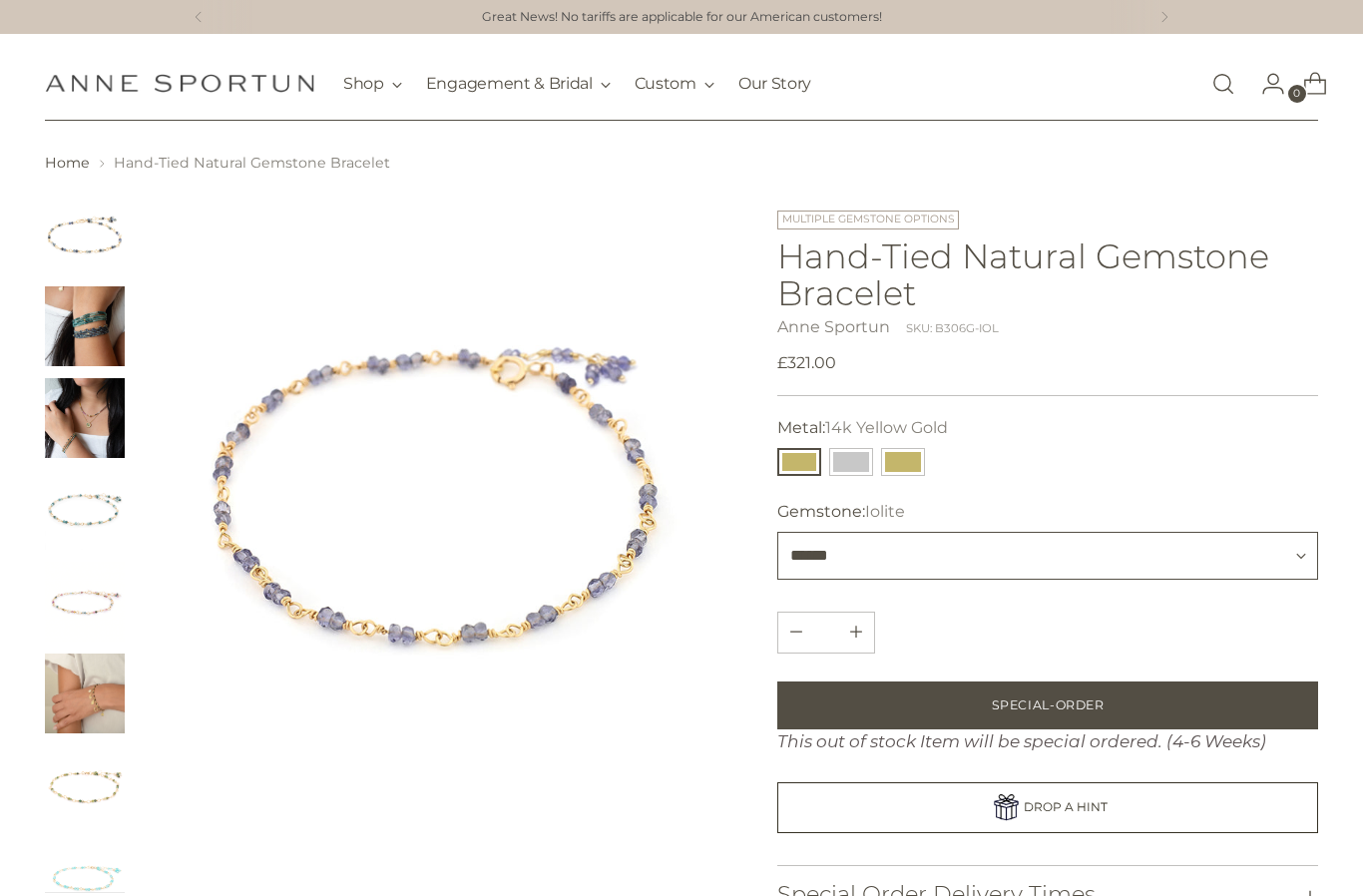 click on "**********" at bounding box center [1048, 556] 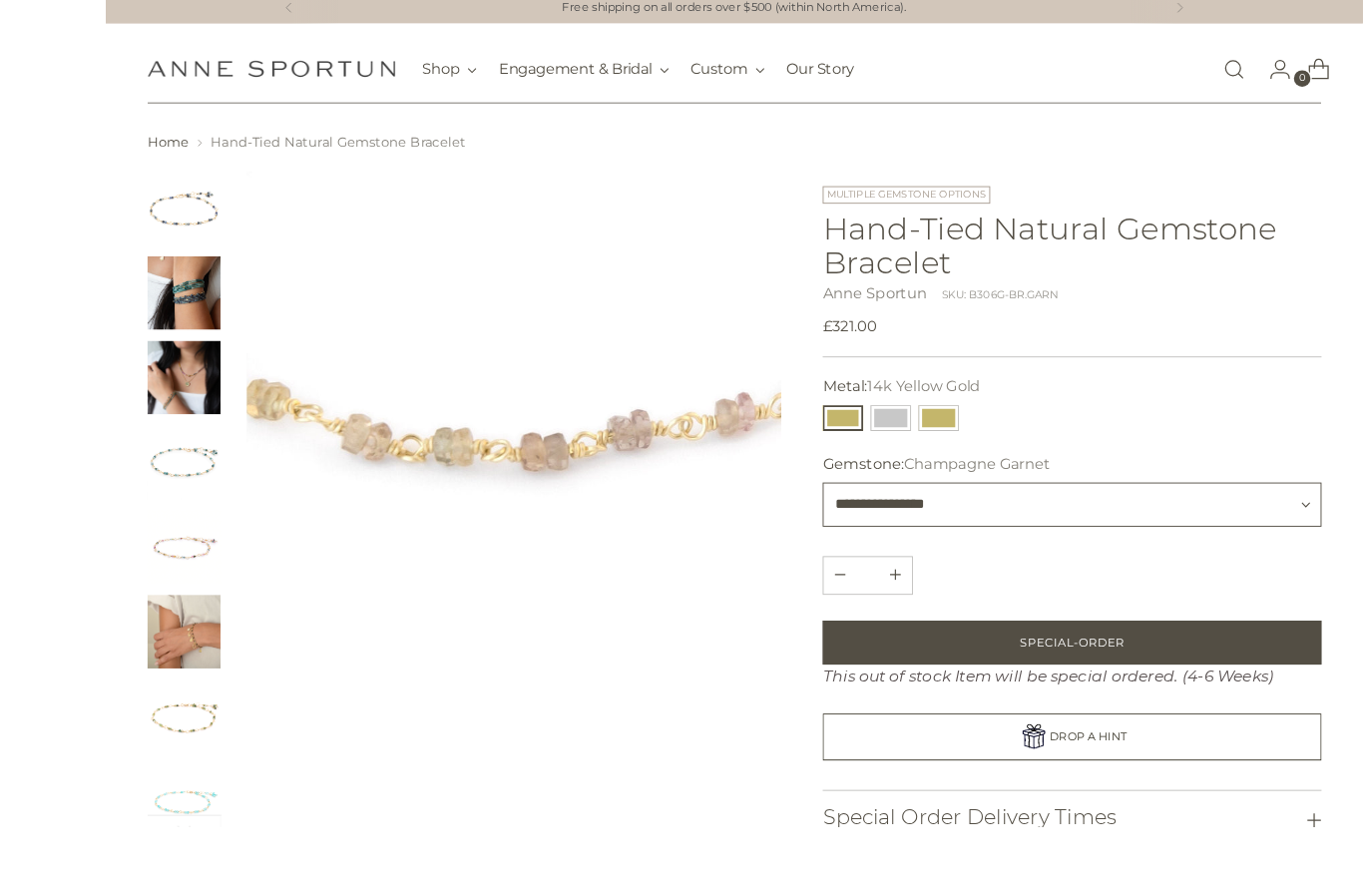 scroll, scrollTop: 68, scrollLeft: 0, axis: vertical 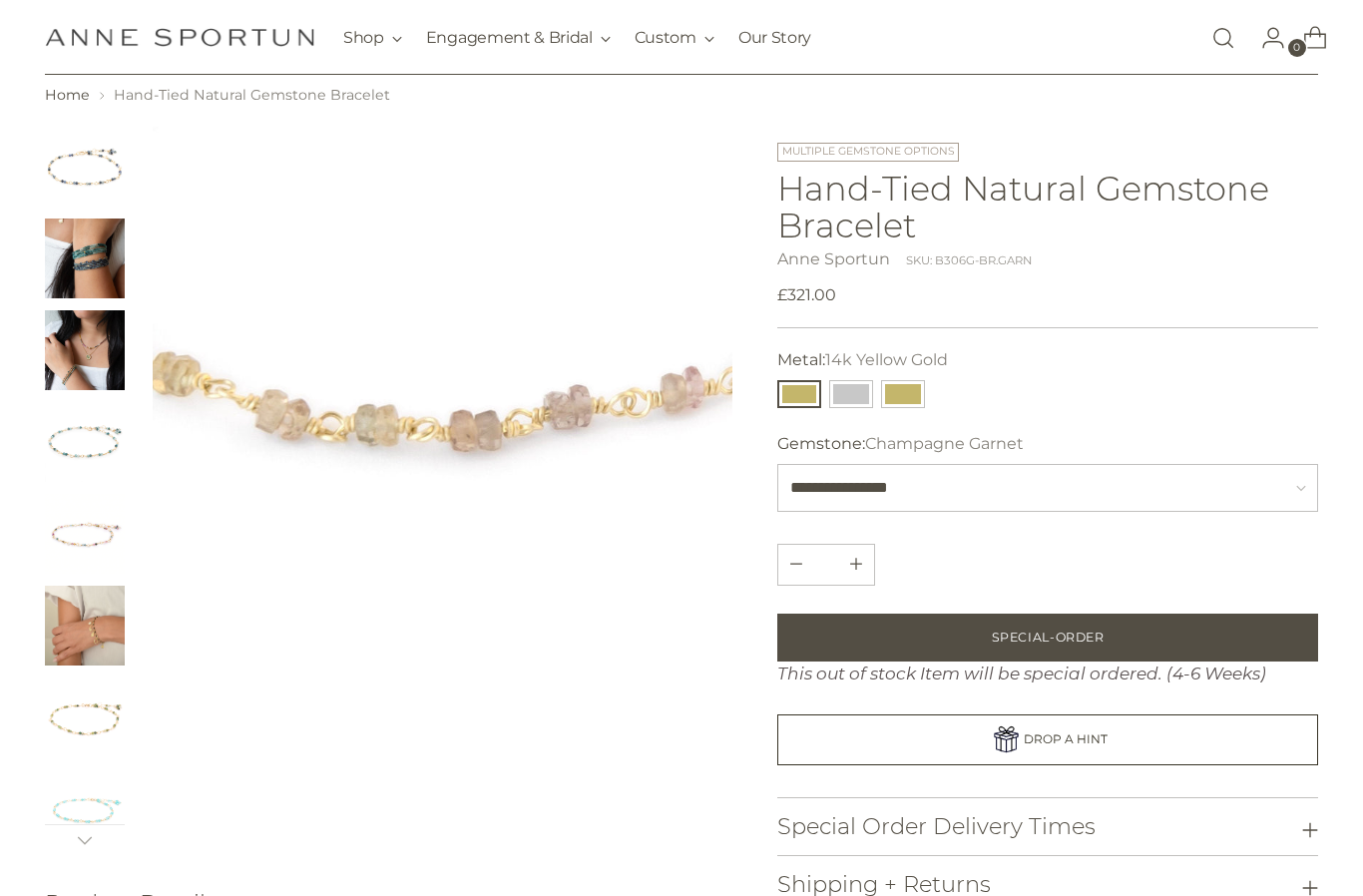 click at bounding box center [85, 350] 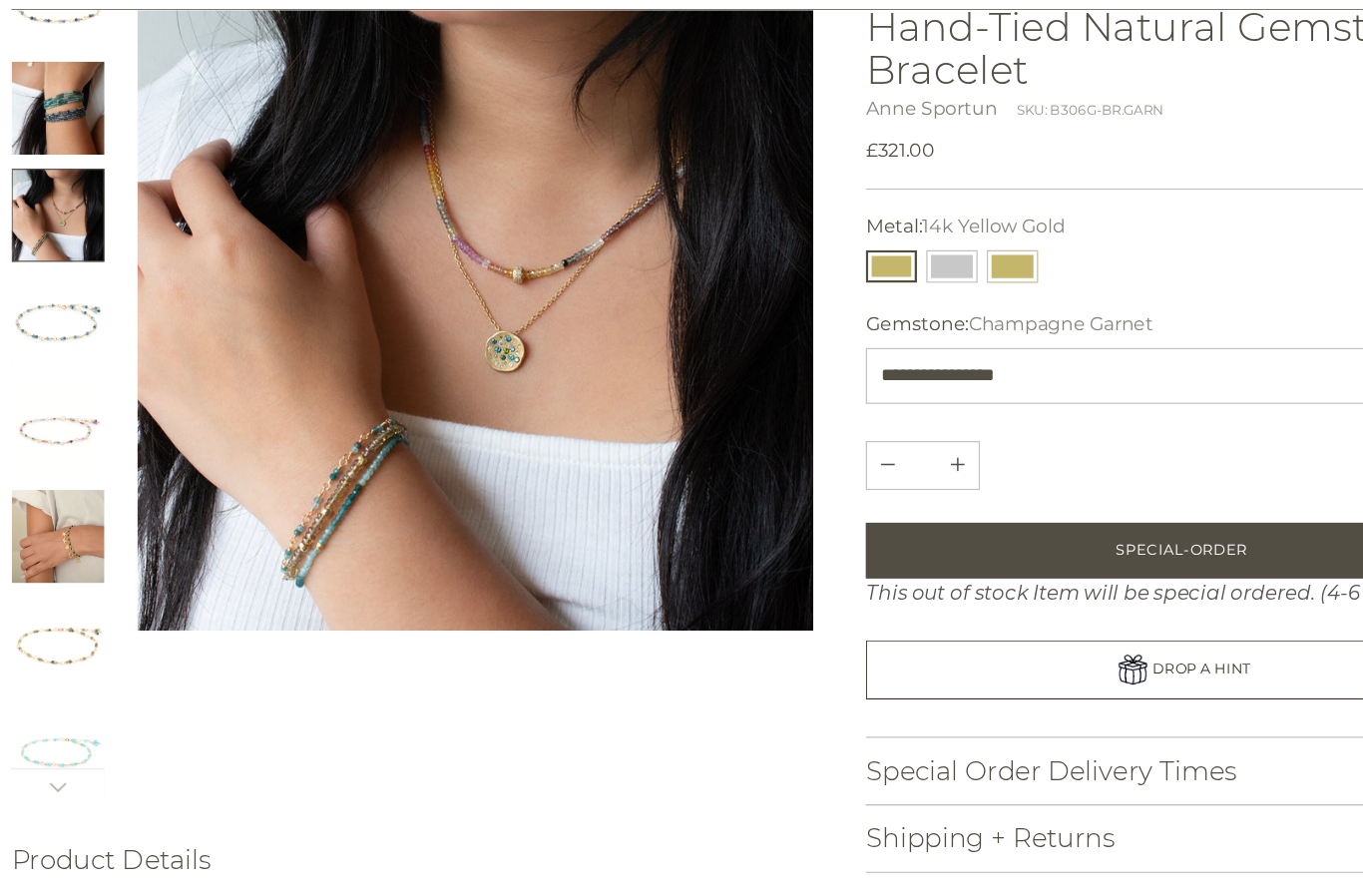 scroll, scrollTop: 167, scrollLeft: 0, axis: vertical 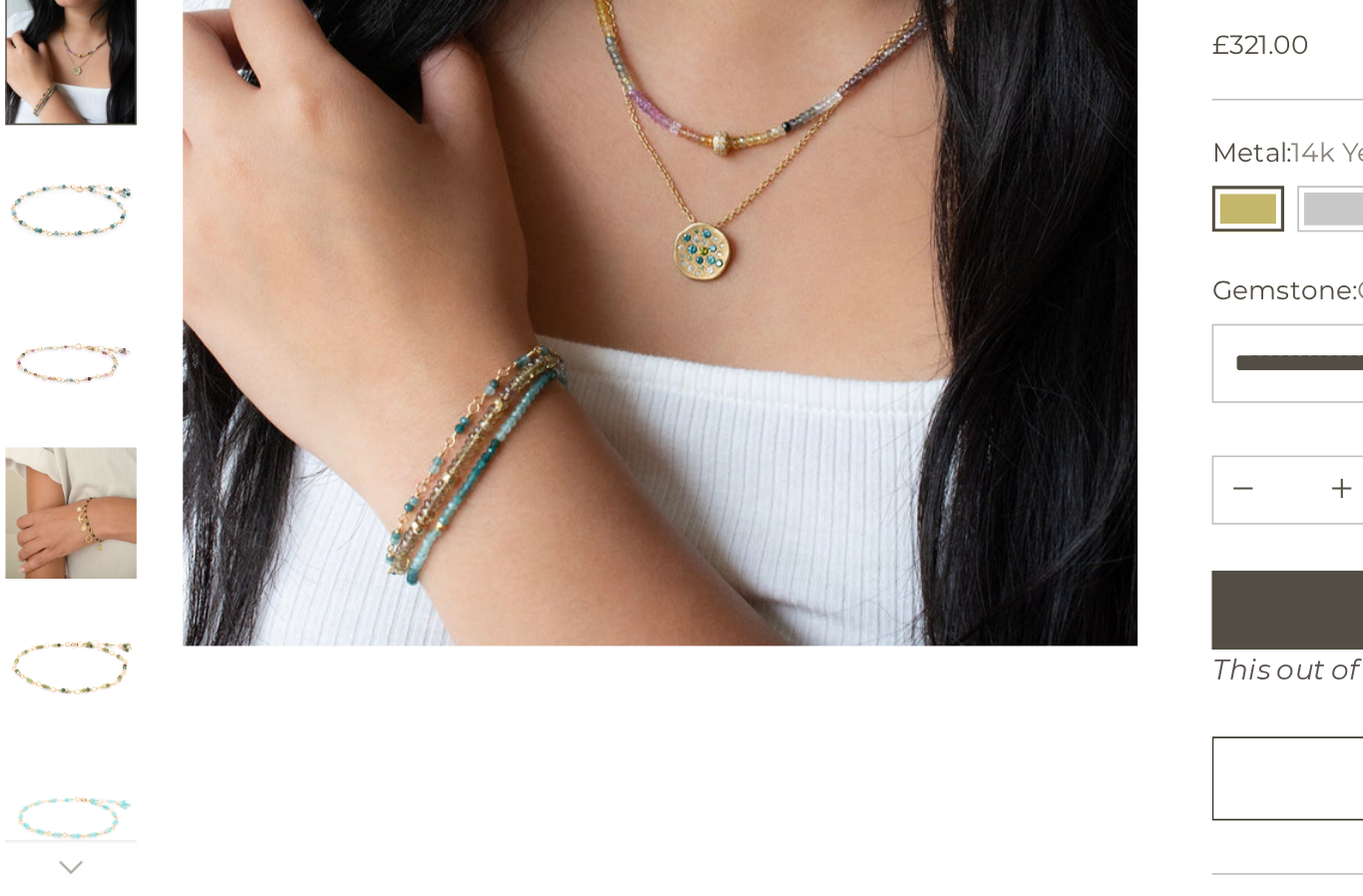 click at bounding box center (85, 527) 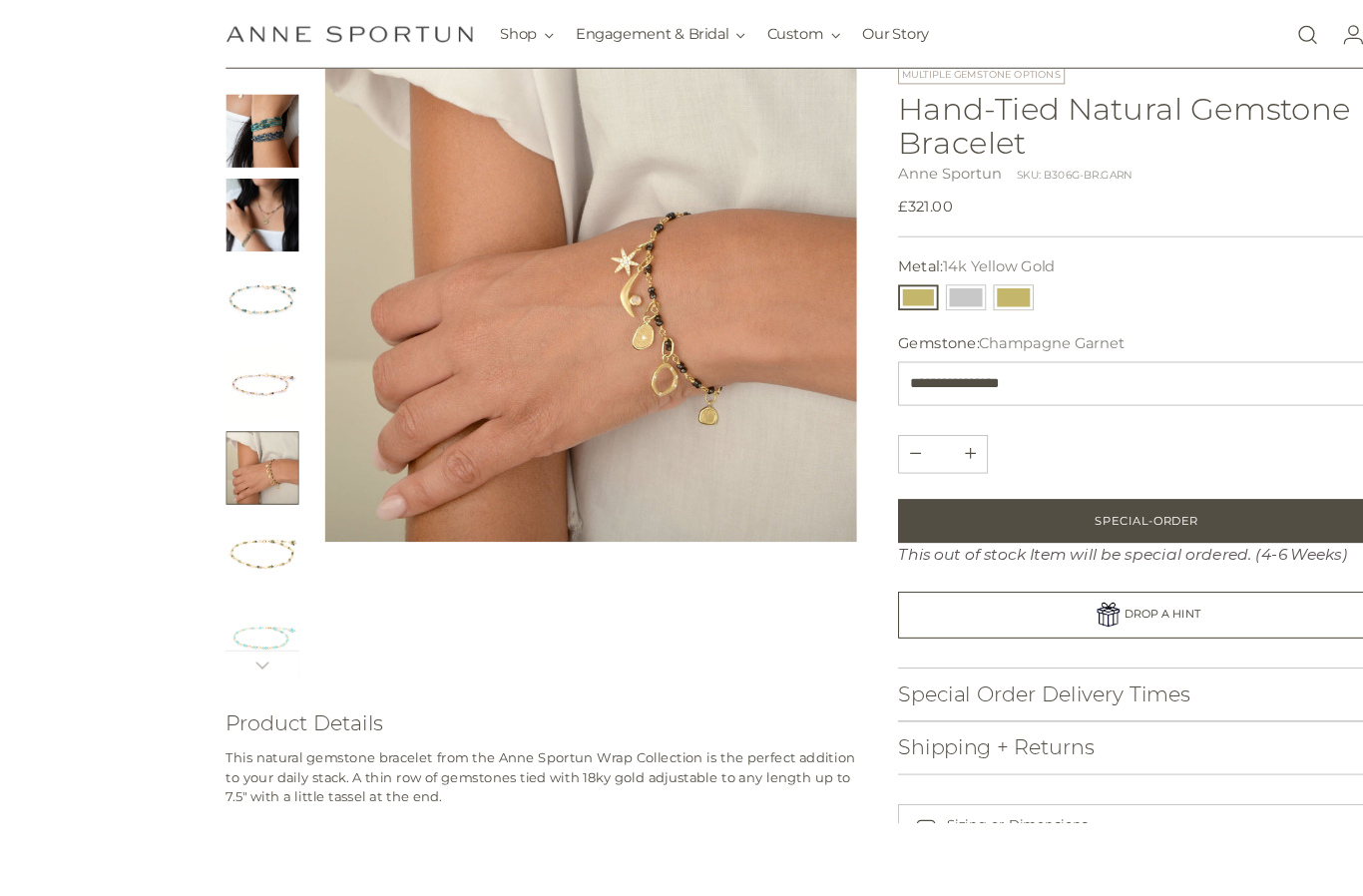 scroll, scrollTop: 212, scrollLeft: 0, axis: vertical 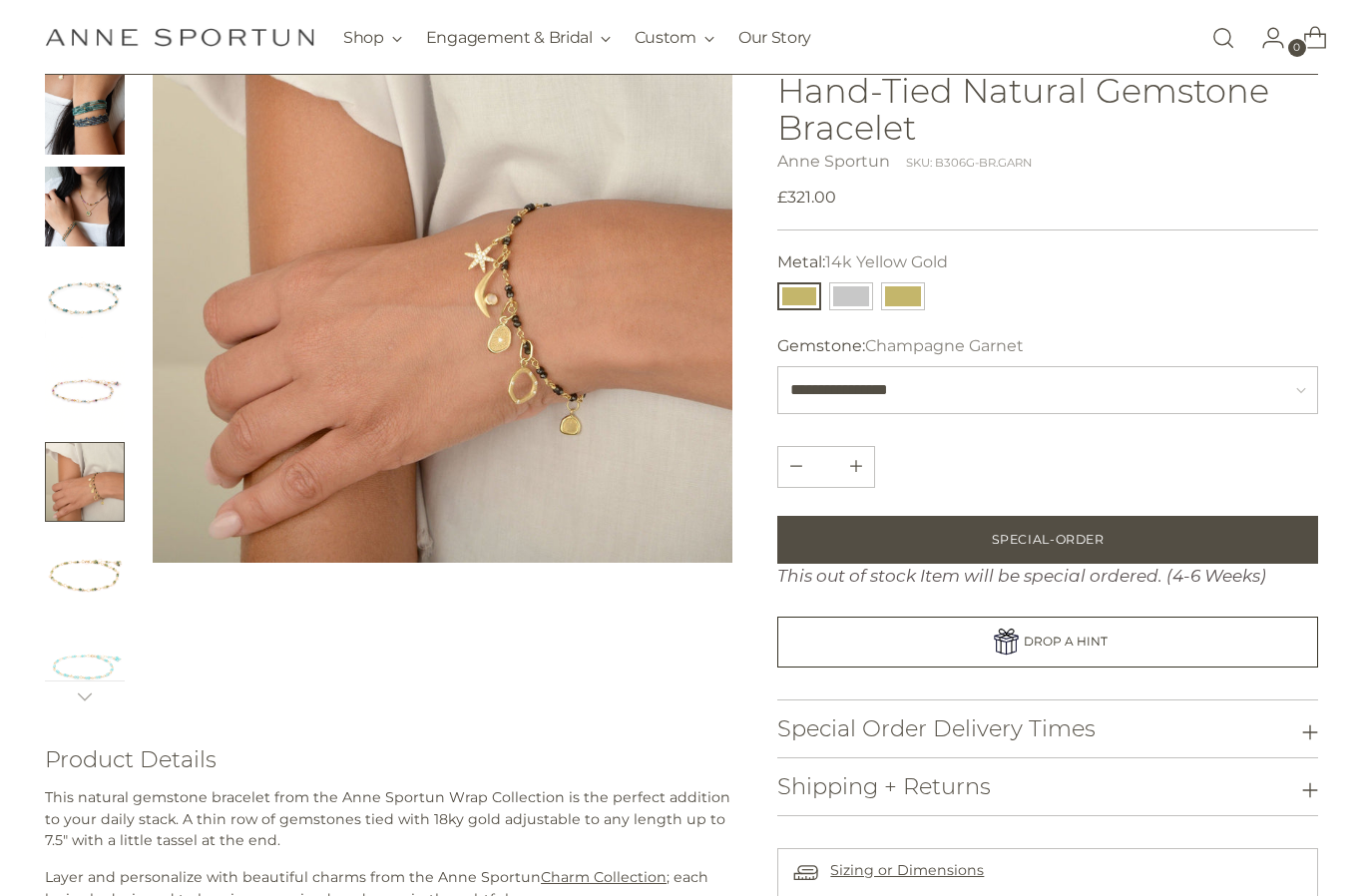 click at bounding box center [85, 574] 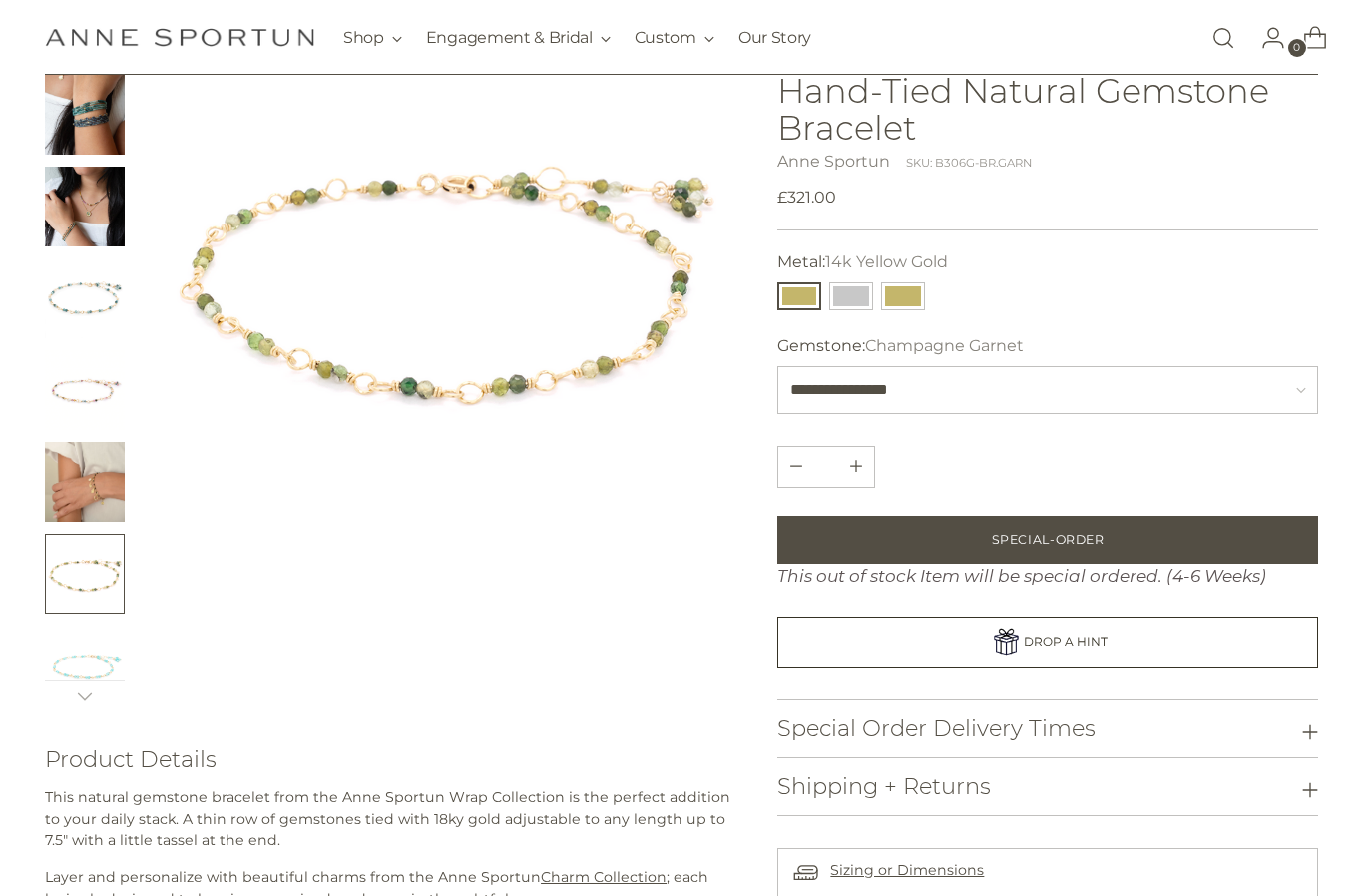 click at bounding box center (85, 666) 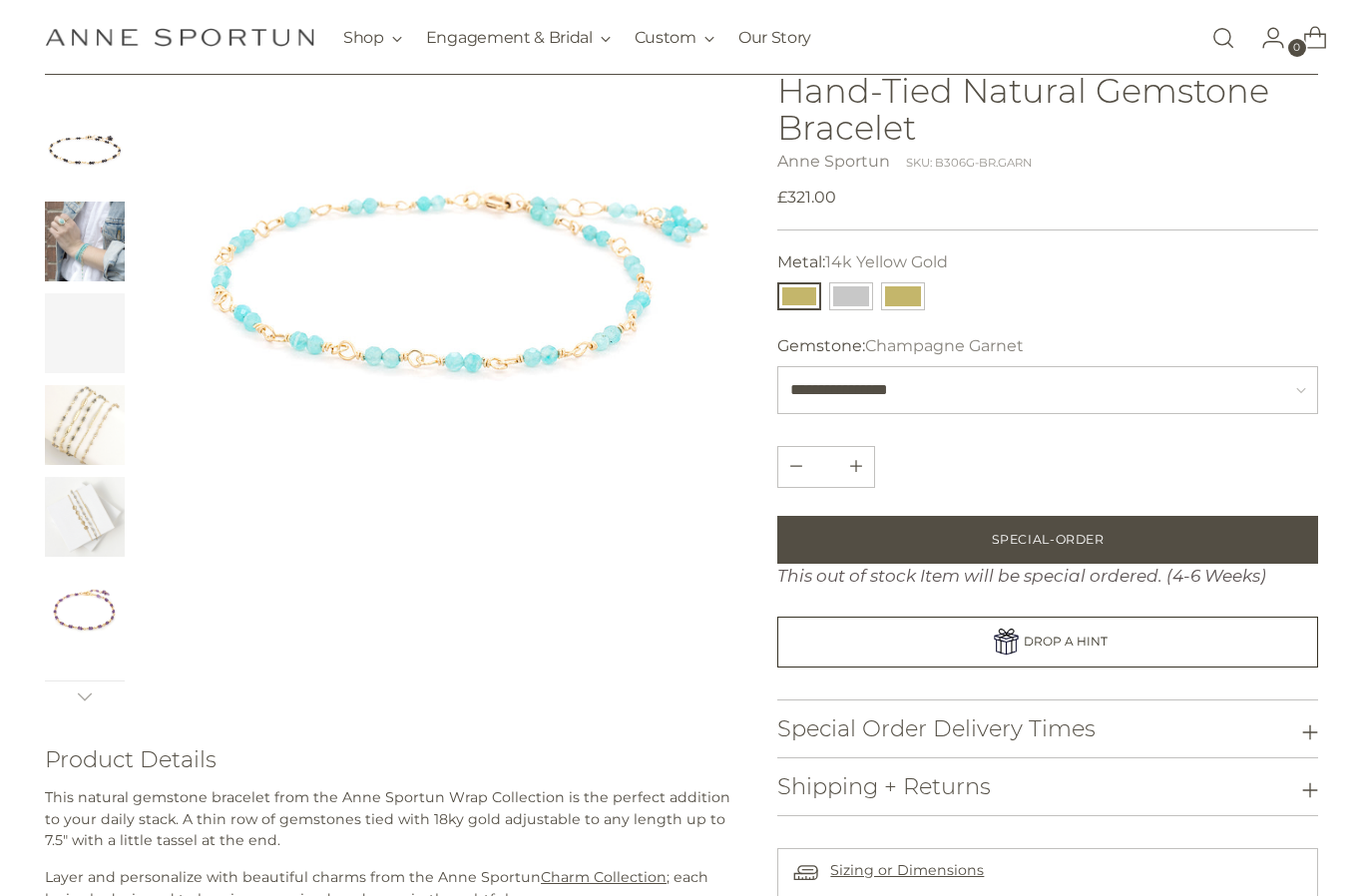 scroll, scrollTop: 704, scrollLeft: 0, axis: vertical 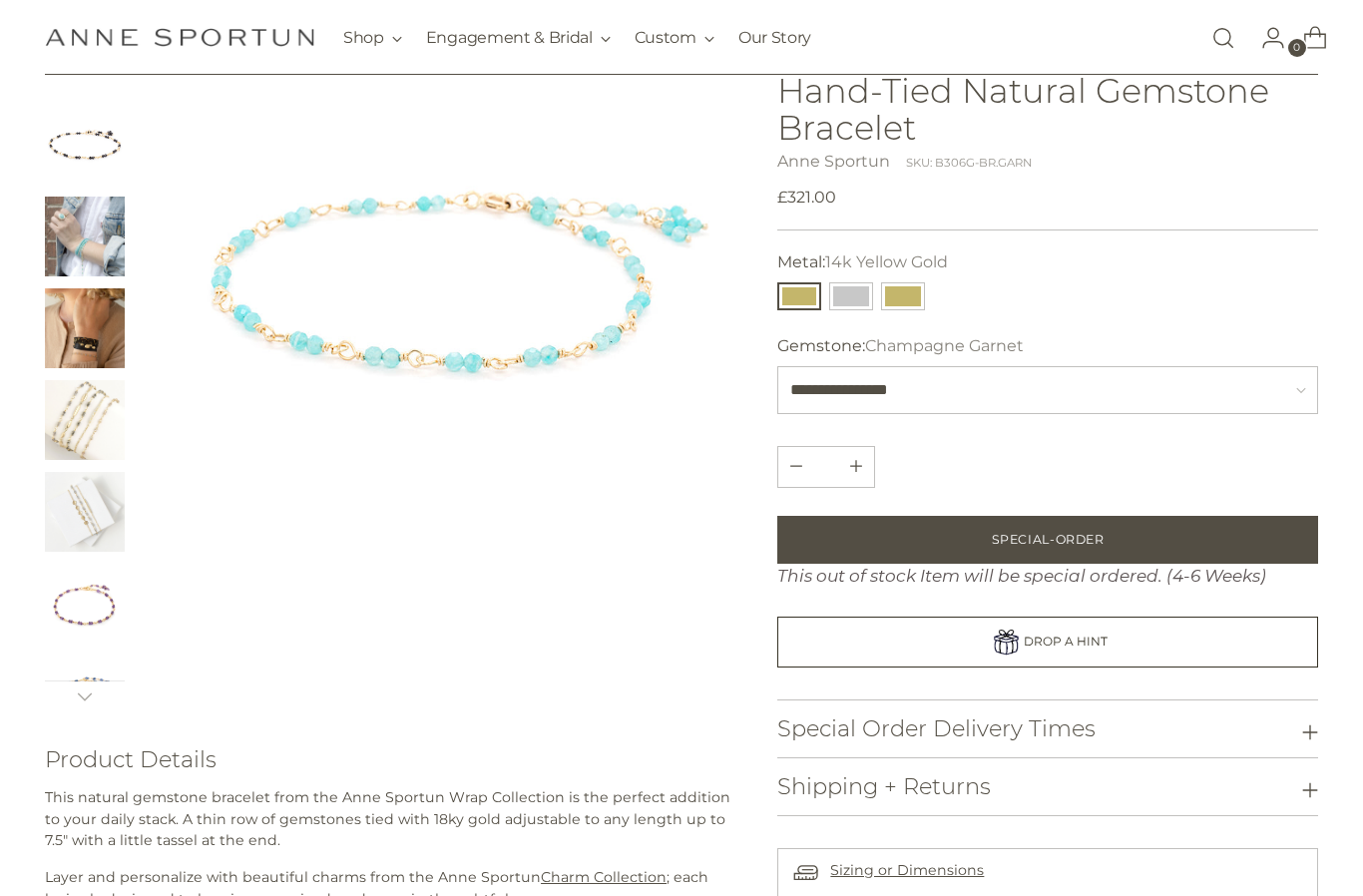 click at bounding box center (85, 420) 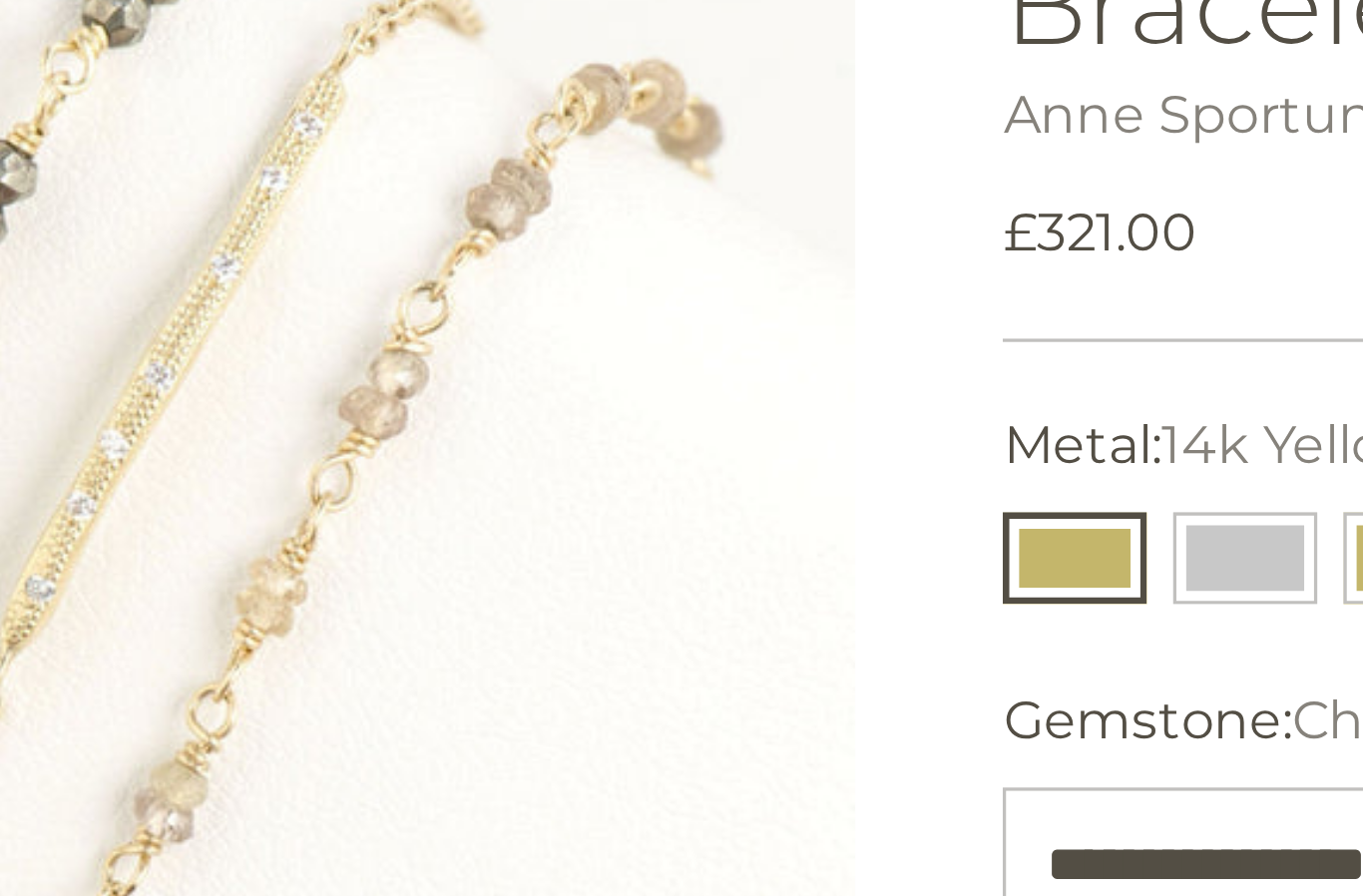 scroll, scrollTop: 235, scrollLeft: 0, axis: vertical 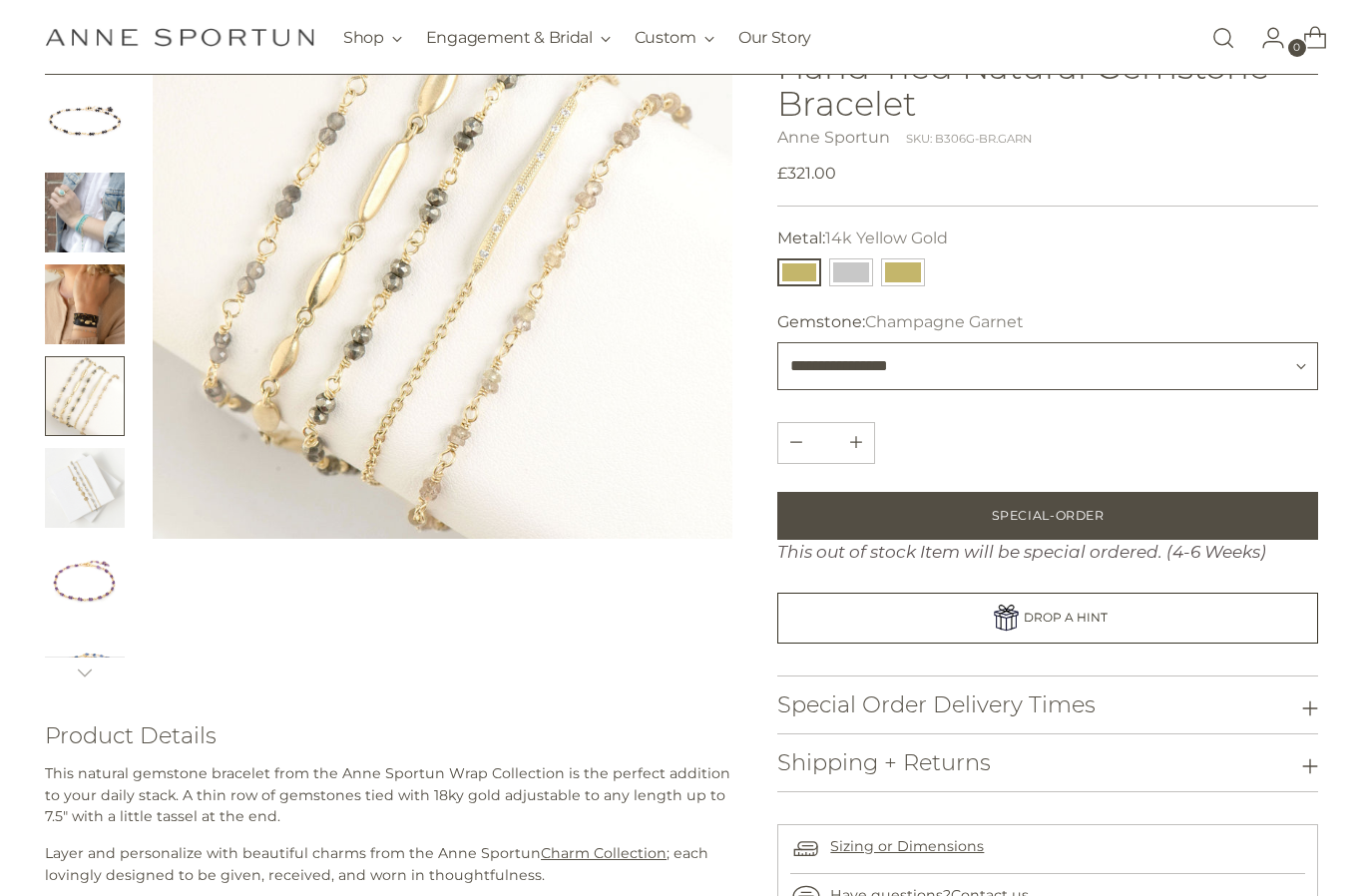 click on "**********" at bounding box center (1048, 366) 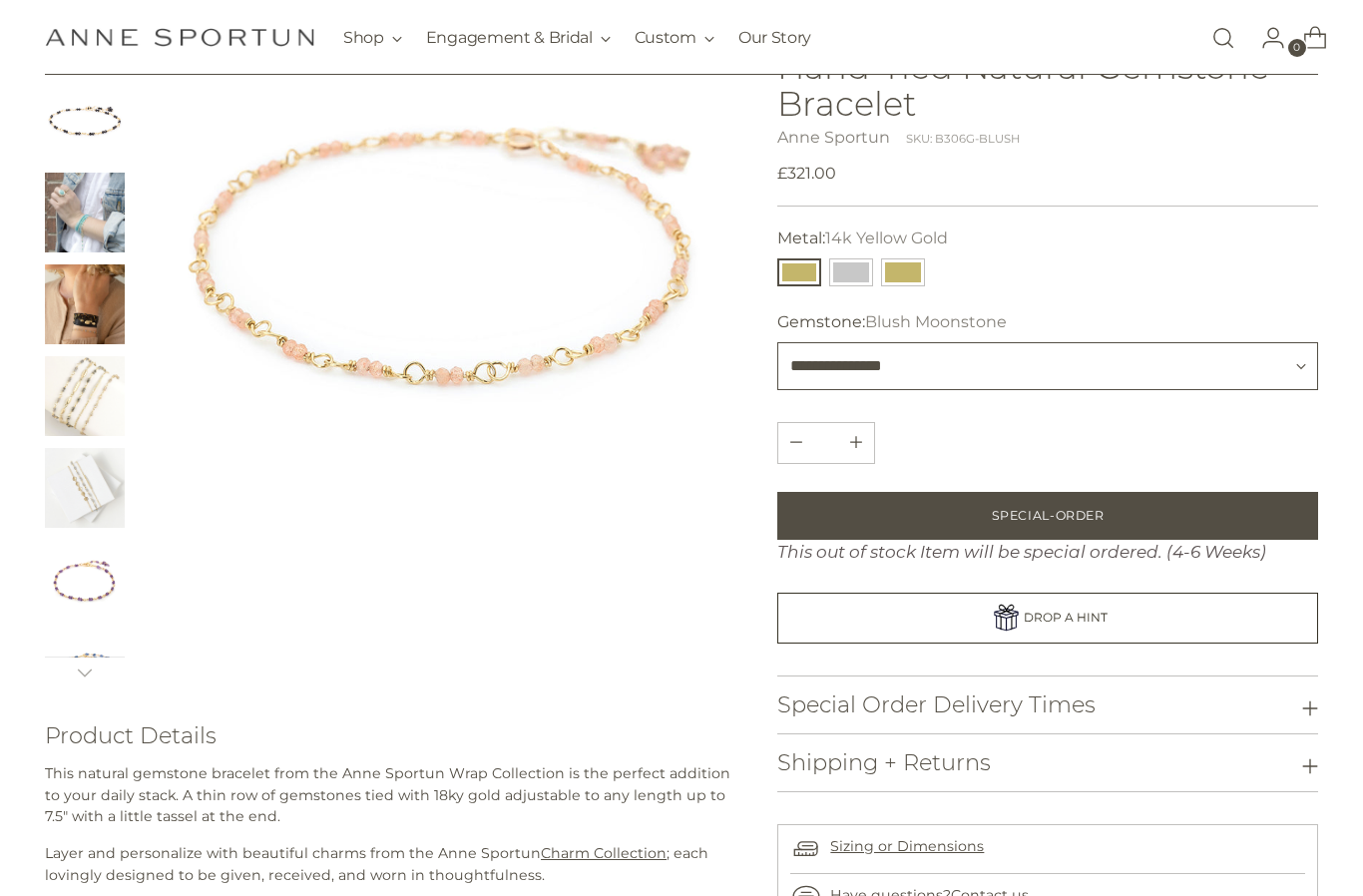 click on "**********" at bounding box center [1048, 366] 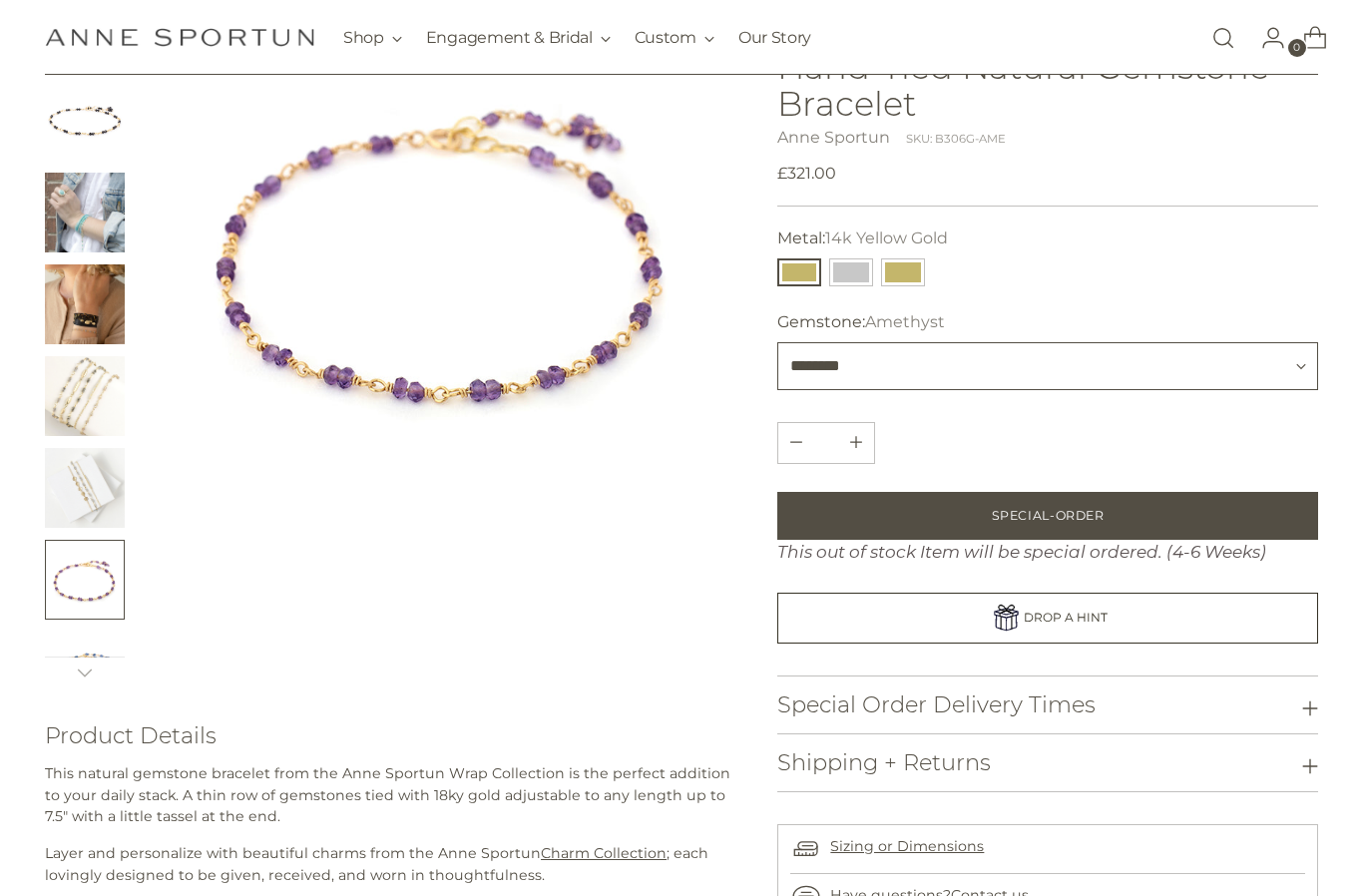 click on "**********" at bounding box center [1048, 366] 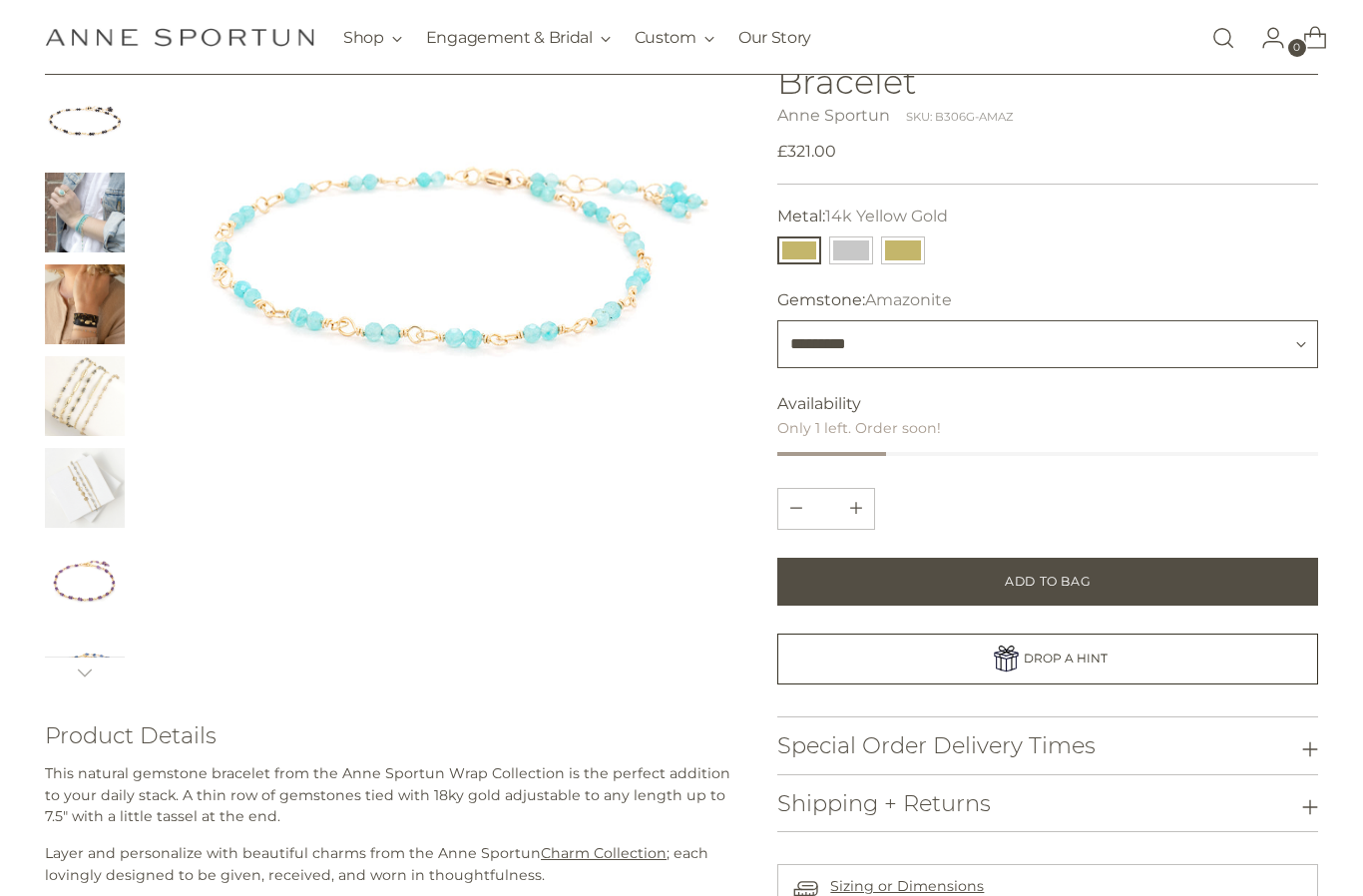 click on "**********" at bounding box center (1048, 344) 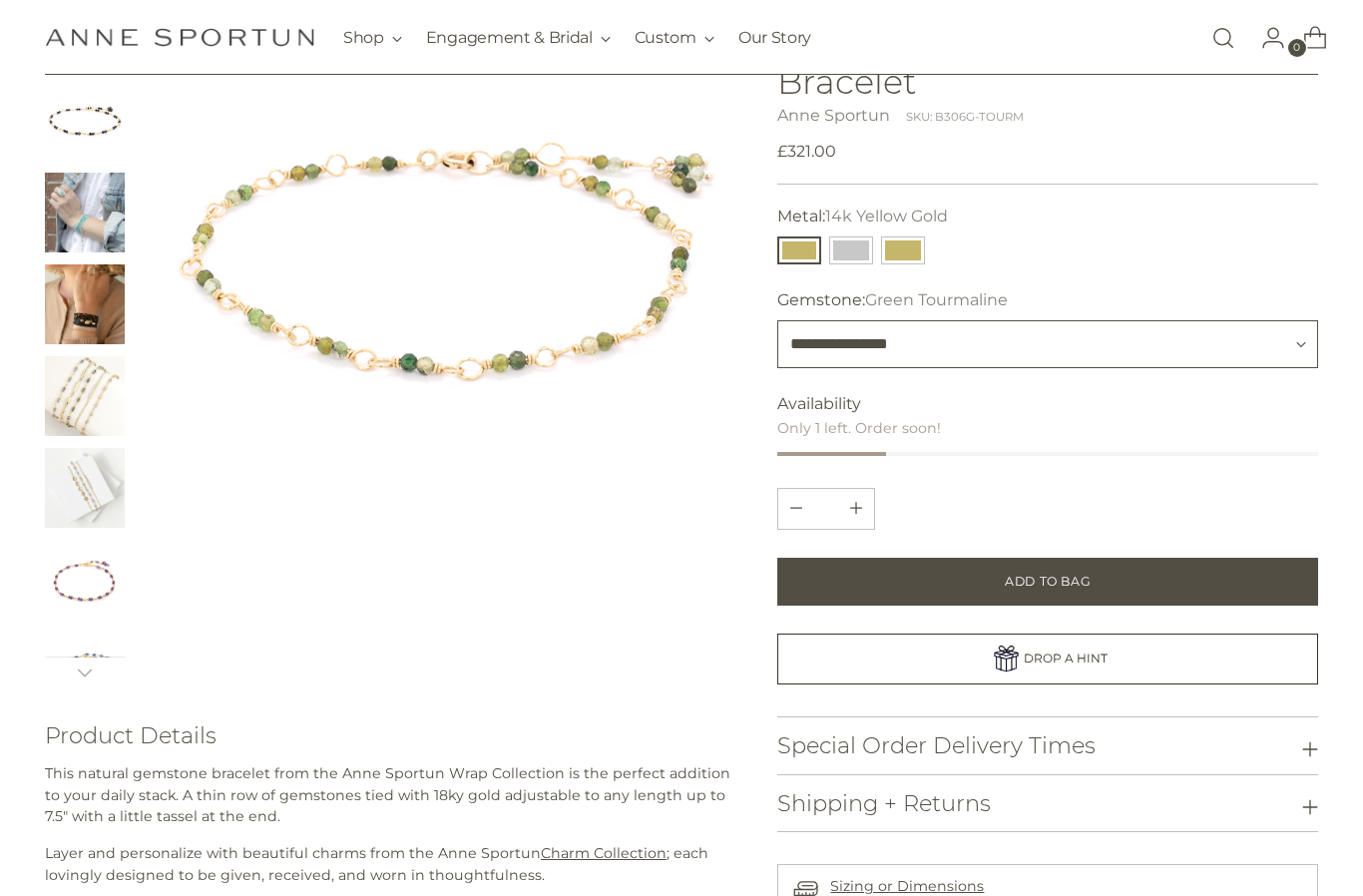 click on "**********" at bounding box center [1048, 344] 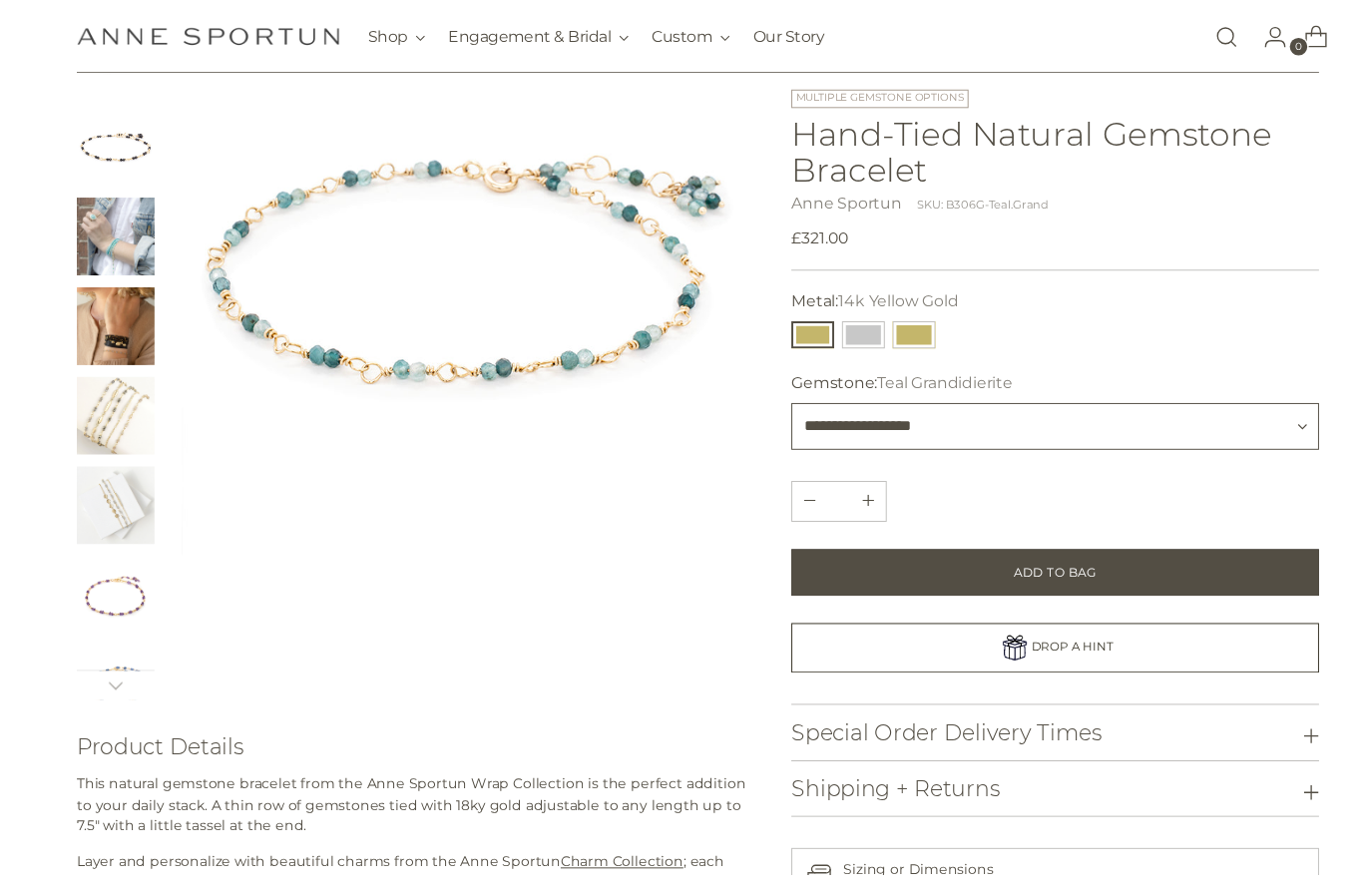 scroll, scrollTop: 227, scrollLeft: 0, axis: vertical 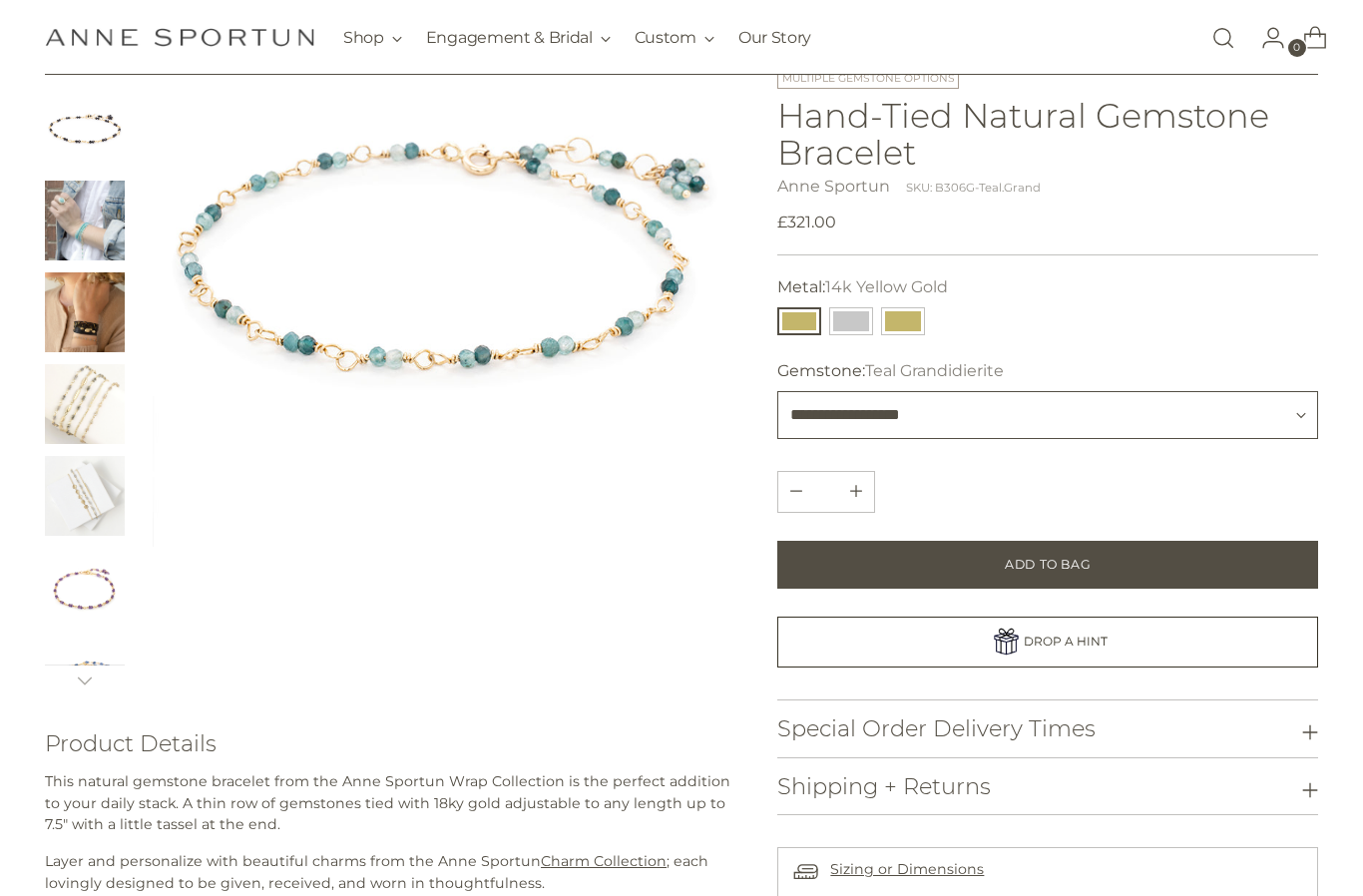 click on "**********" at bounding box center [1048, 415] 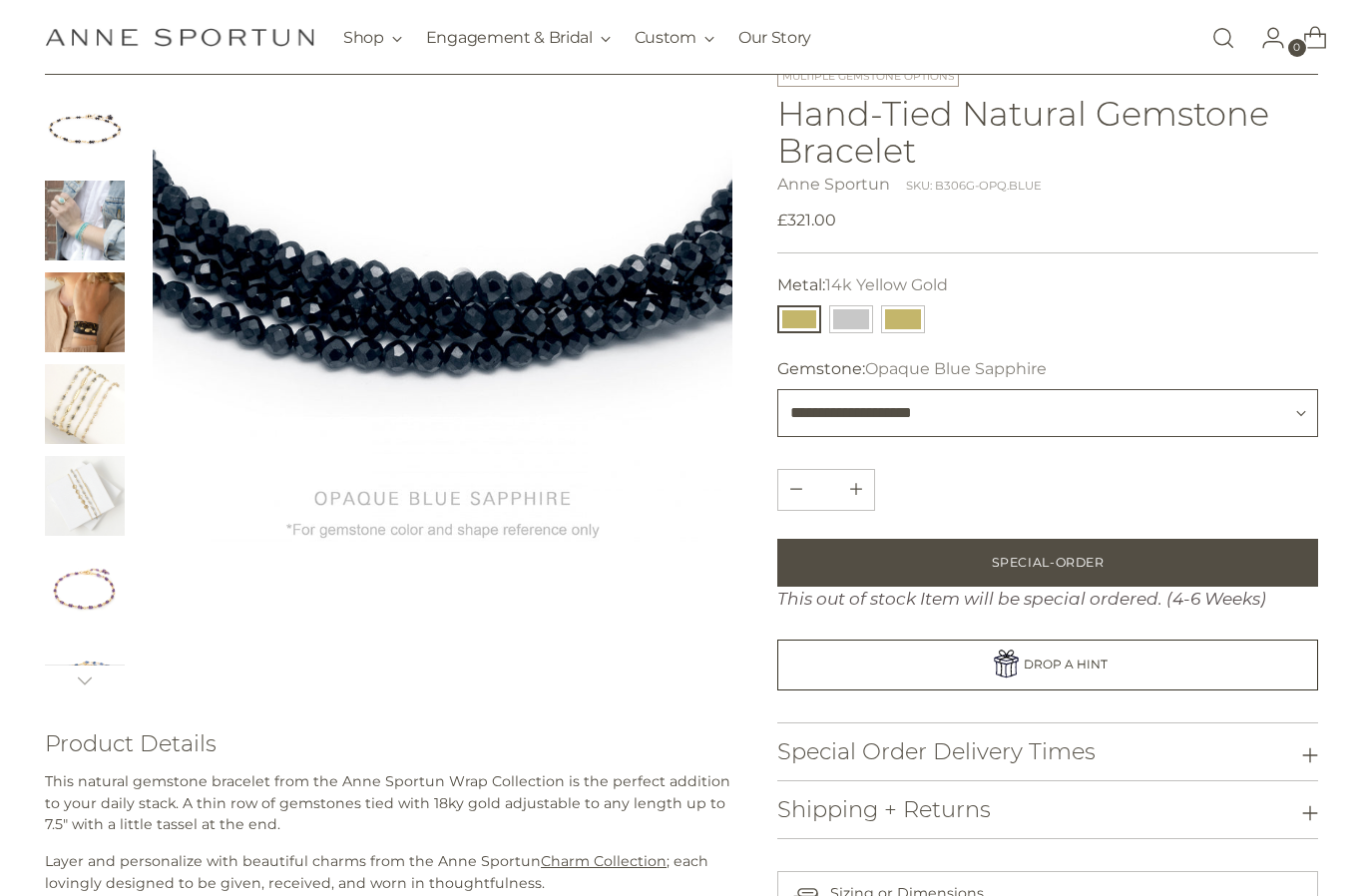 click on "**********" at bounding box center [1048, 413] 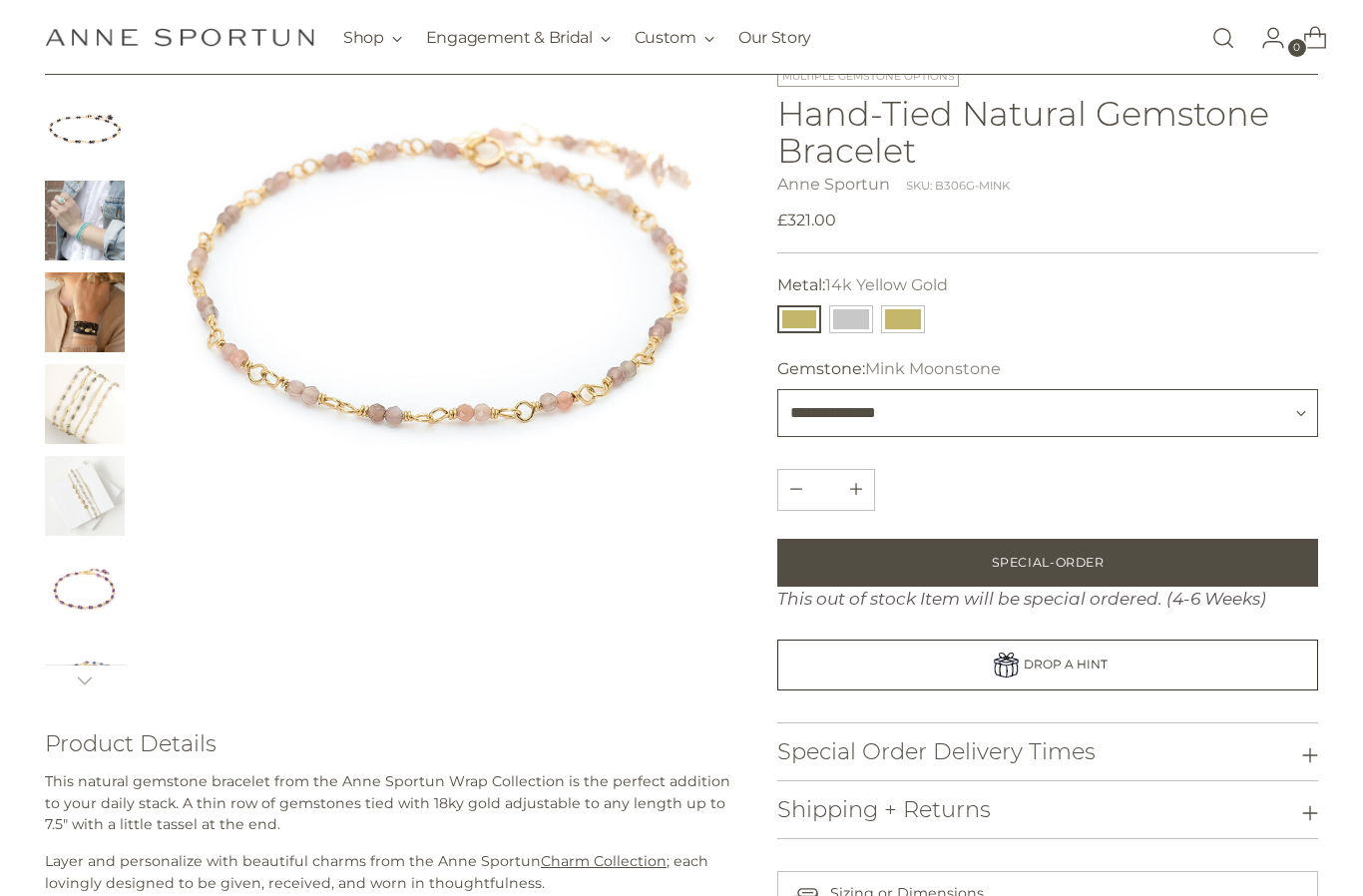 click on "**********" at bounding box center [1048, 413] 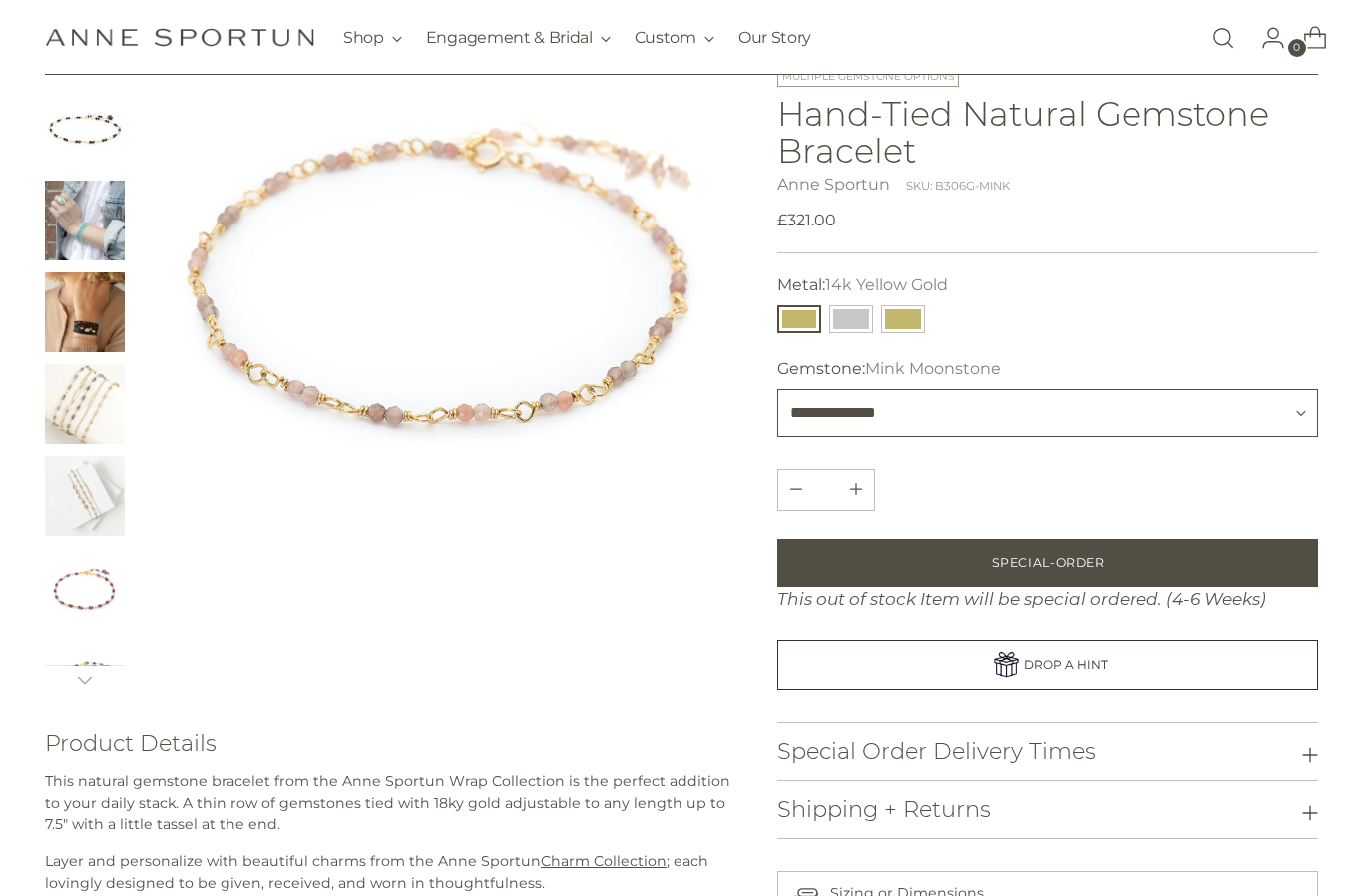 select on "**********" 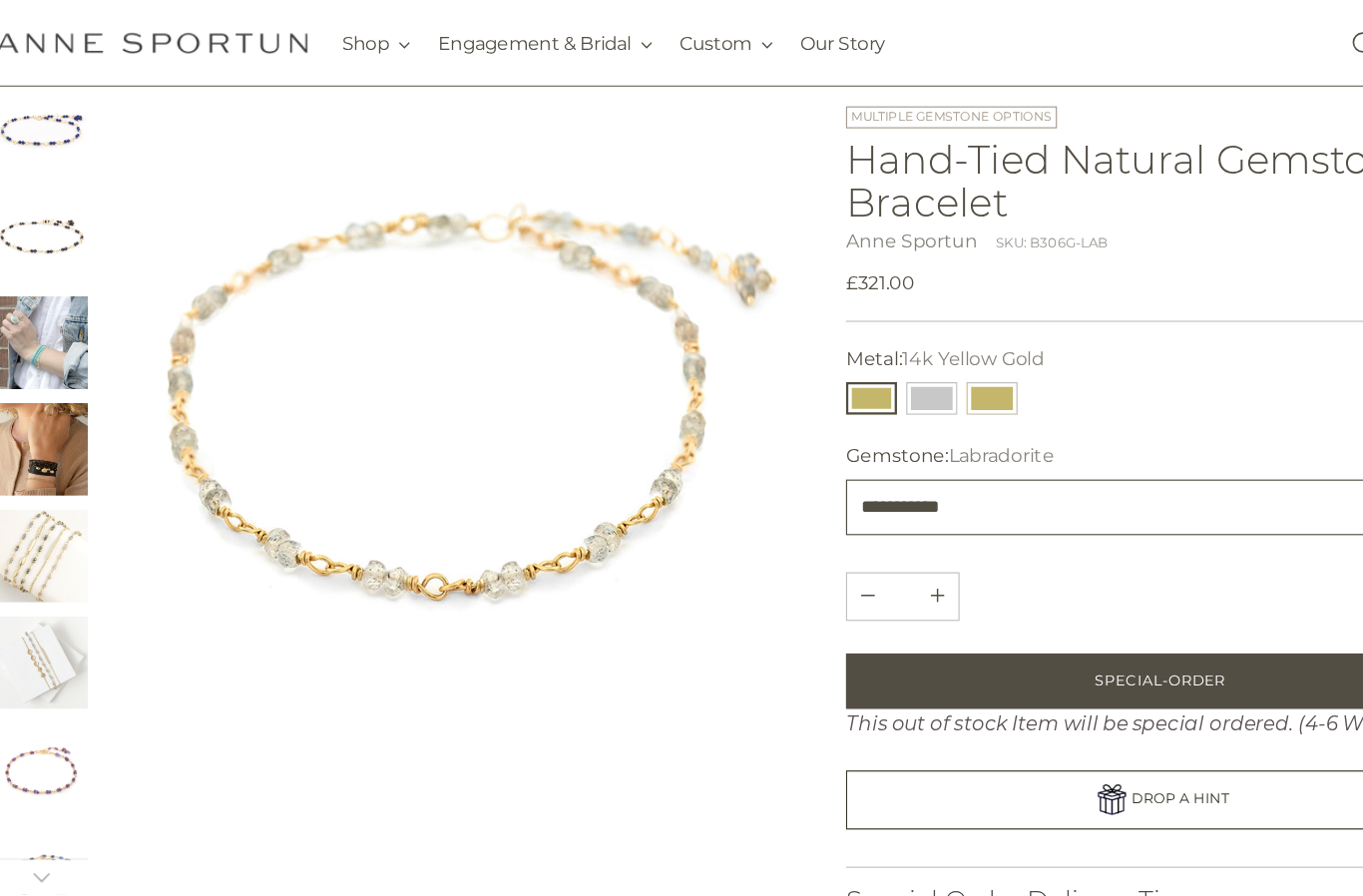 scroll, scrollTop: 0, scrollLeft: 0, axis: both 